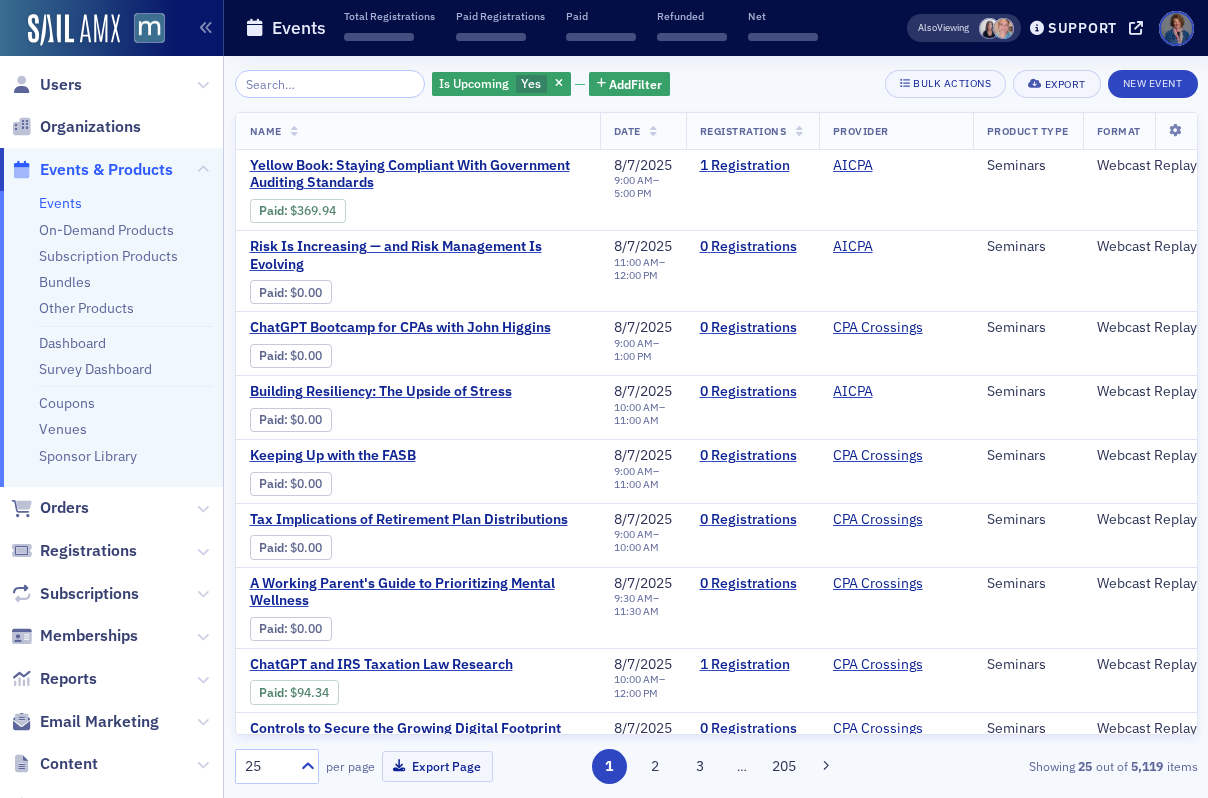 scroll, scrollTop: 0, scrollLeft: 0, axis: both 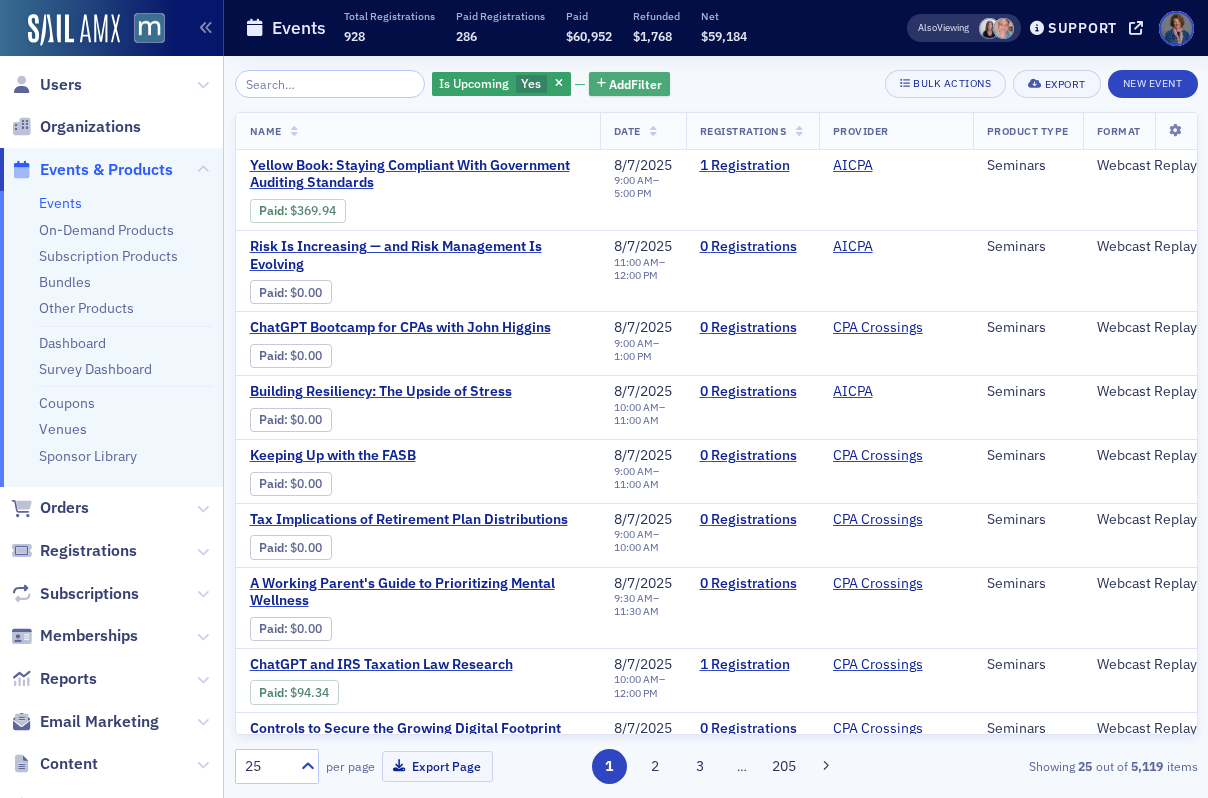 click on "Add  Filter" 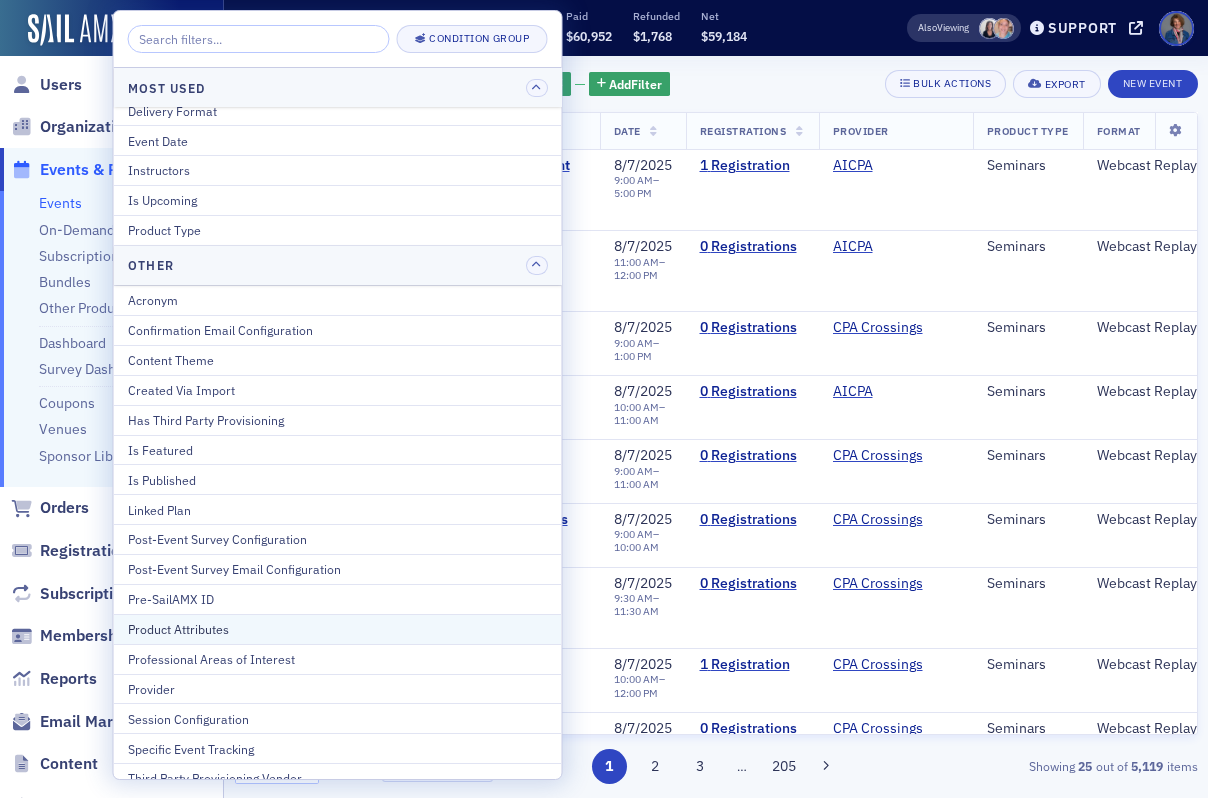 scroll, scrollTop: 26, scrollLeft: 0, axis: vertical 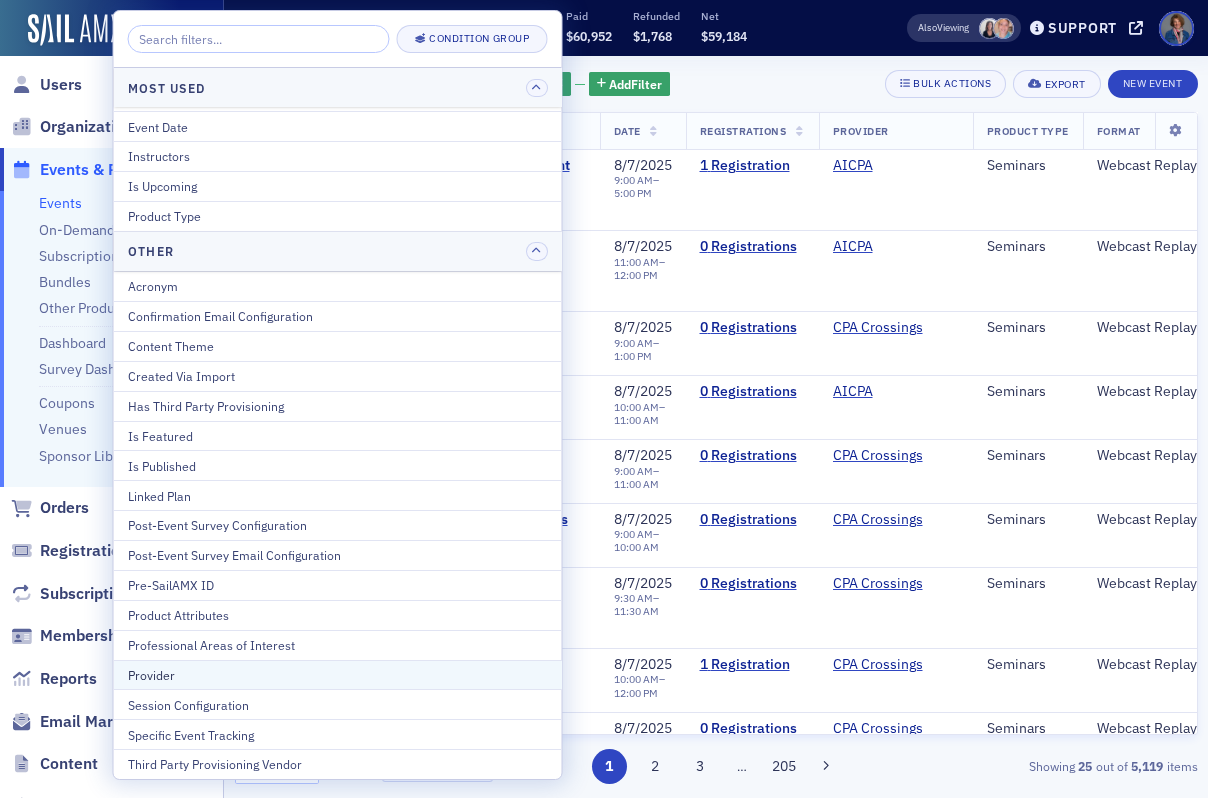 click on "Provider" at bounding box center (338, 675) 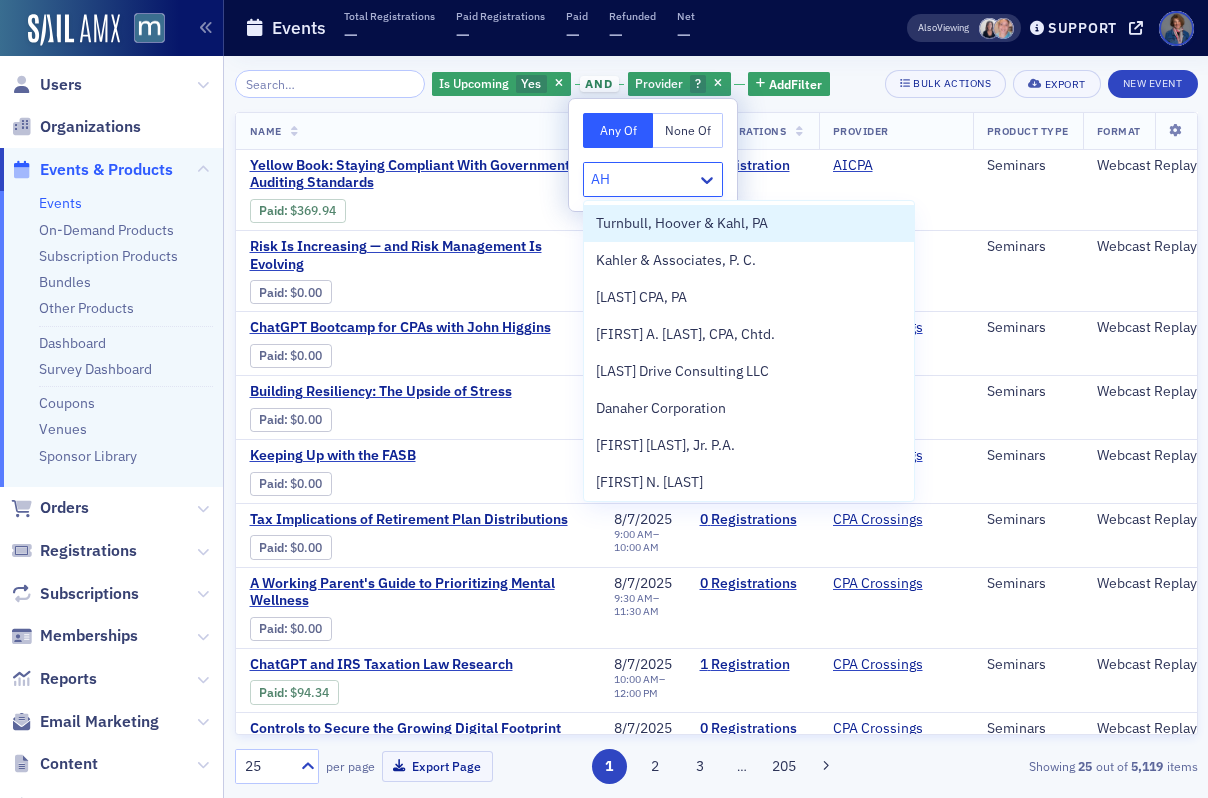 type on "AHI" 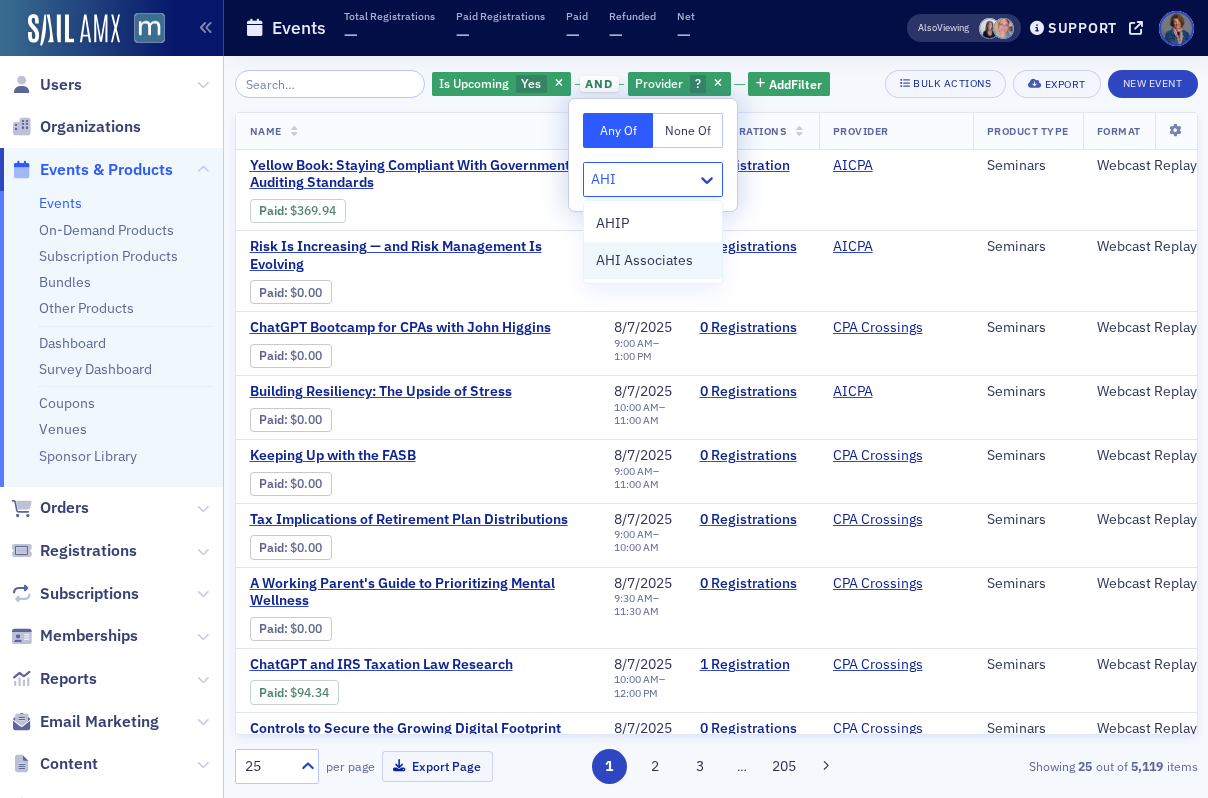 click on "AHI Associates" at bounding box center (644, 260) 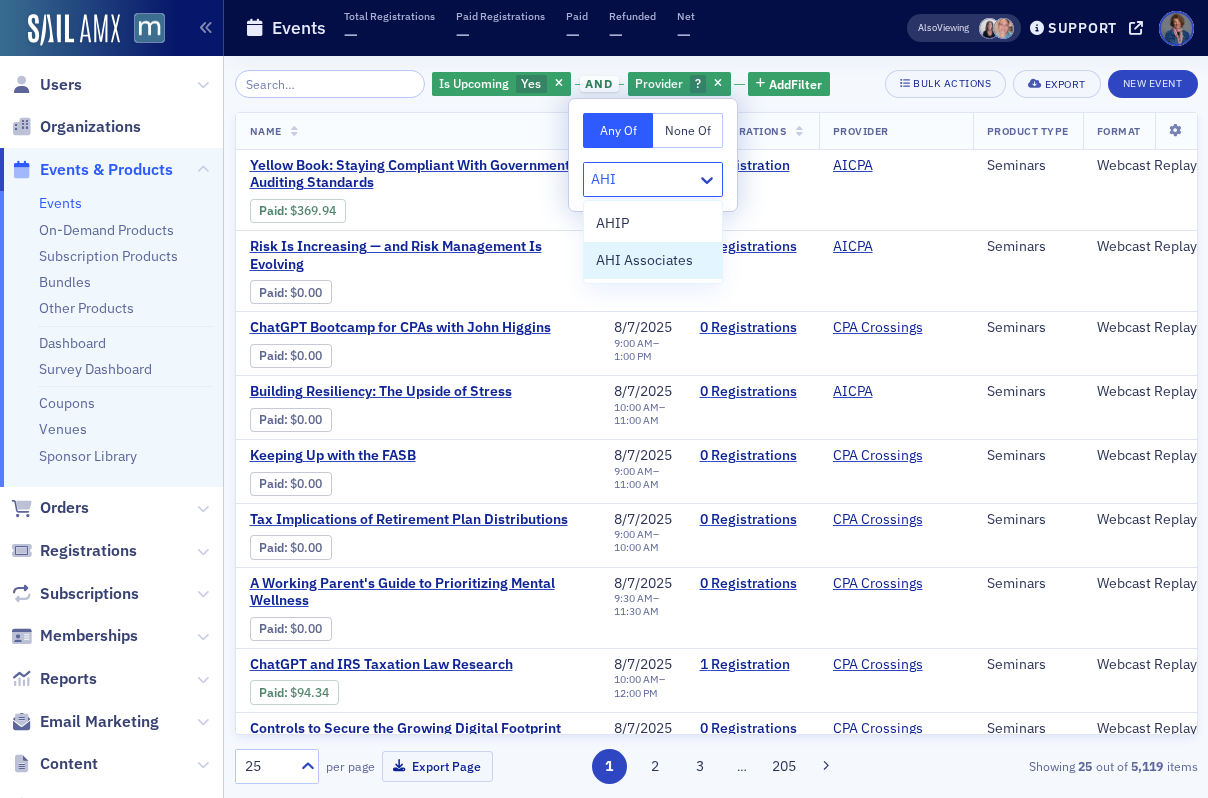 type 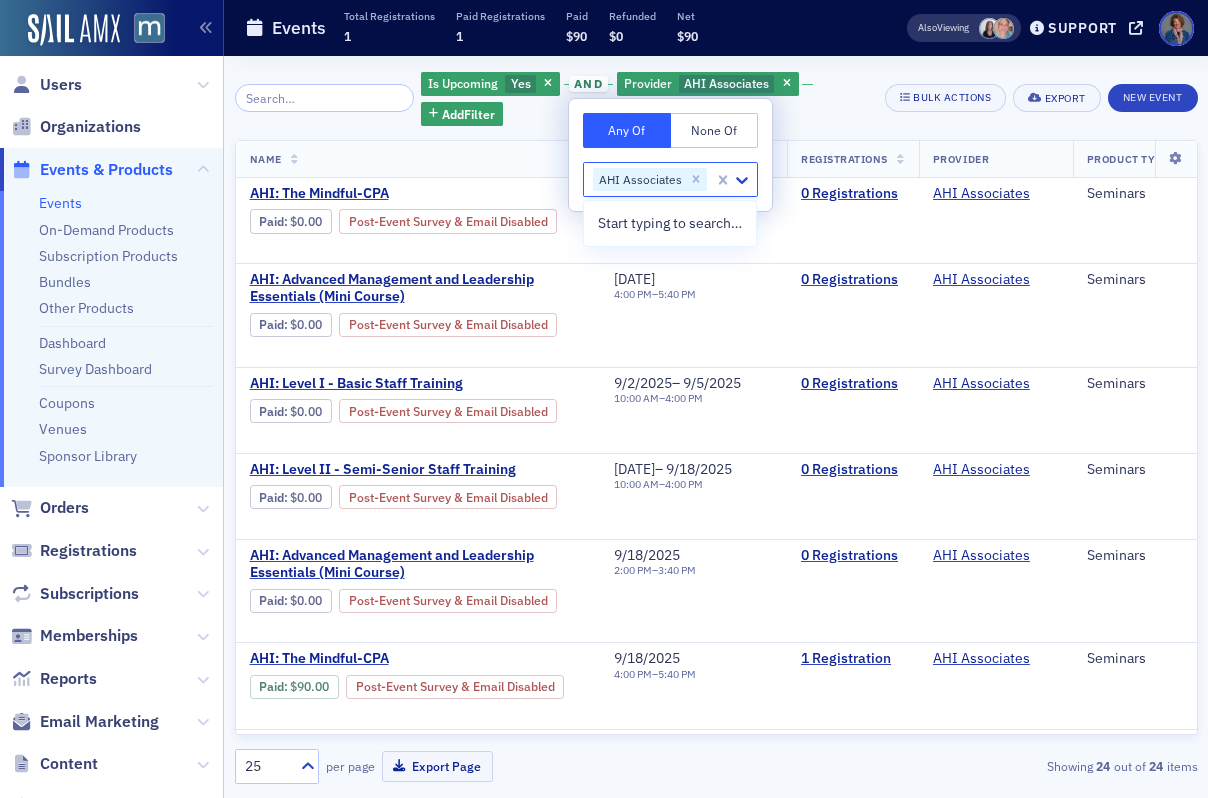 click on "Is Upcoming Yes and Provider AHI Associates Add  Filter" 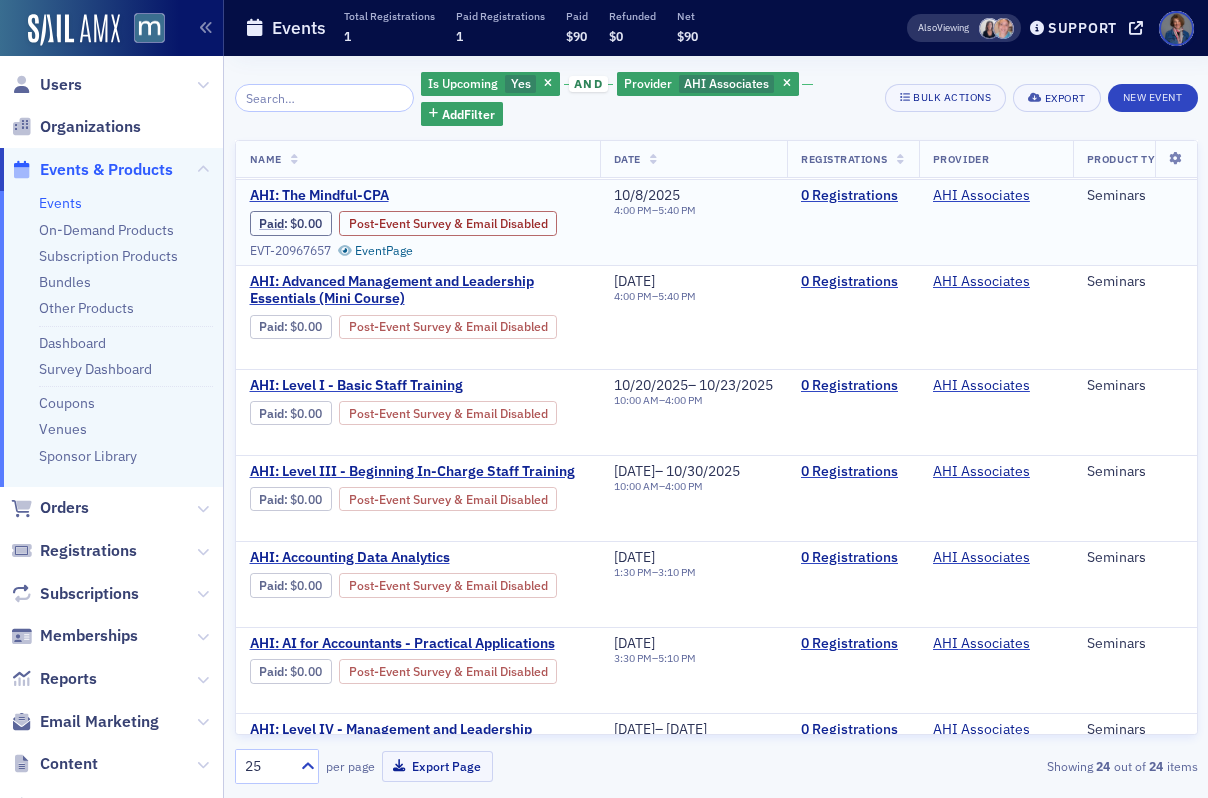 scroll, scrollTop: 724, scrollLeft: 0, axis: vertical 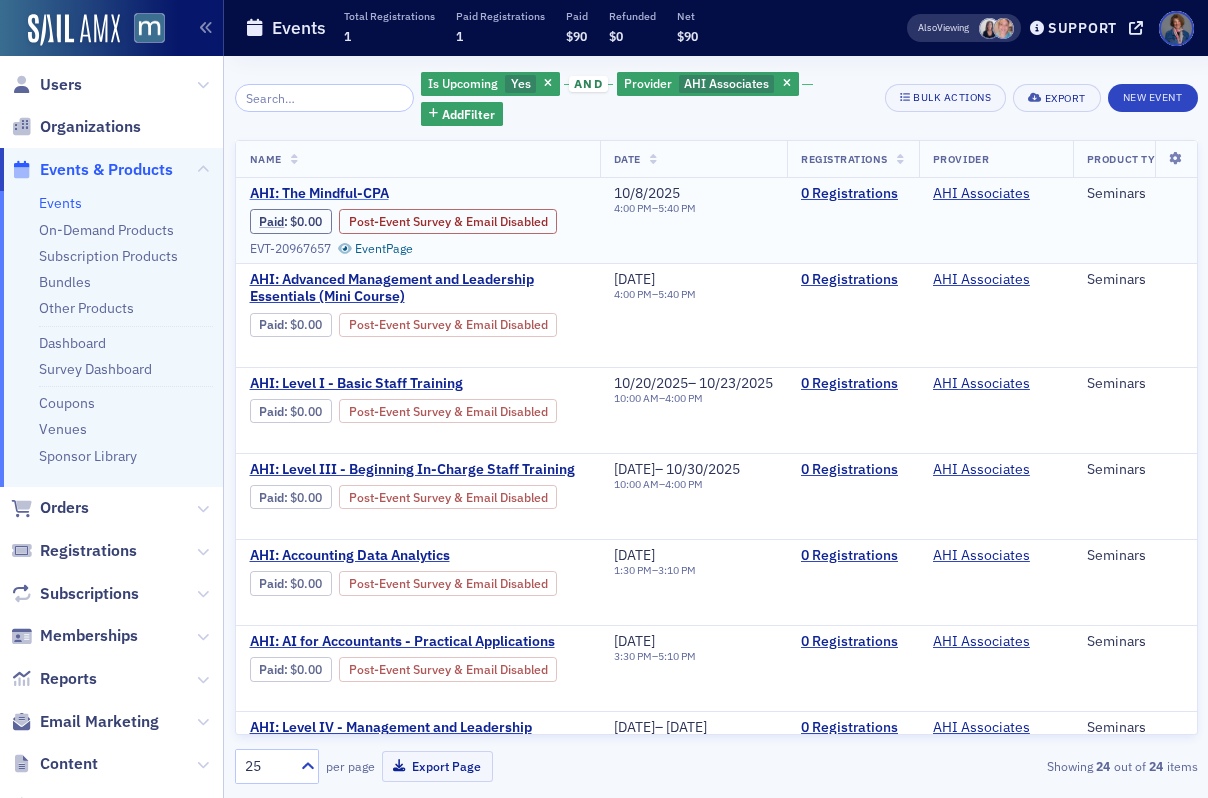 click on "AHI: The Mindful-CPA" 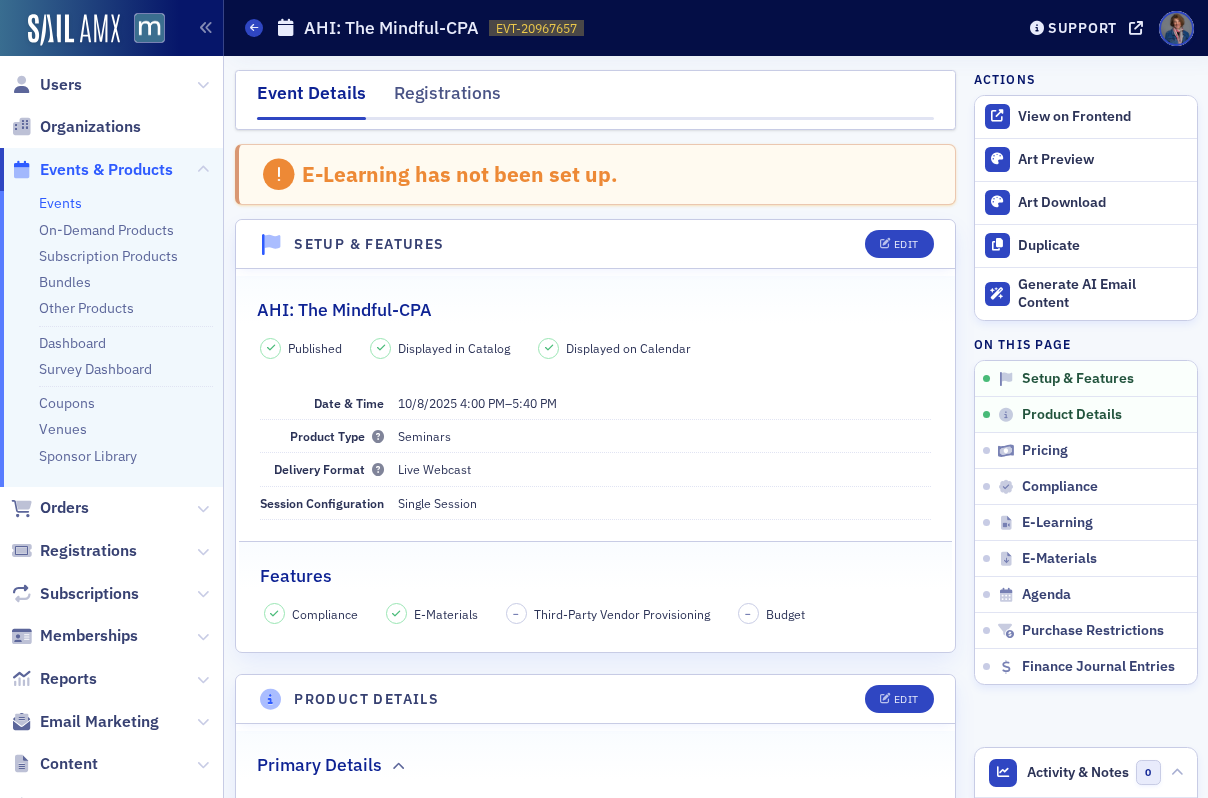 scroll, scrollTop: 0, scrollLeft: 0, axis: both 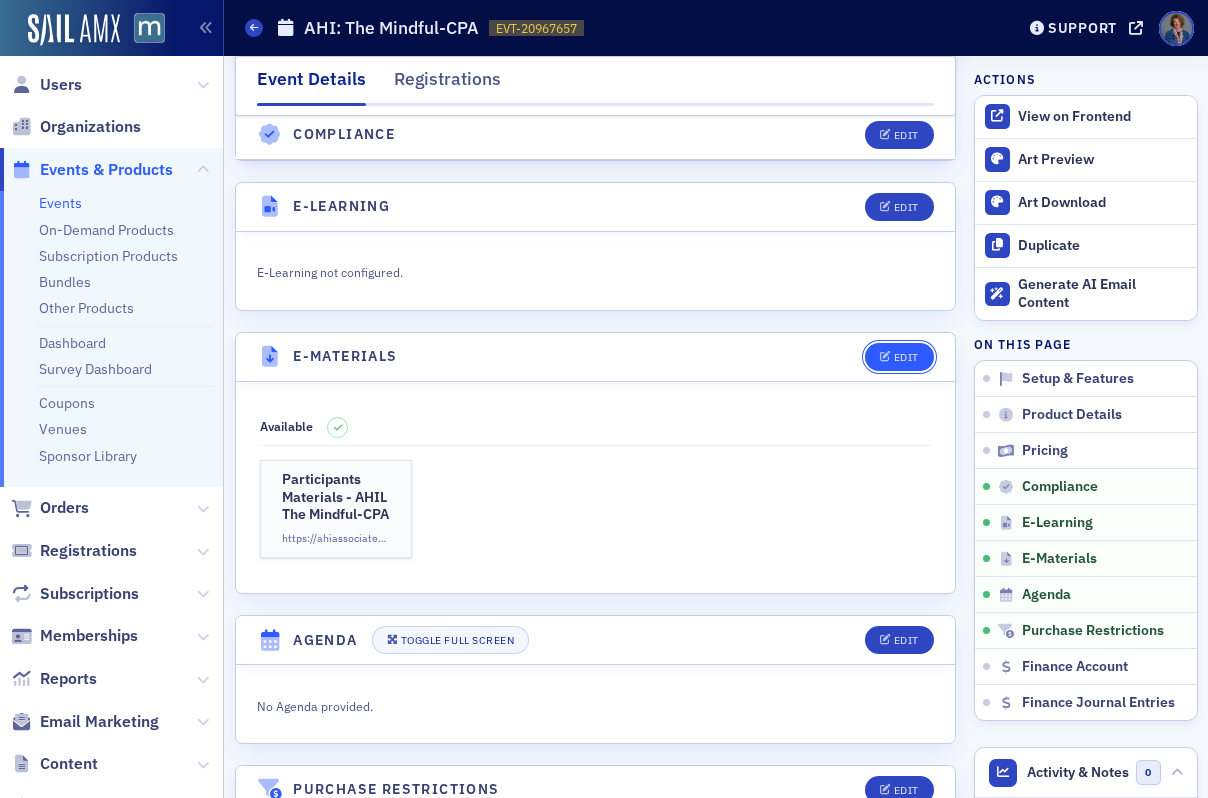 click on "Edit" 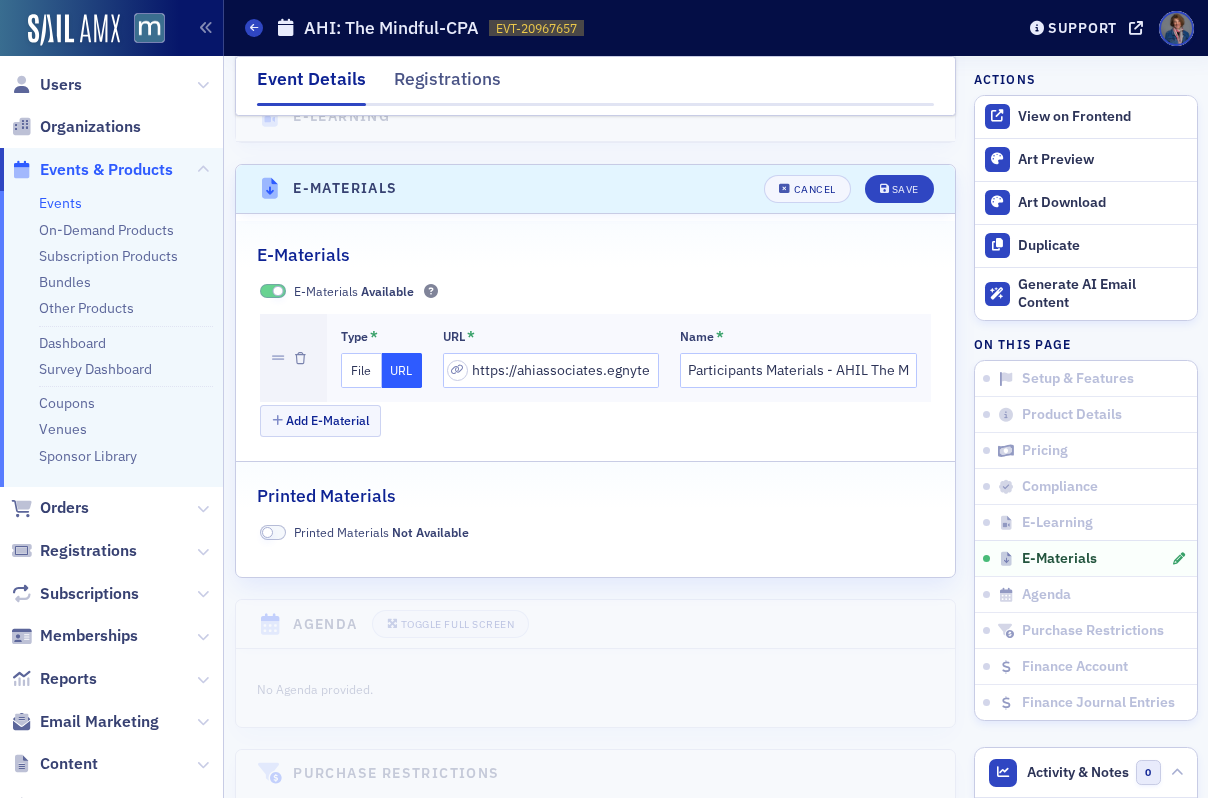scroll, scrollTop: 2961, scrollLeft: 0, axis: vertical 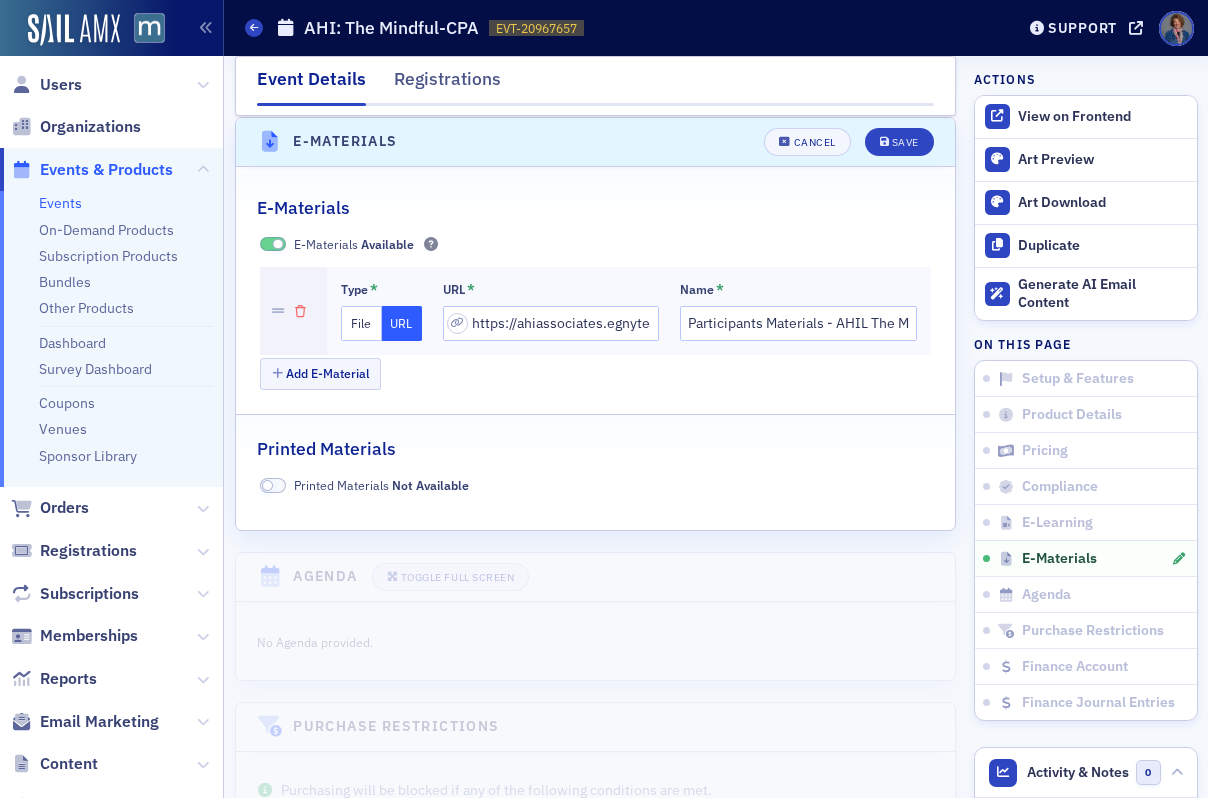 click 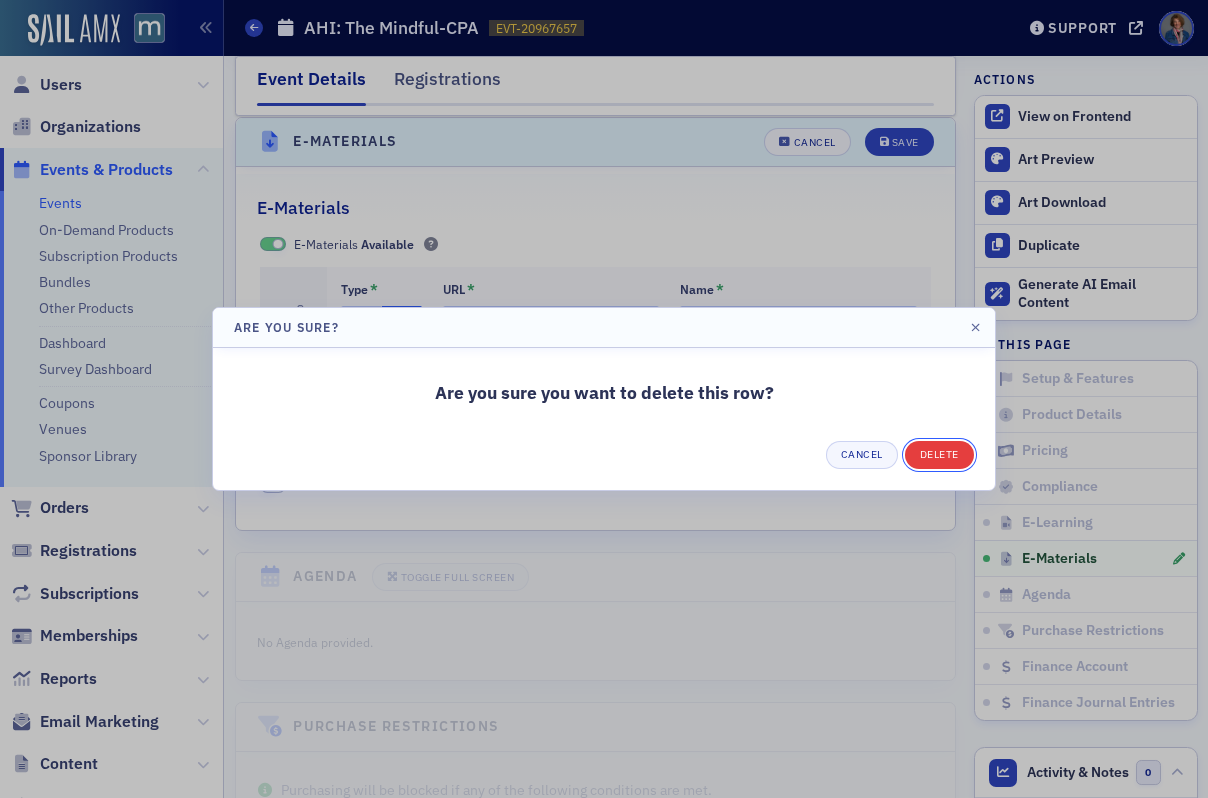 click on "Delete" at bounding box center [939, 455] 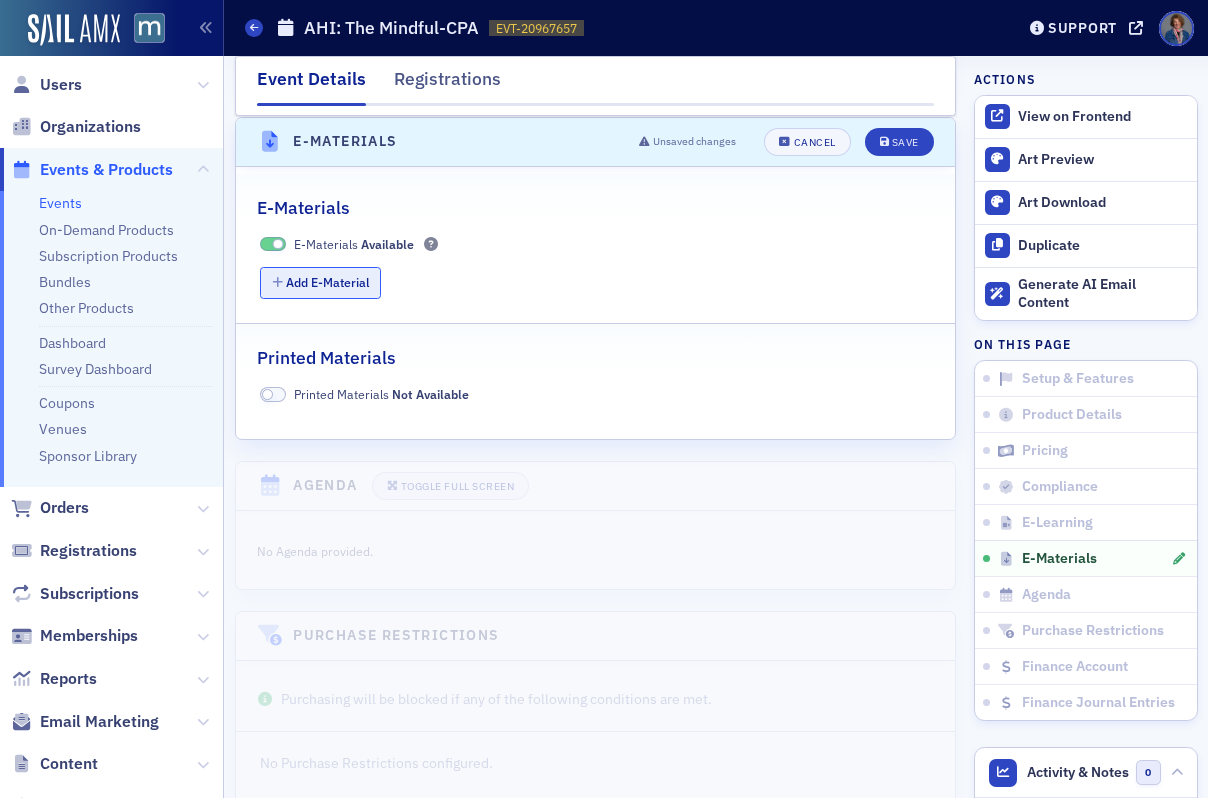 click on "Add E-Material" 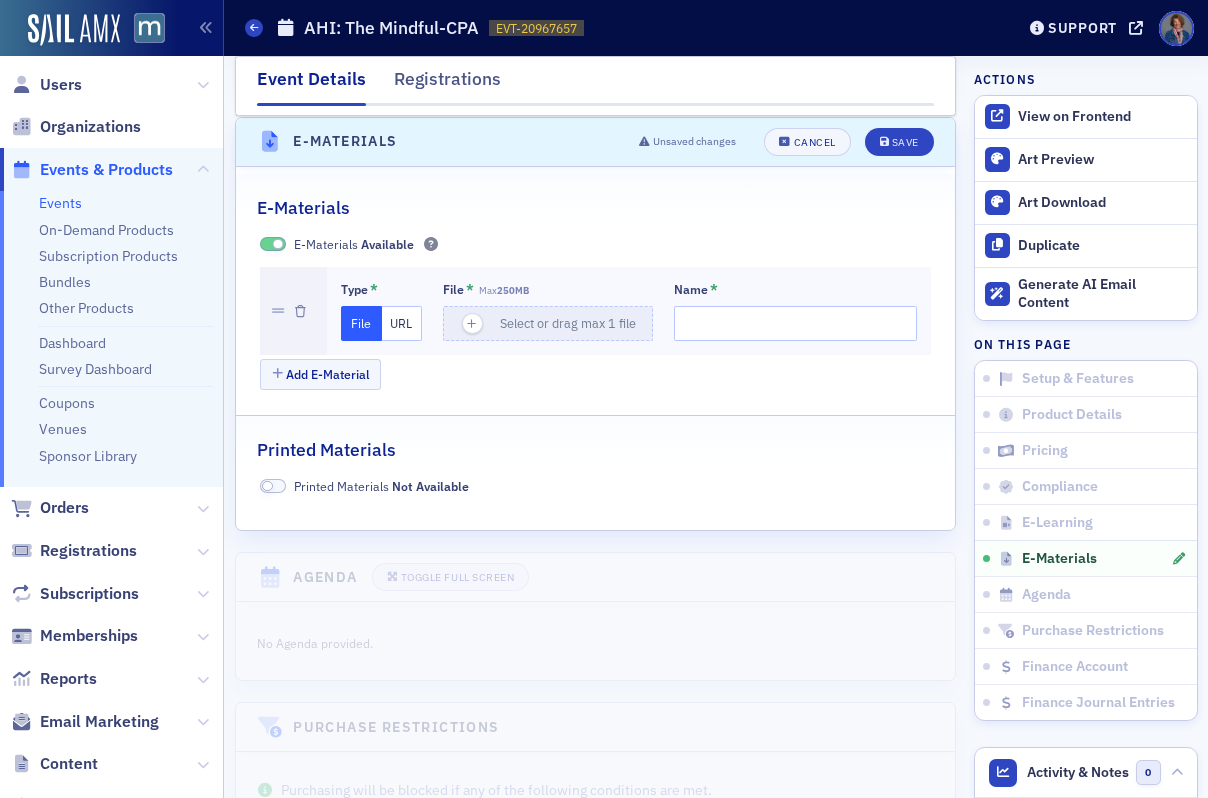 click on "URL" 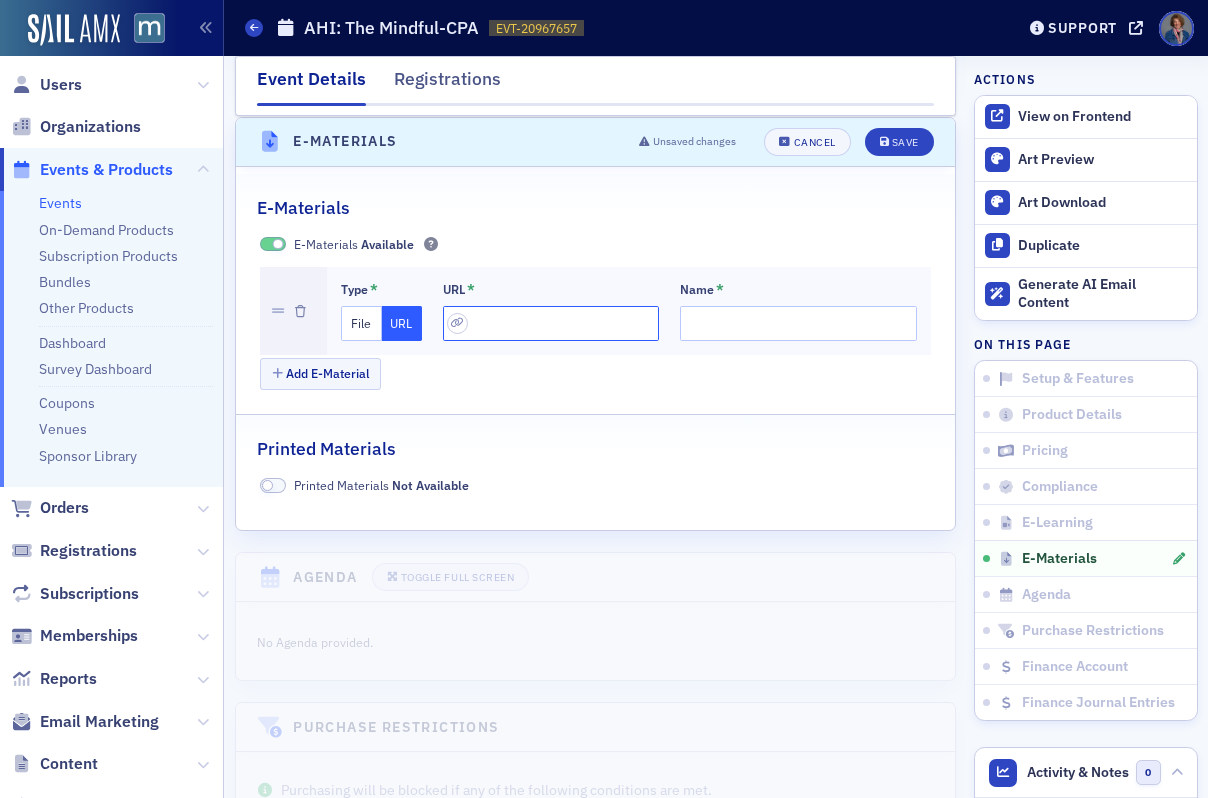 click 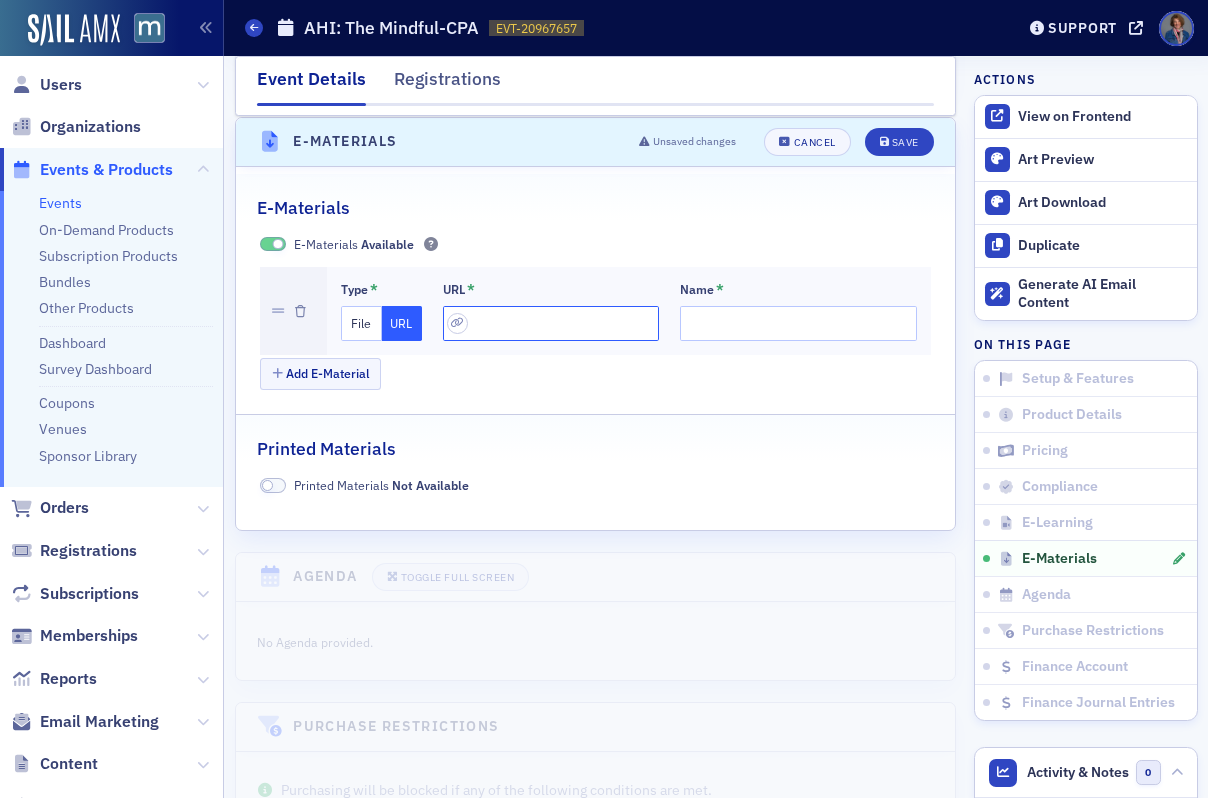 paste on "https://drive.google.com/file/d/1gdP7Cg2GPpj5q-wWuniE5iQ7FAkwIVrh/view?usp=sharing" 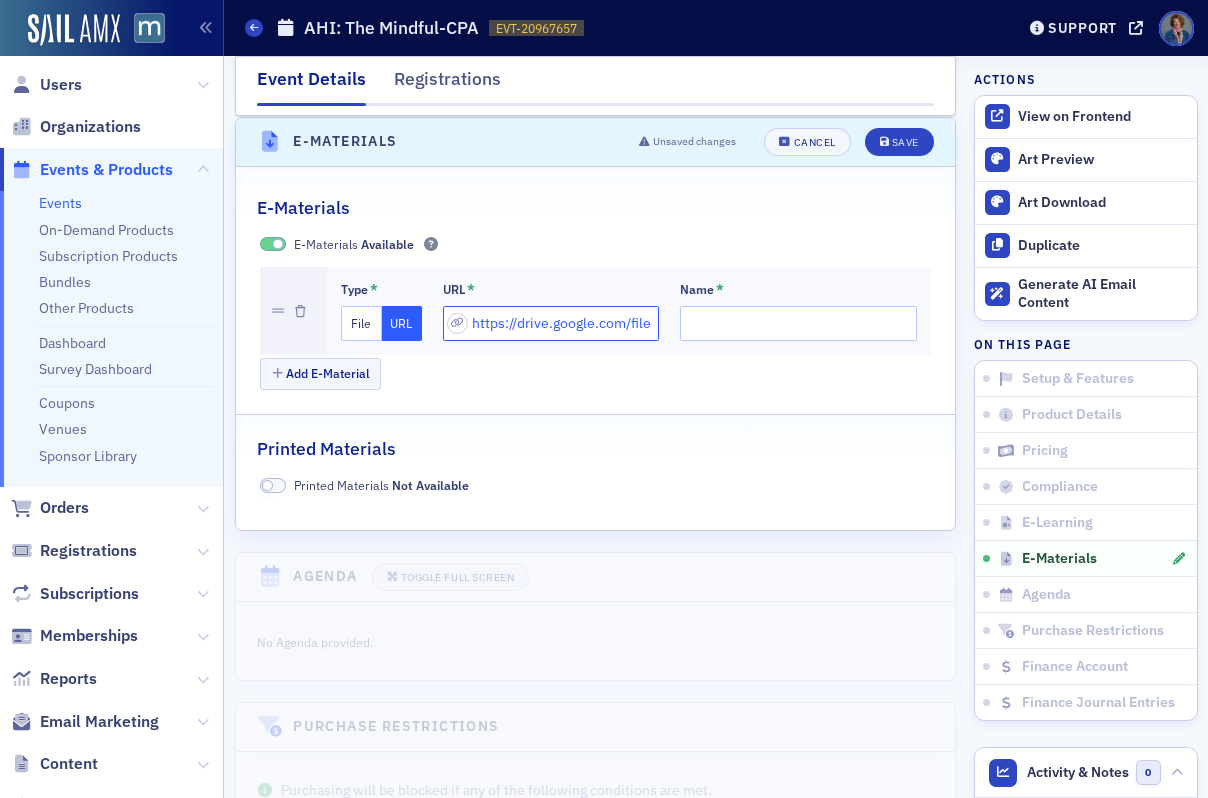 scroll, scrollTop: 0, scrollLeft: 423, axis: horizontal 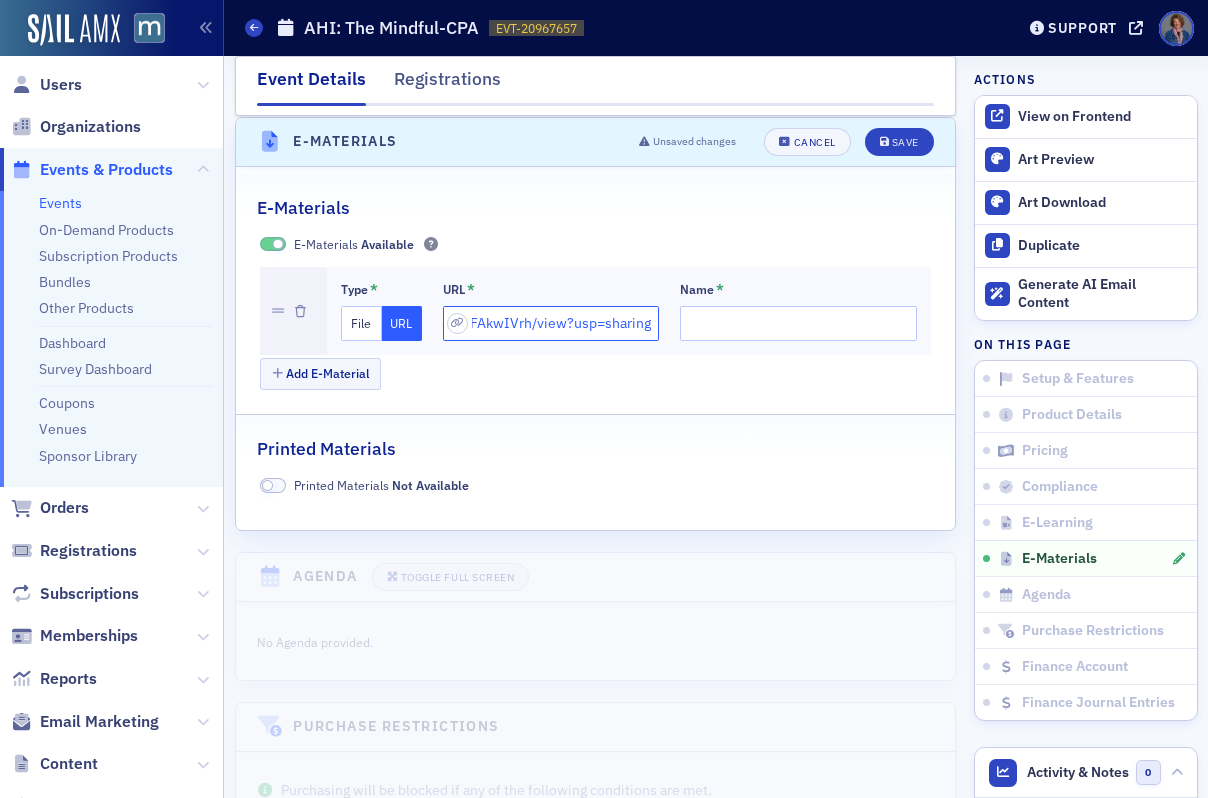 type on "https://drive.google.com/file/d/1gdP7Cg2GPpj5q-wWuniE5iQ7FAkwIVrh/view?usp=sharing" 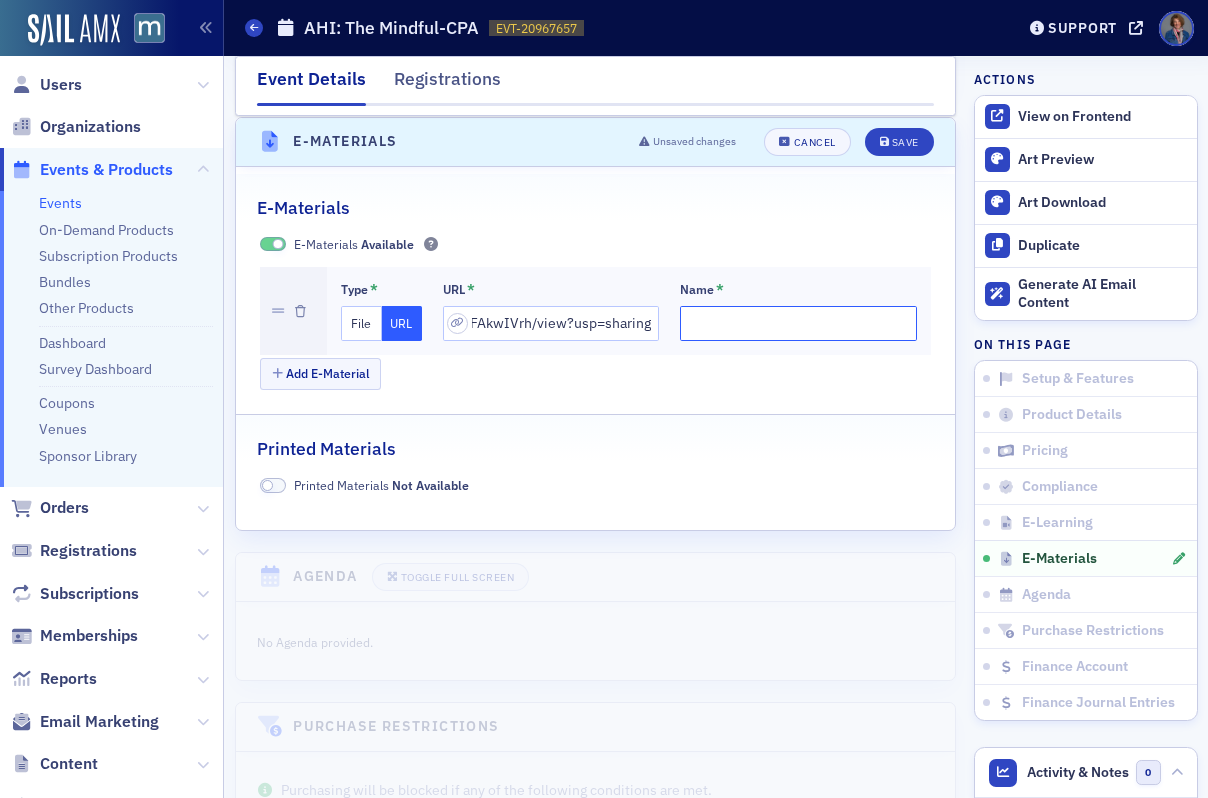 scroll, scrollTop: 0, scrollLeft: 0, axis: both 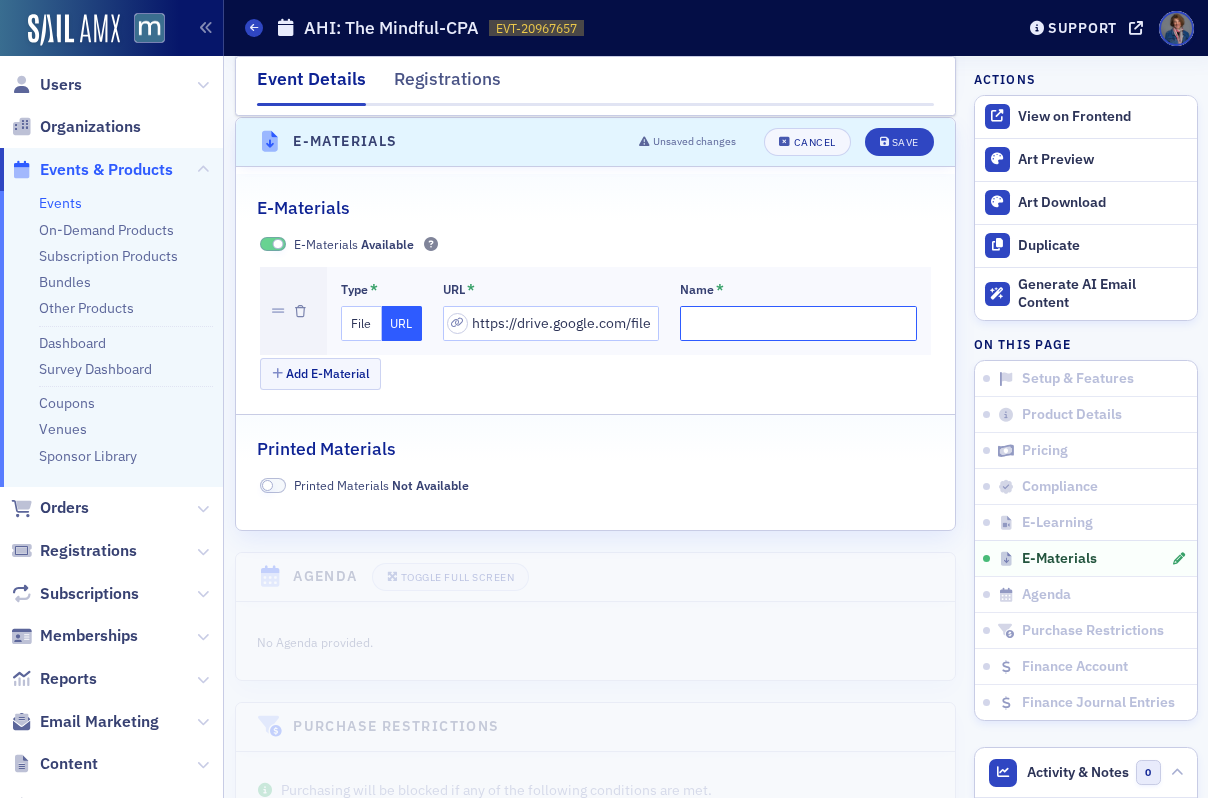 click on "Name *" 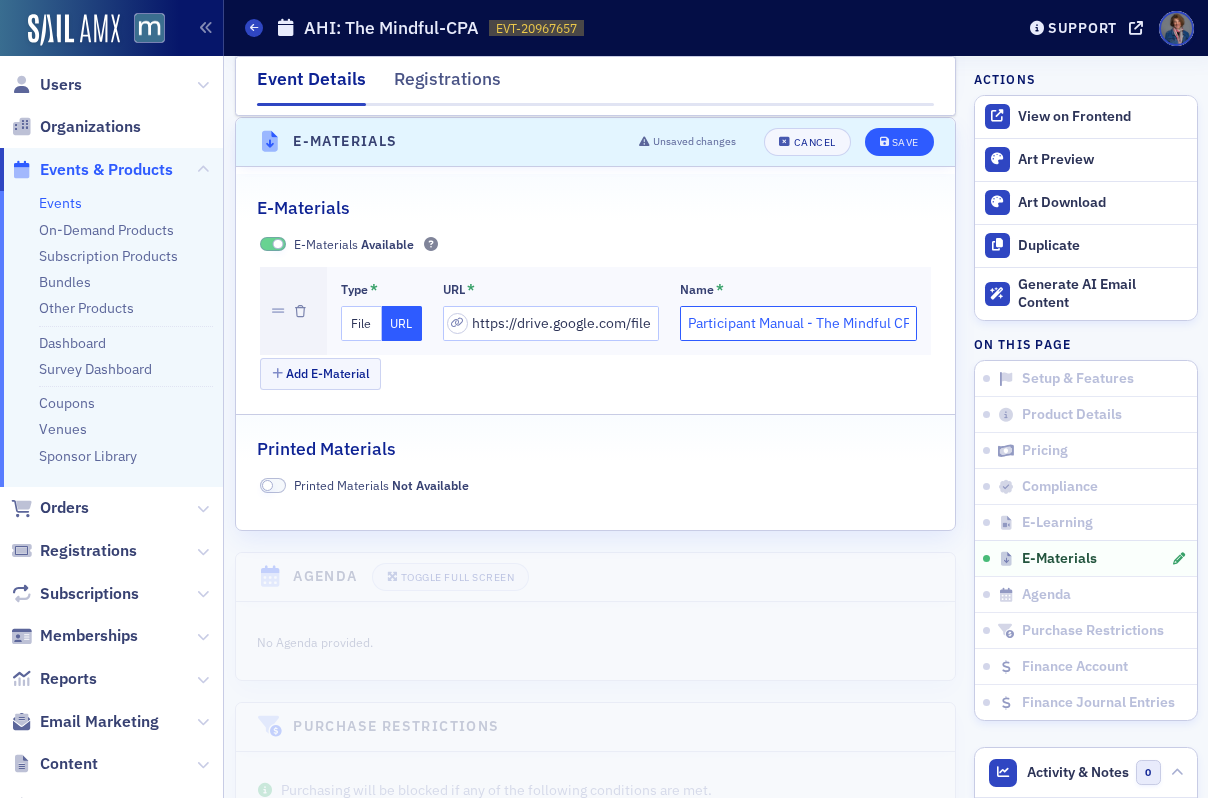 type on "Participant Manual - The Mindful CPA" 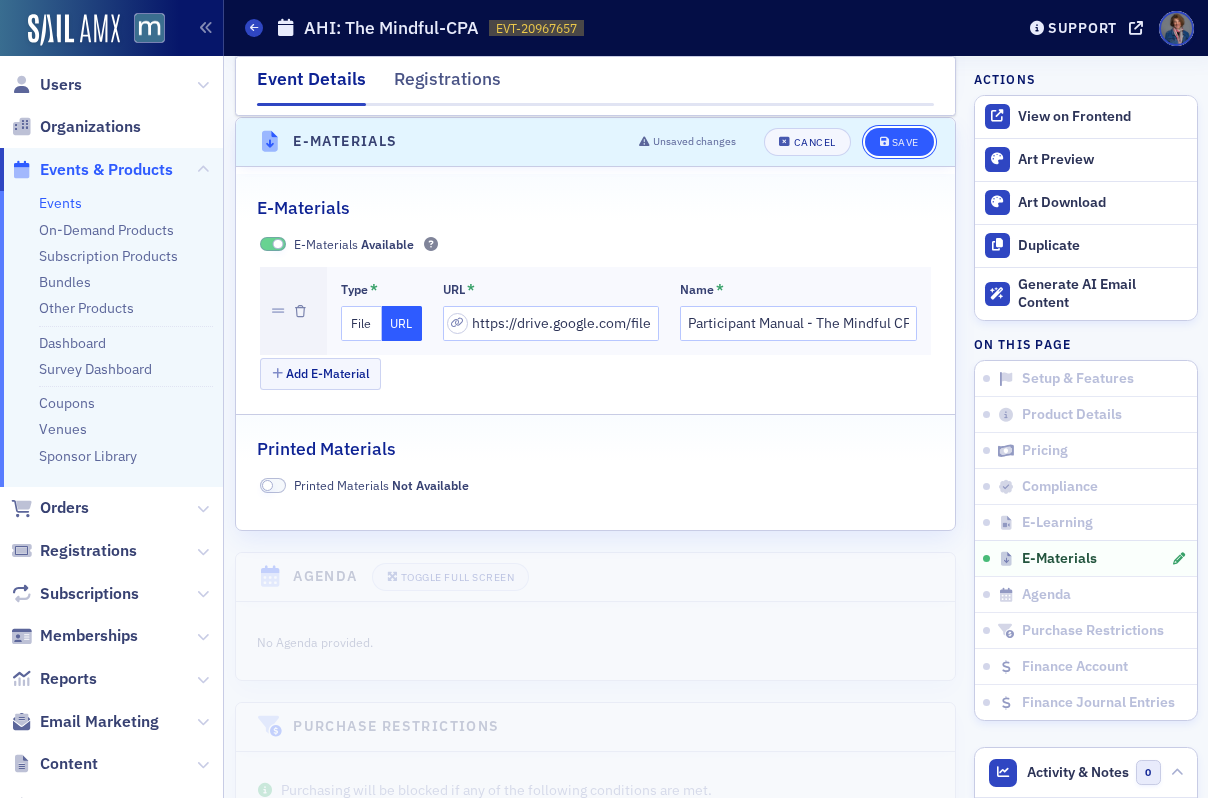 click on "Save" 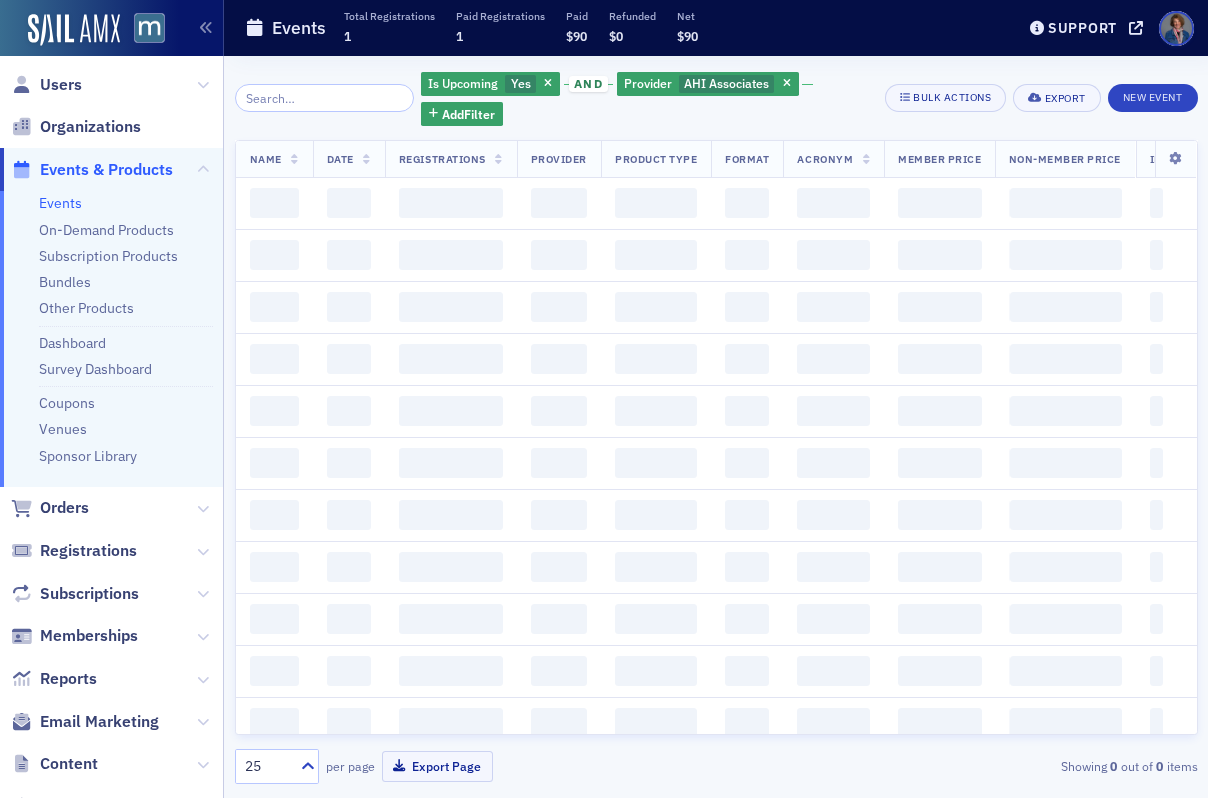 scroll, scrollTop: 0, scrollLeft: 0, axis: both 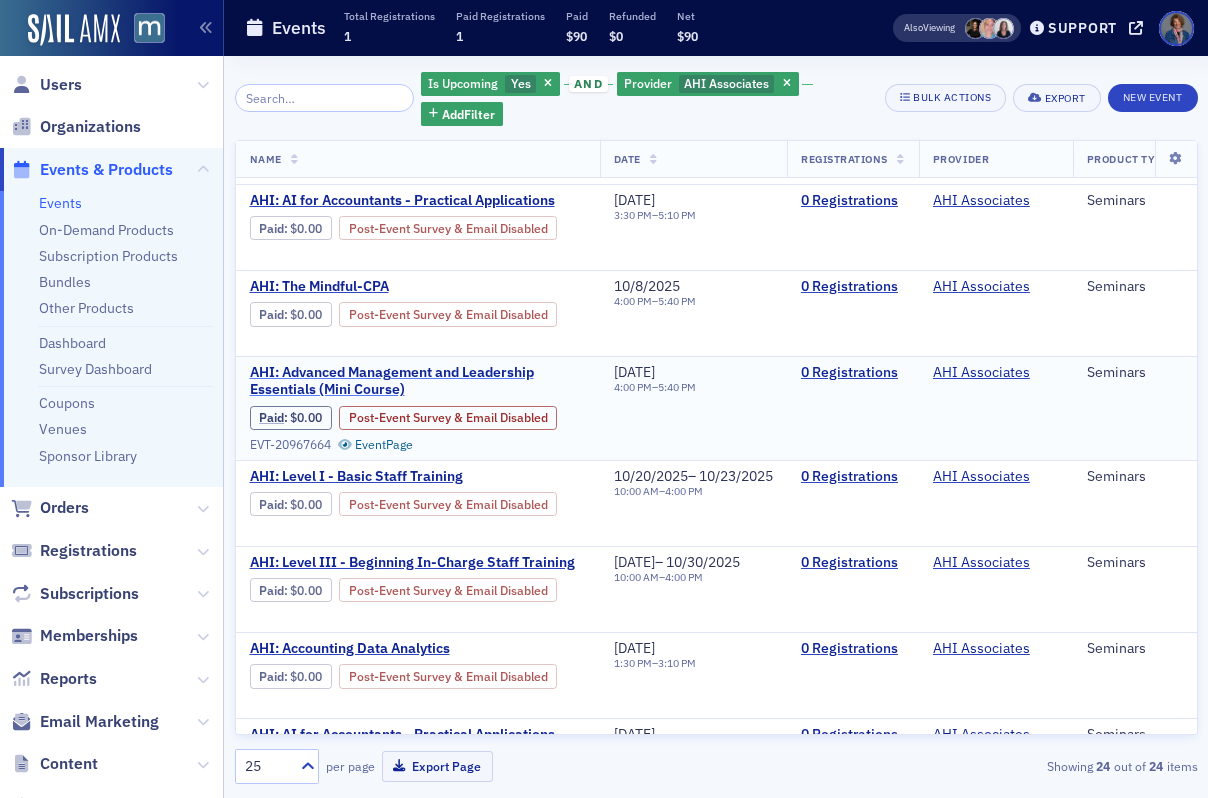 click on "AHI: Advanced Management and Leadership Essentials (Mini Course)" 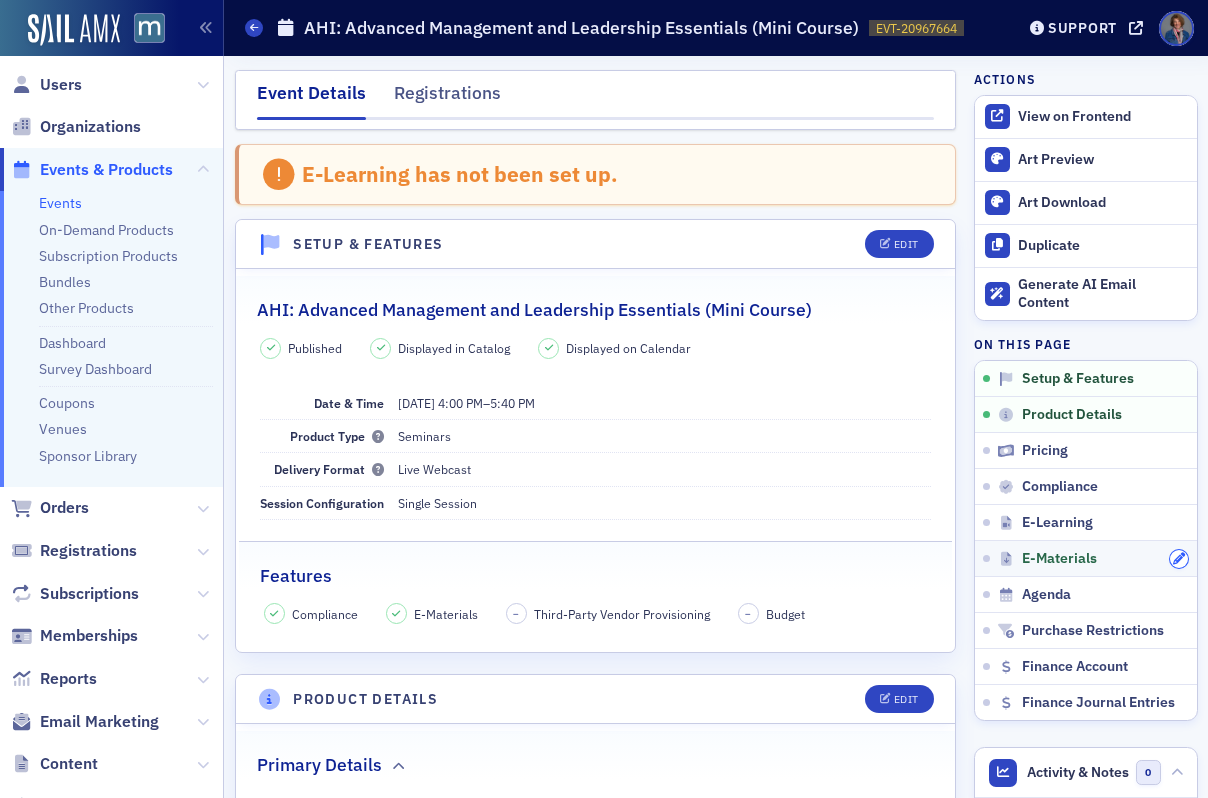 click 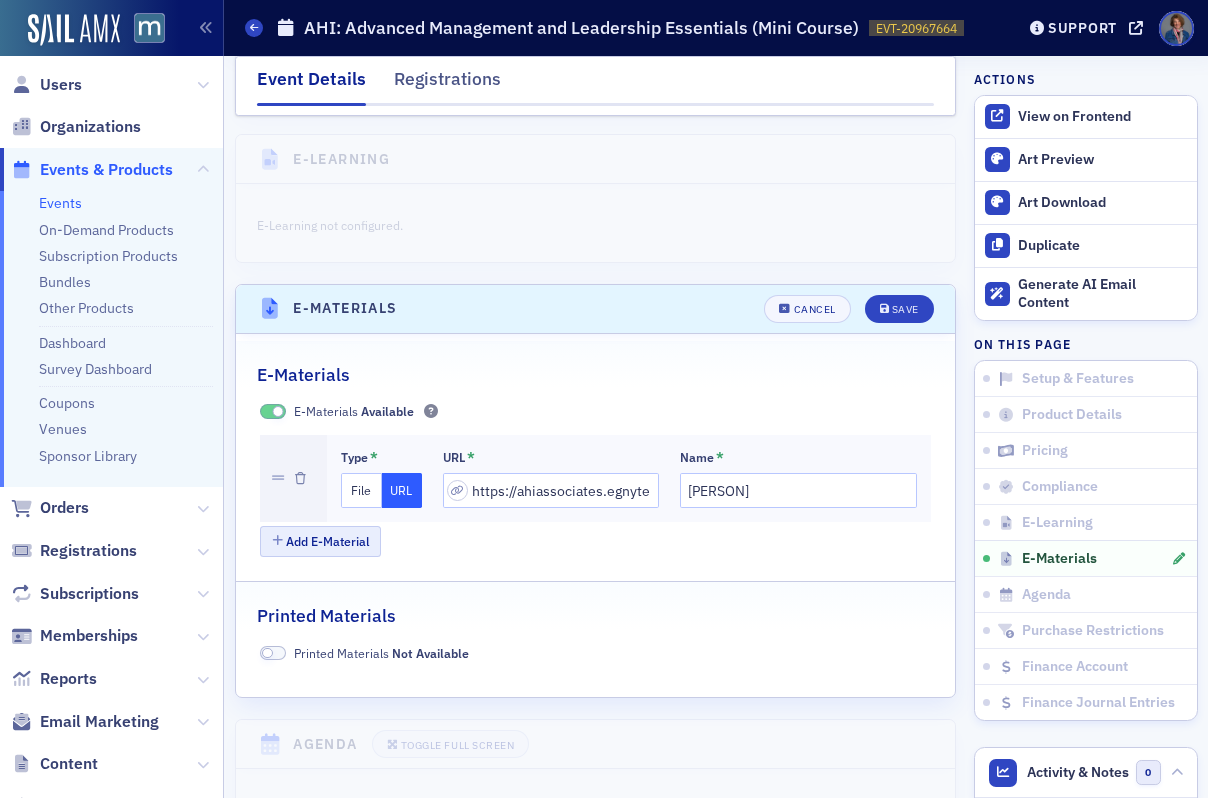 scroll, scrollTop: 2979, scrollLeft: 0, axis: vertical 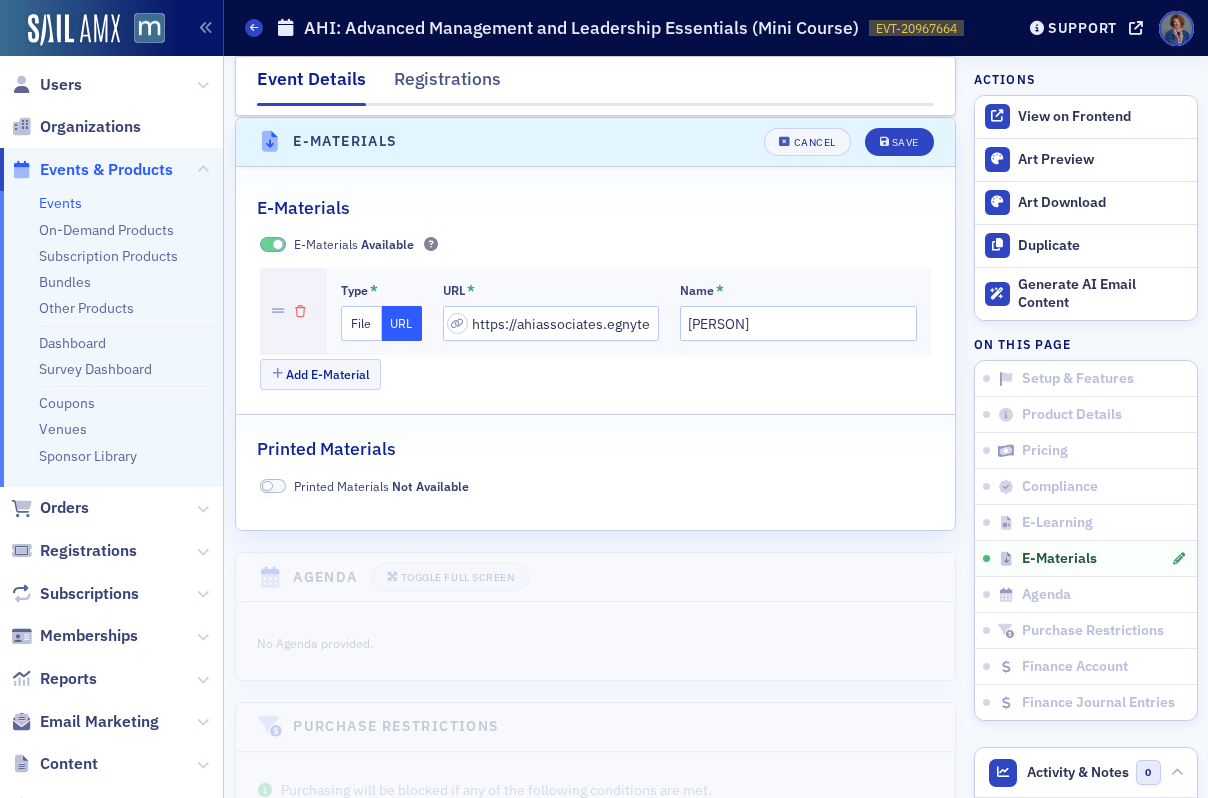 click 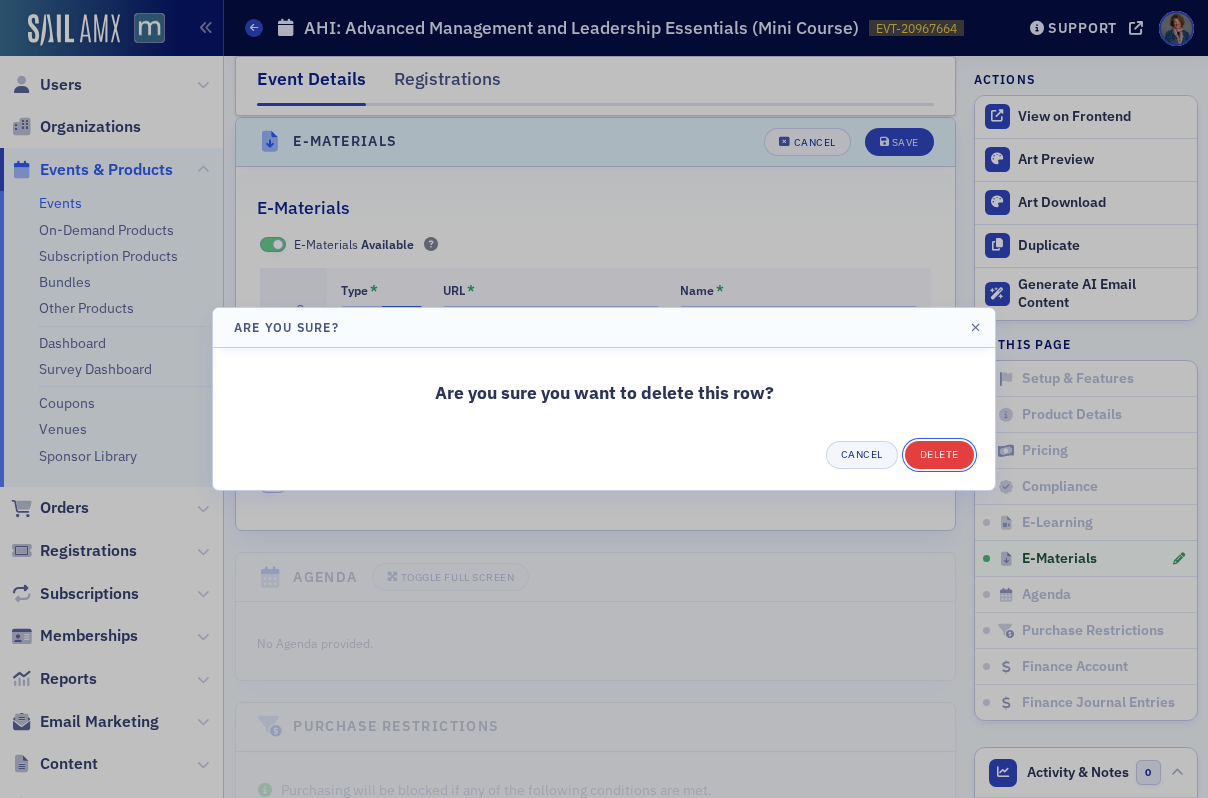 click on "Delete" at bounding box center (939, 455) 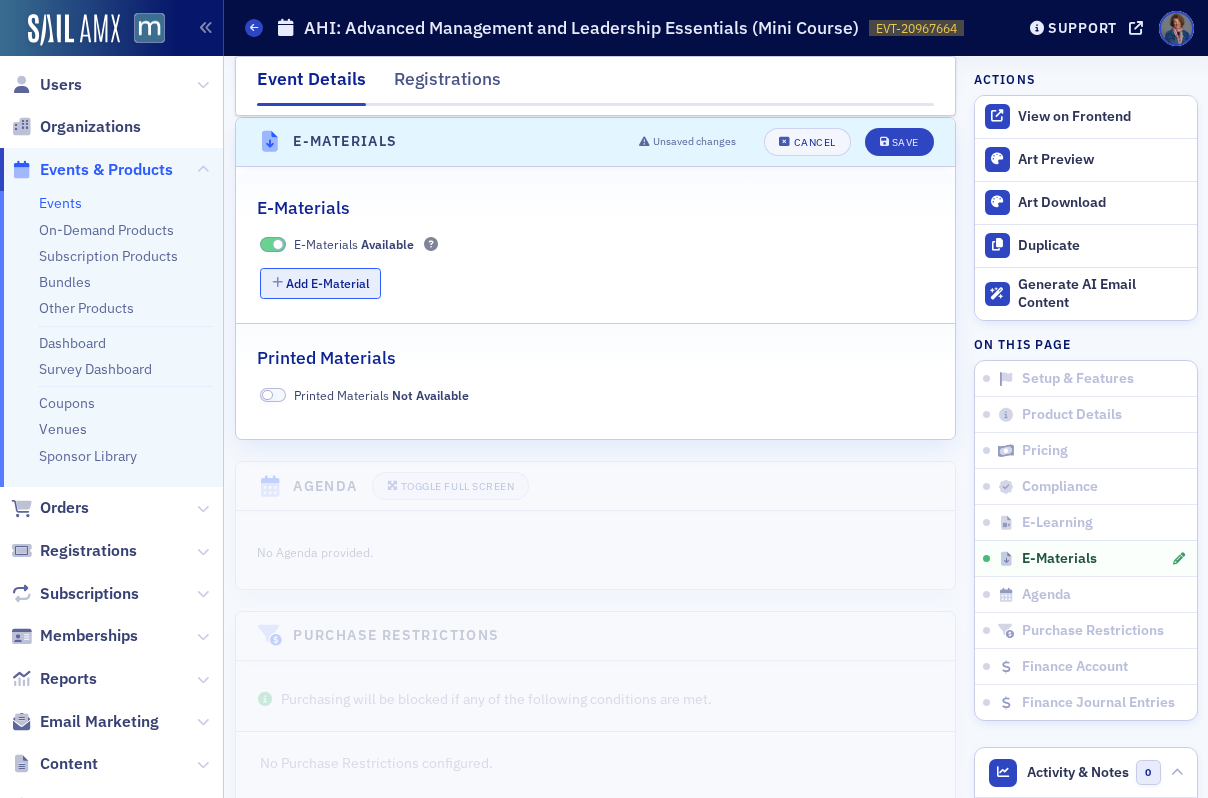 click on "Add E-Material" 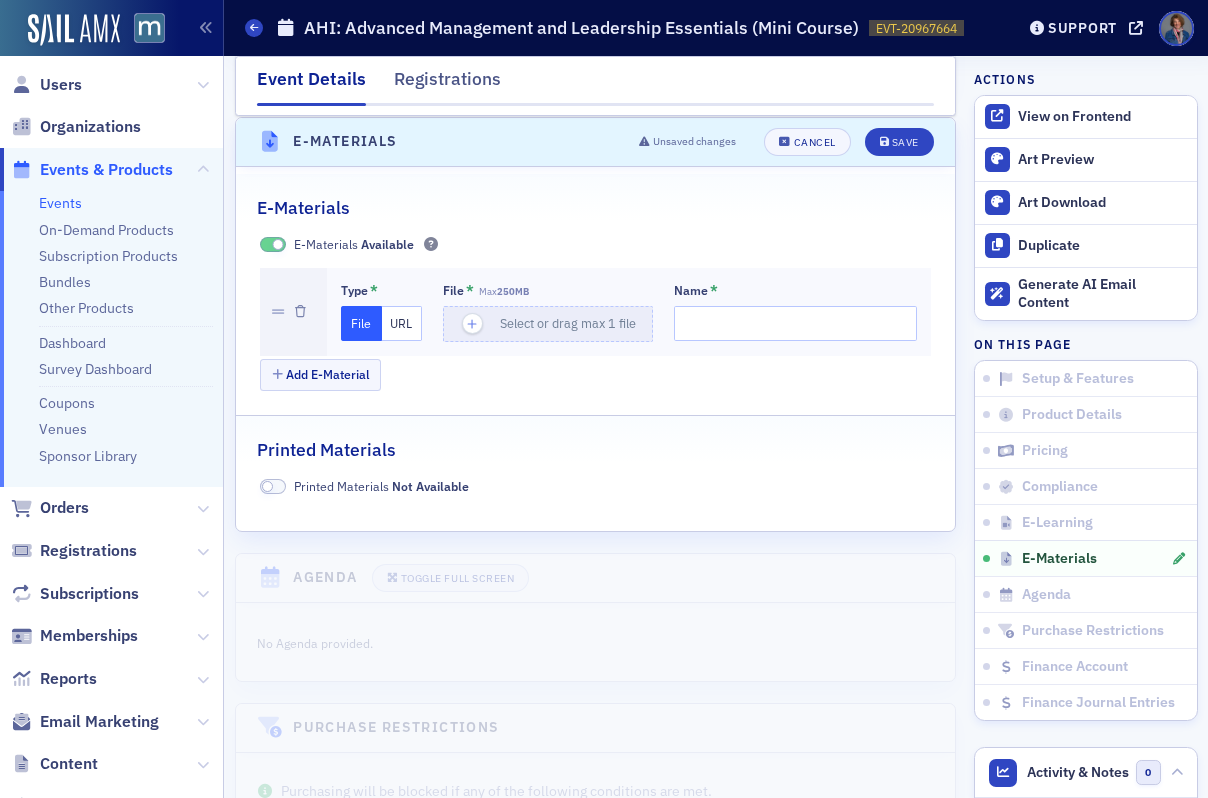 click on "URL" 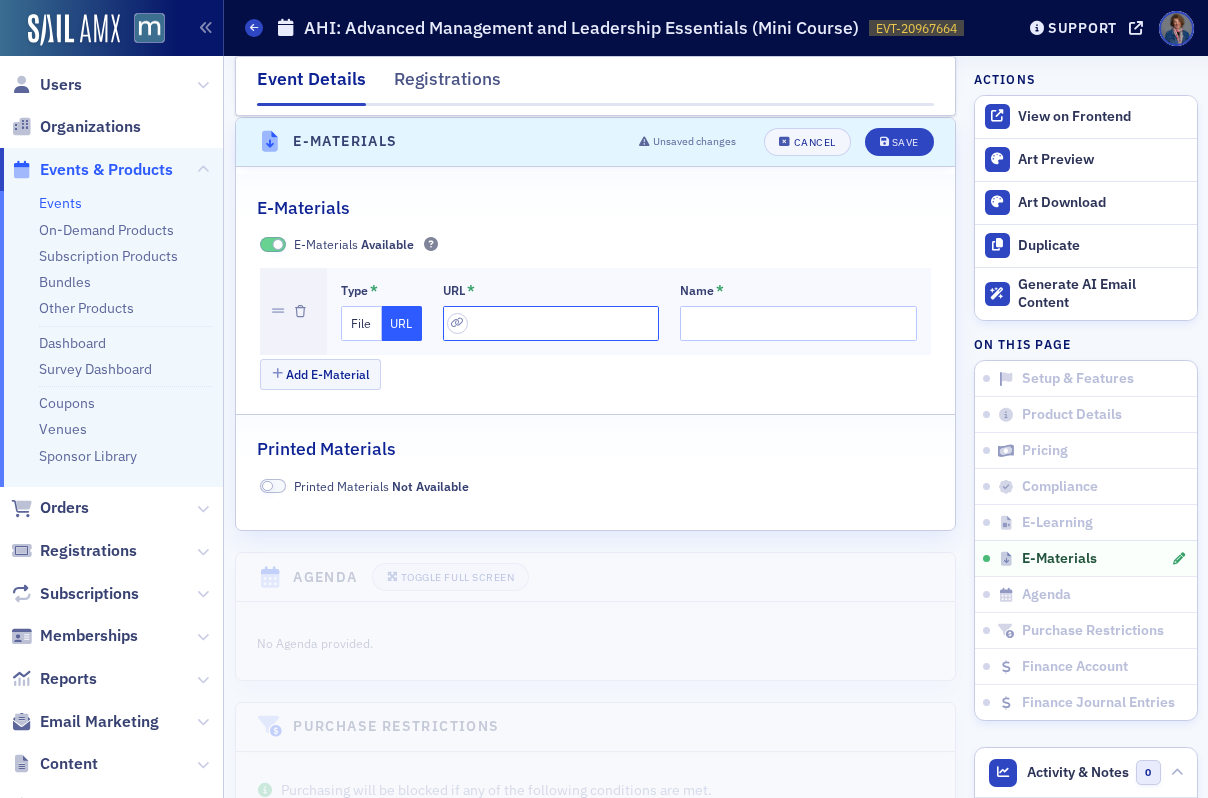 click 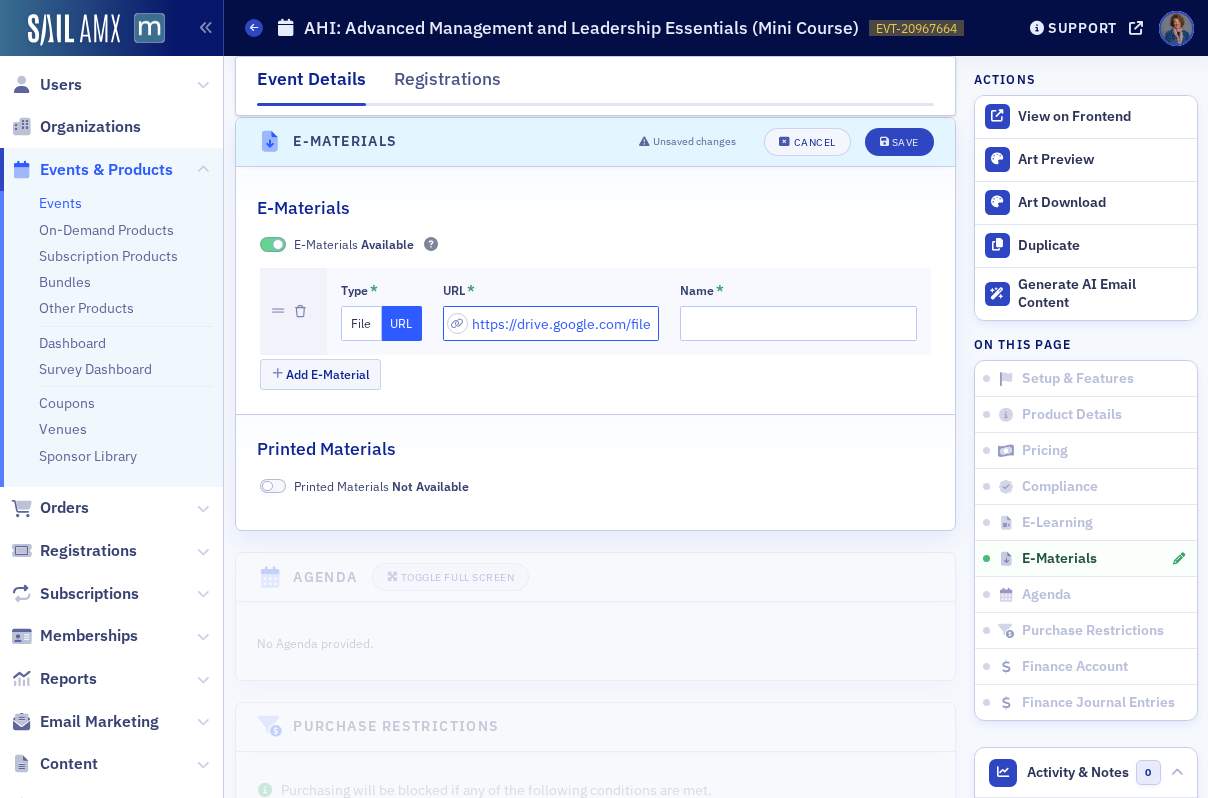 scroll, scrollTop: 0, scrollLeft: 436, axis: horizontal 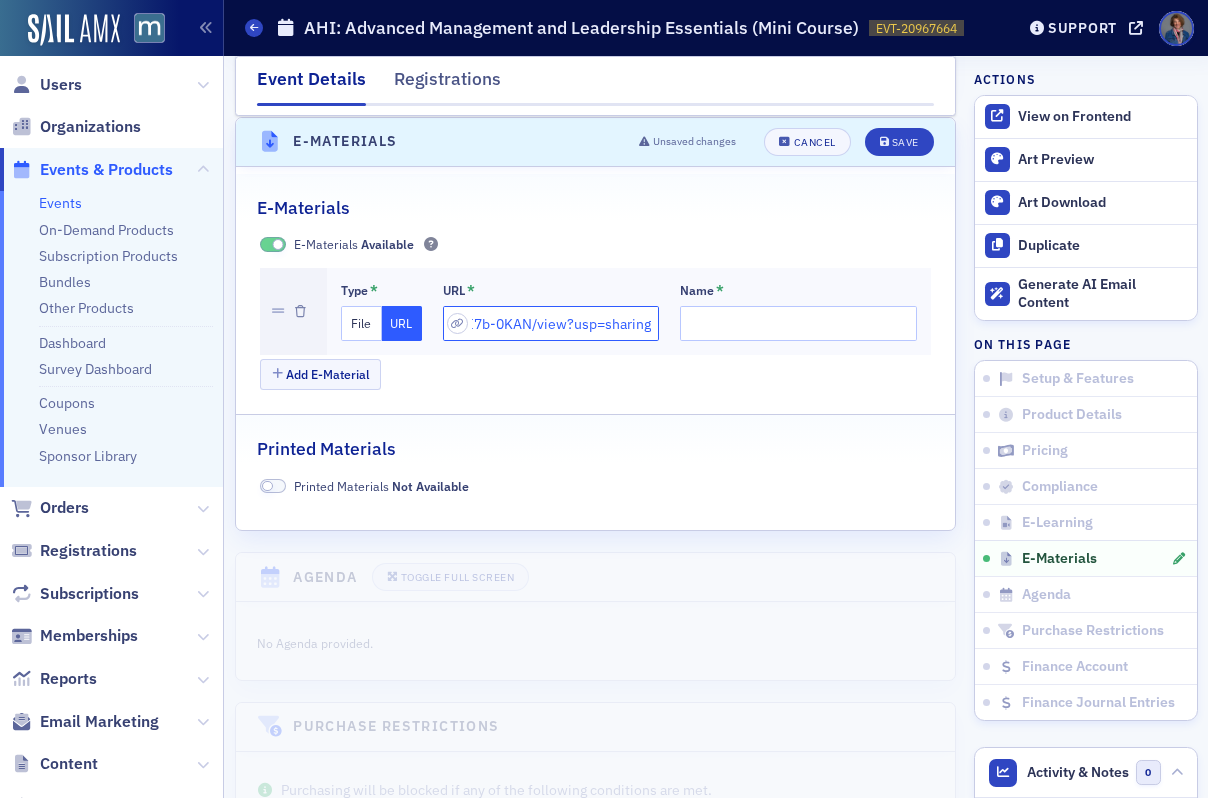type on "https://drive.google.com/file/d/1EMhnL7XBiwXDXTBbvRz_m0qII7b-0KAN/view?usp=sharing" 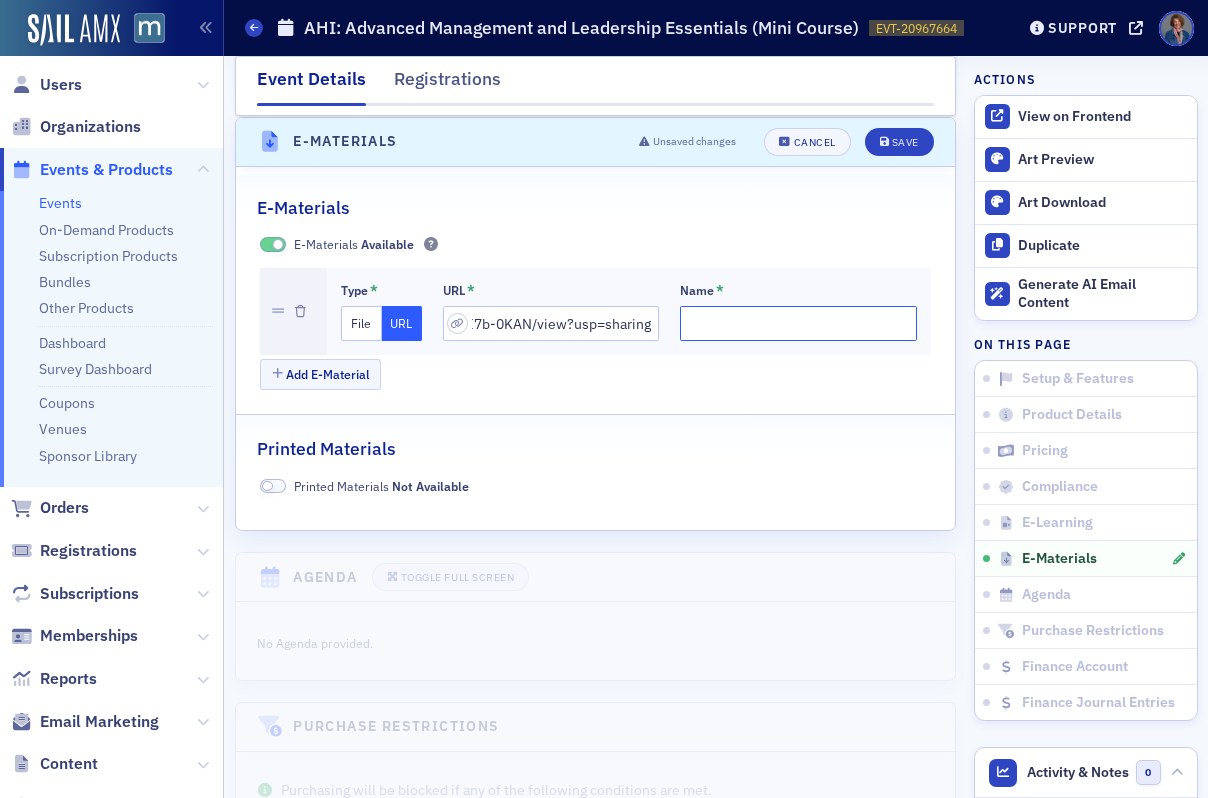 scroll, scrollTop: 0, scrollLeft: 0, axis: both 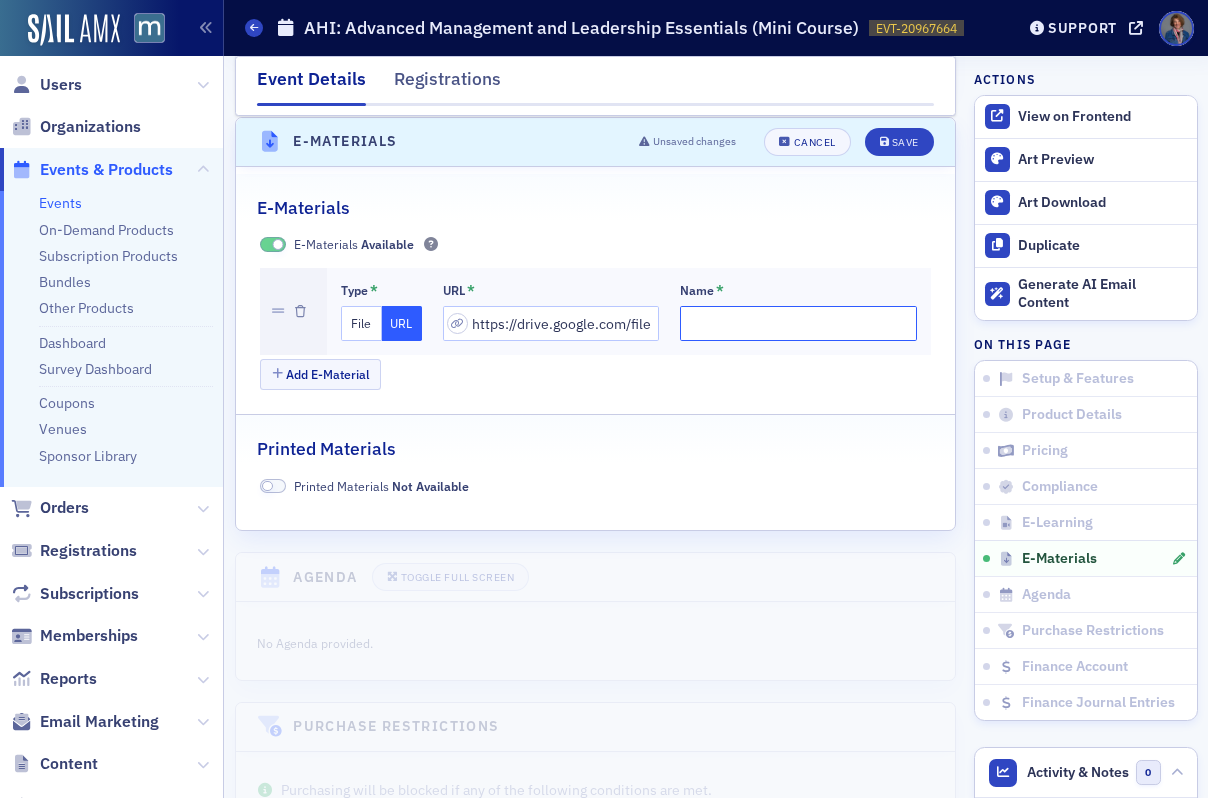 click on "Name *" 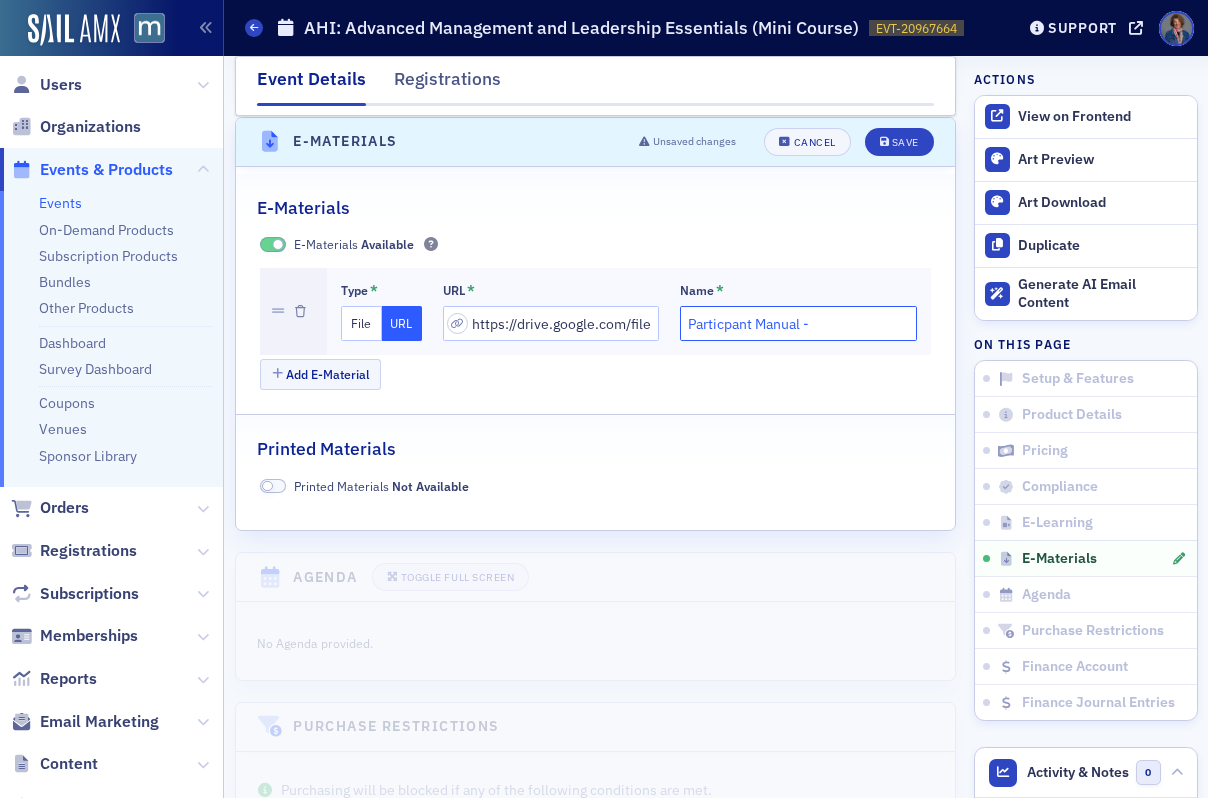 click on "Particpant Manual -" 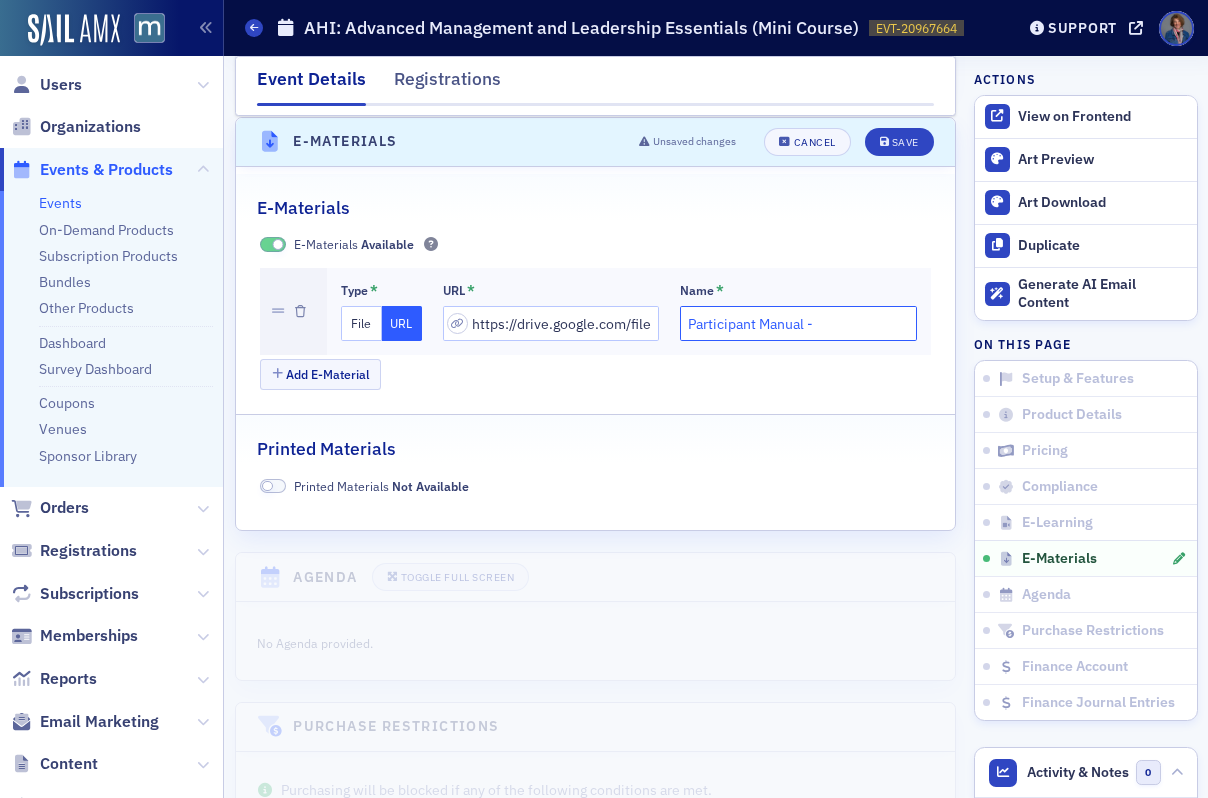 click on "Participant Manual -" 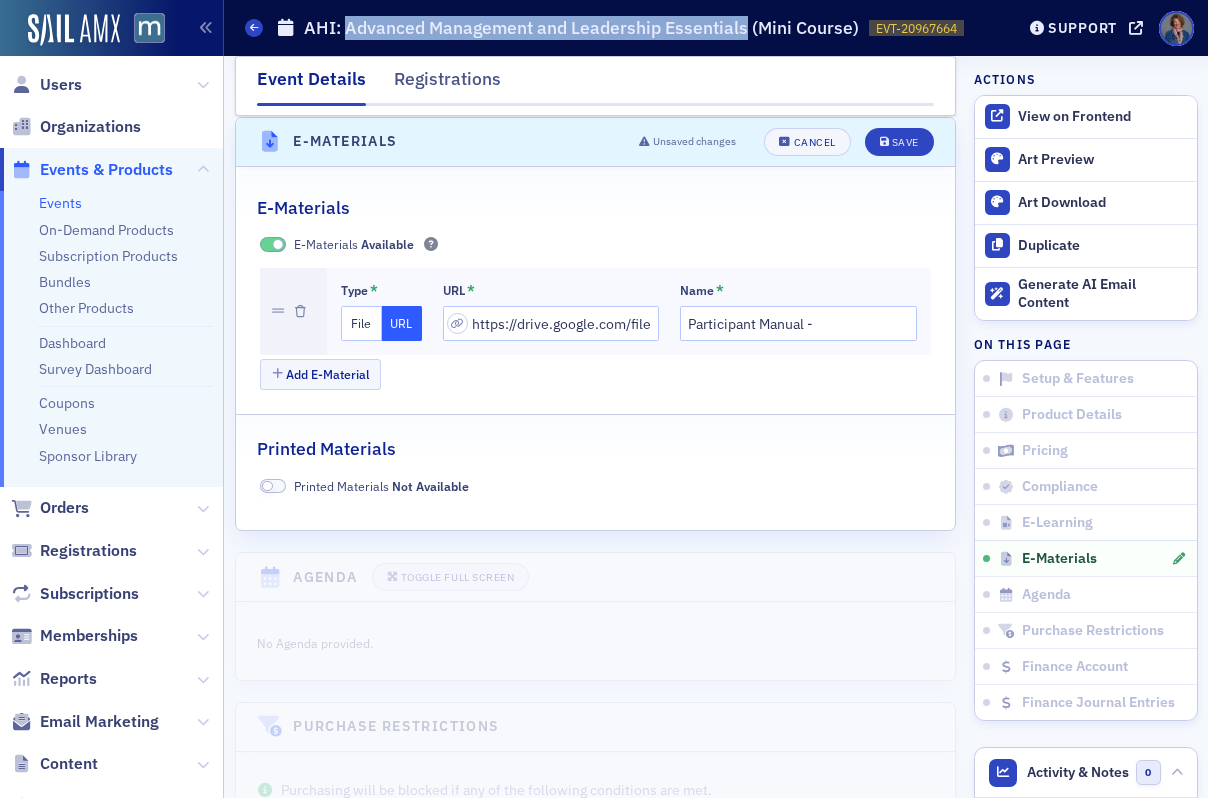 drag, startPoint x: 350, startPoint y: 28, endPoint x: 743, endPoint y: 31, distance: 393.01144 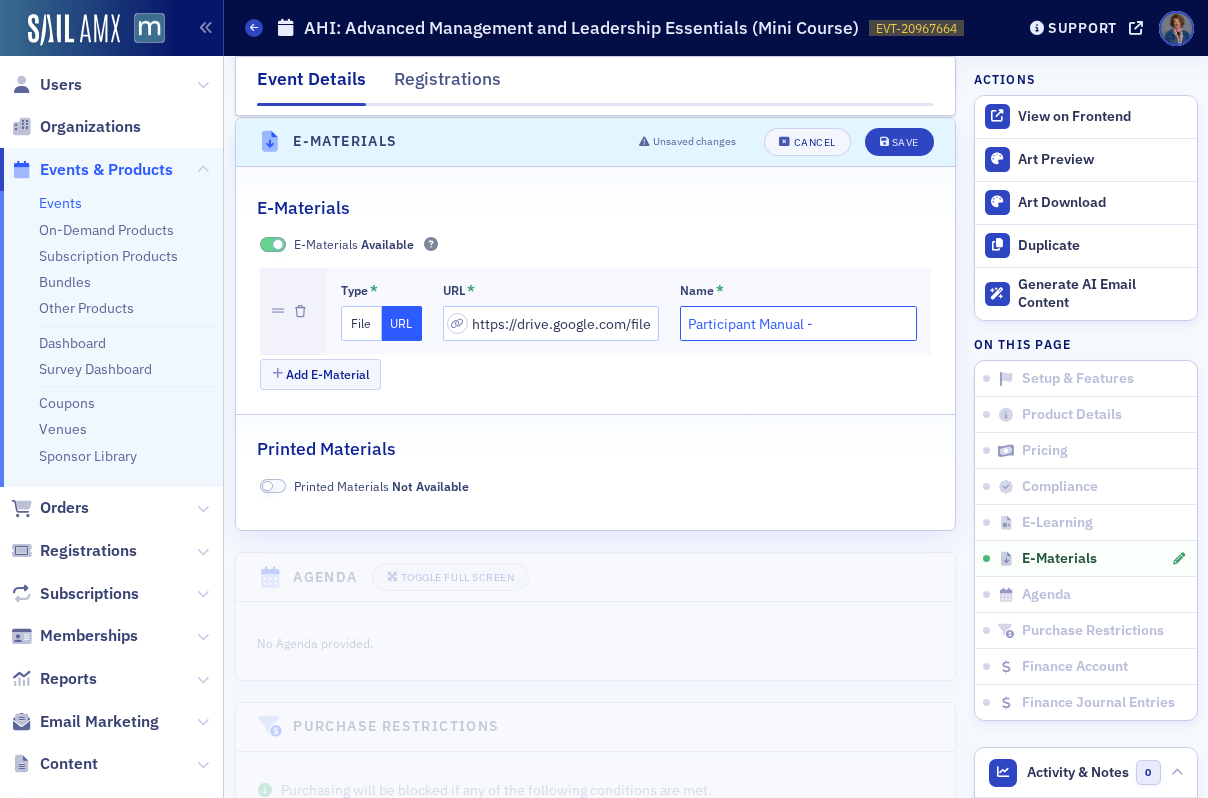 click on "Participant Manual -" 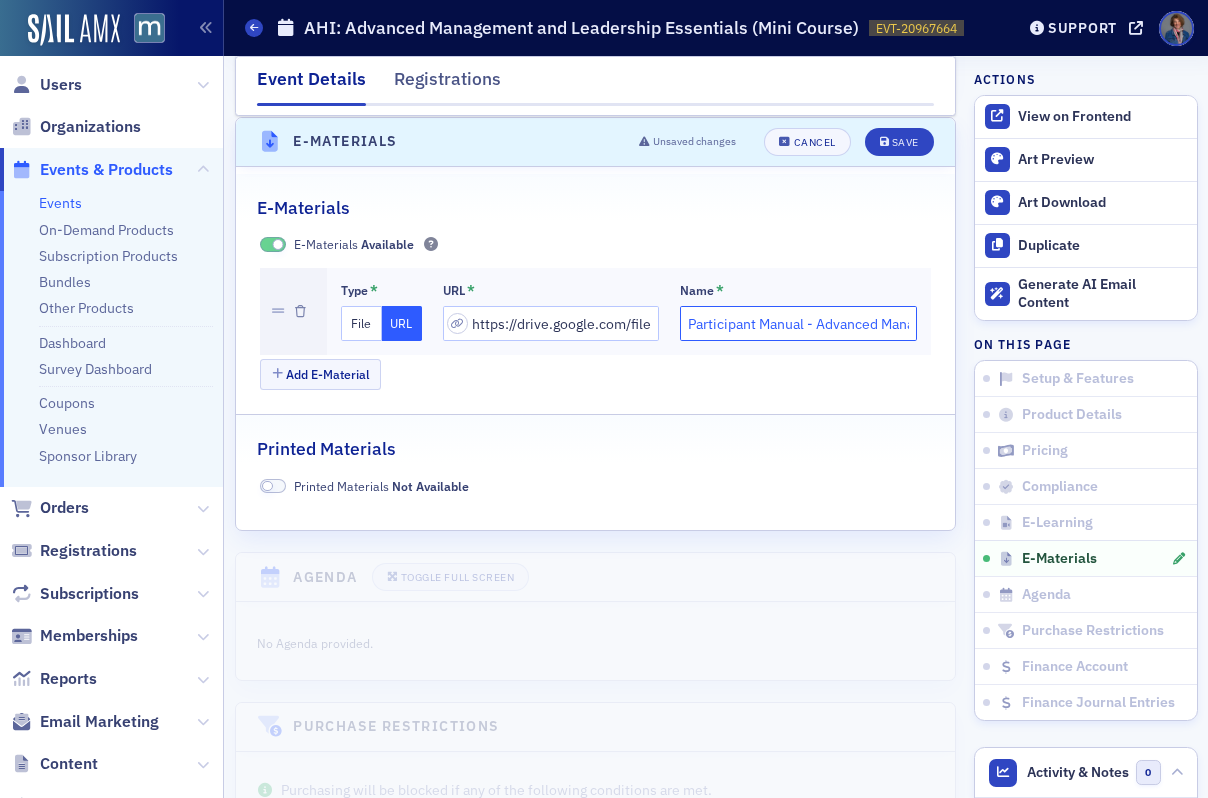 scroll, scrollTop: 0, scrollLeft: 209, axis: horizontal 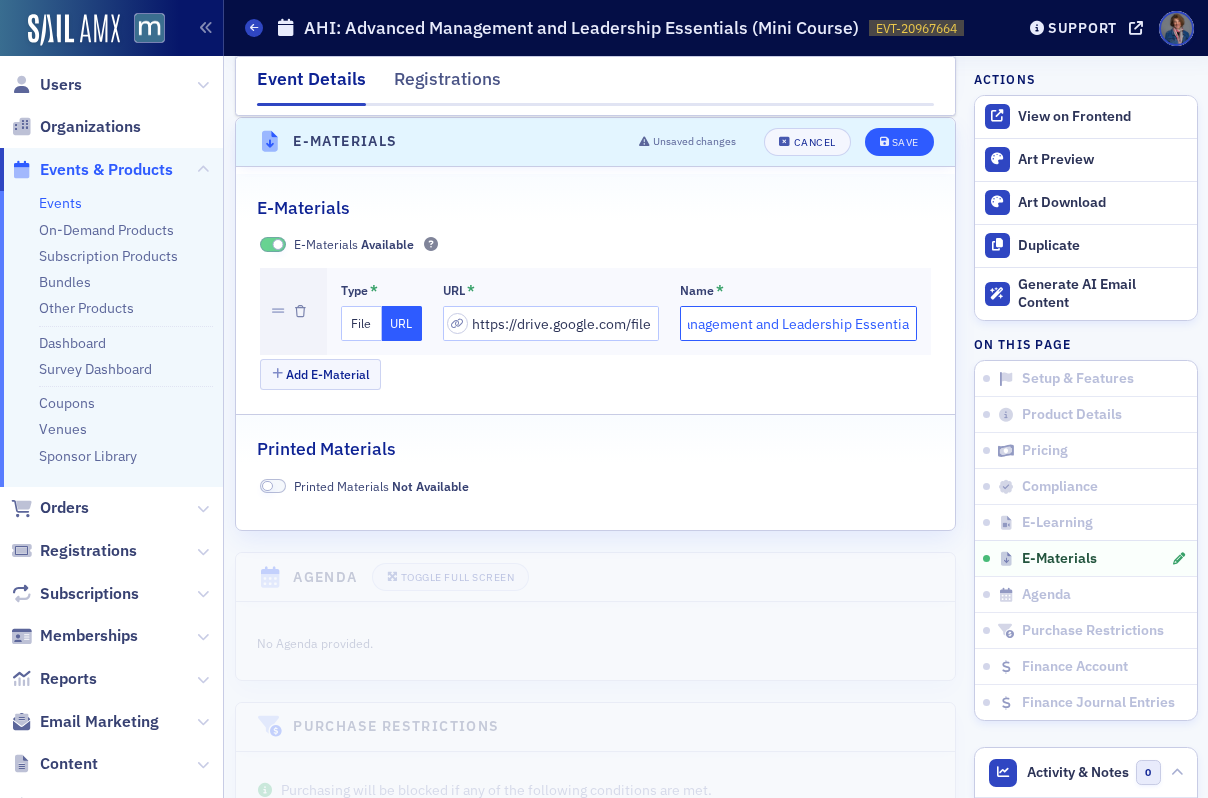 type on "Participant Manual - Advanced Management and Leadership Essentials" 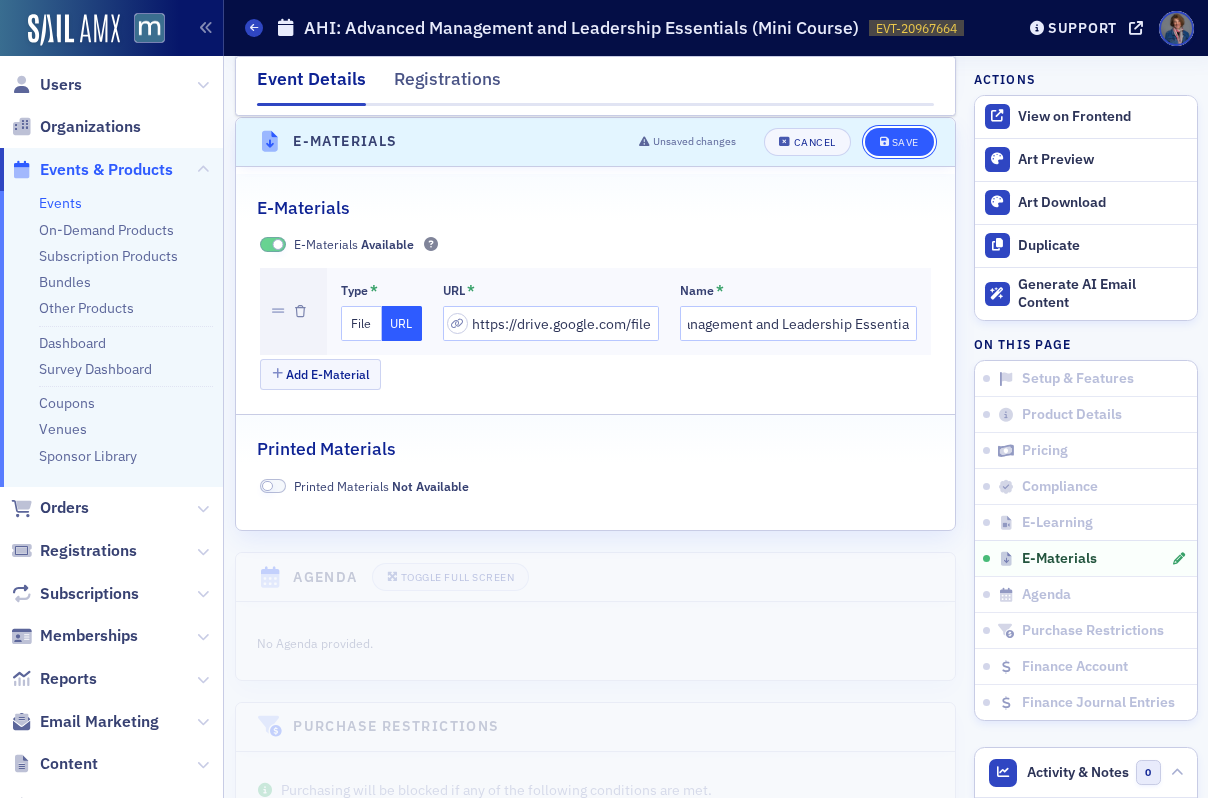 scroll, scrollTop: 0, scrollLeft: 0, axis: both 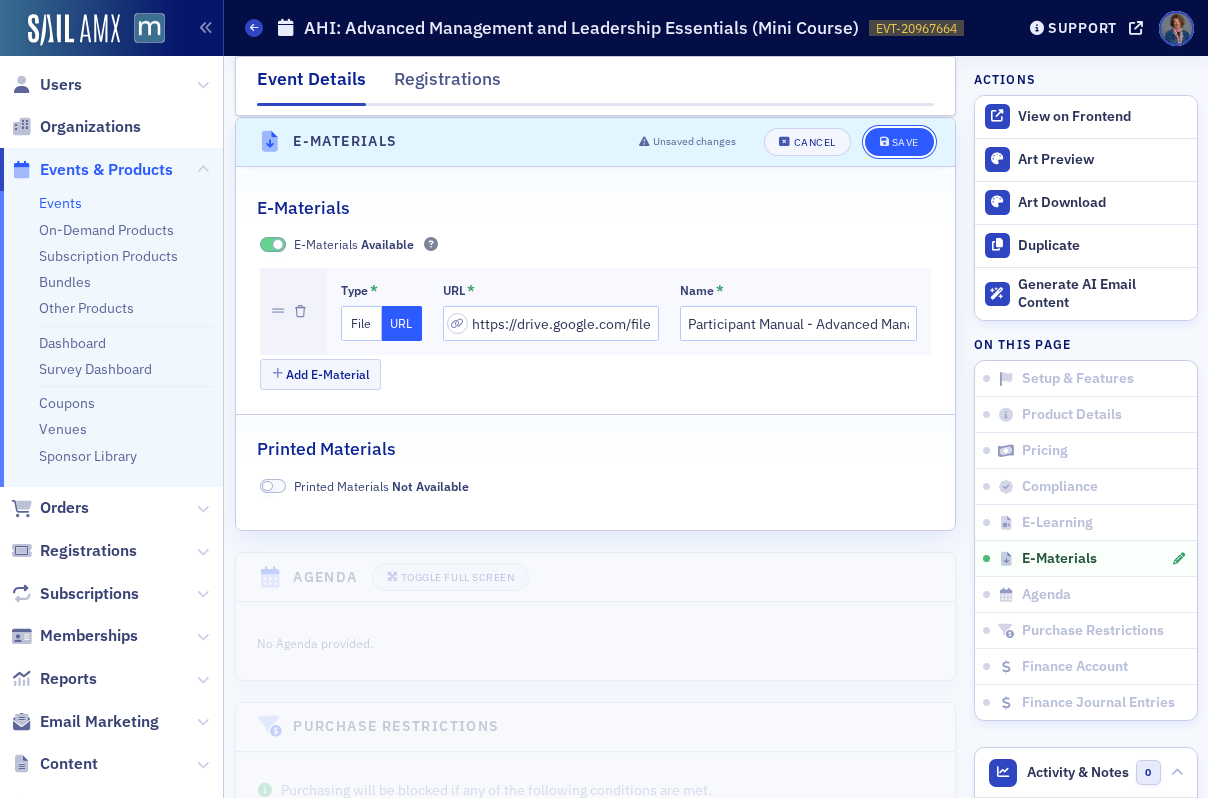 click on "Save" 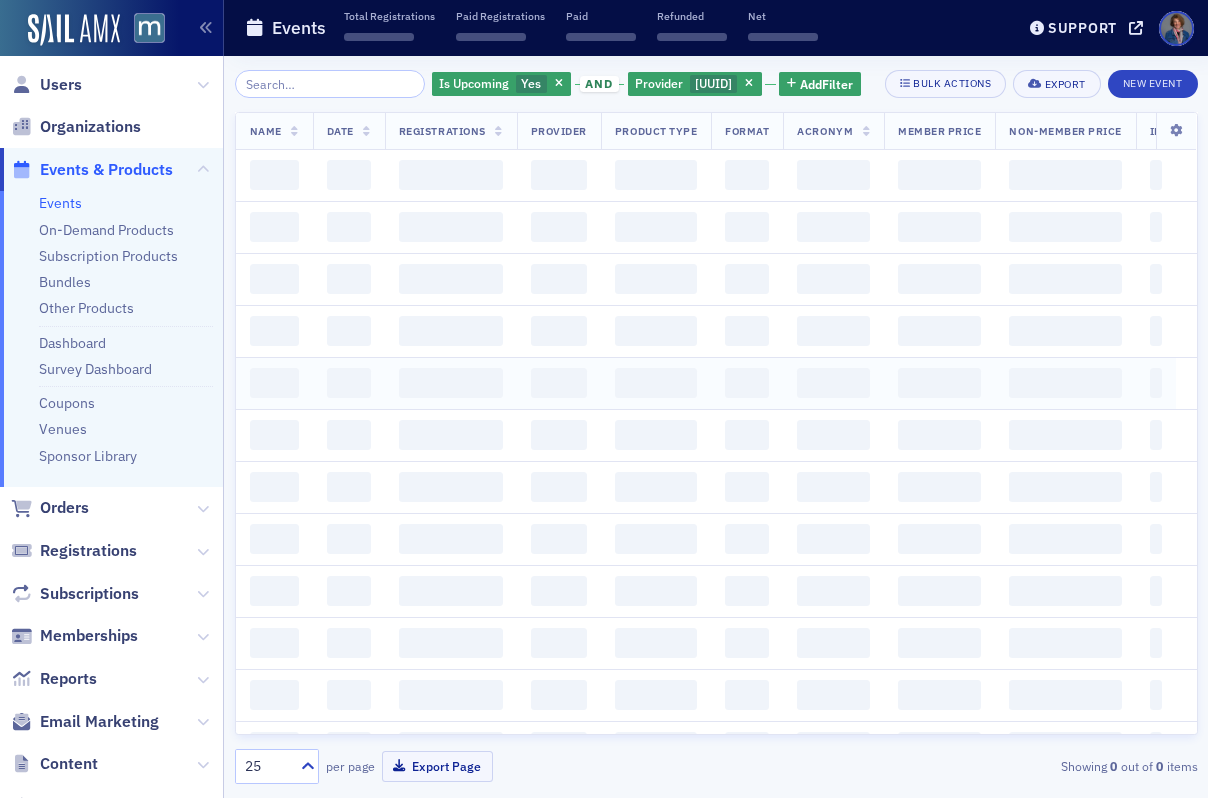 scroll, scrollTop: 0, scrollLeft: 0, axis: both 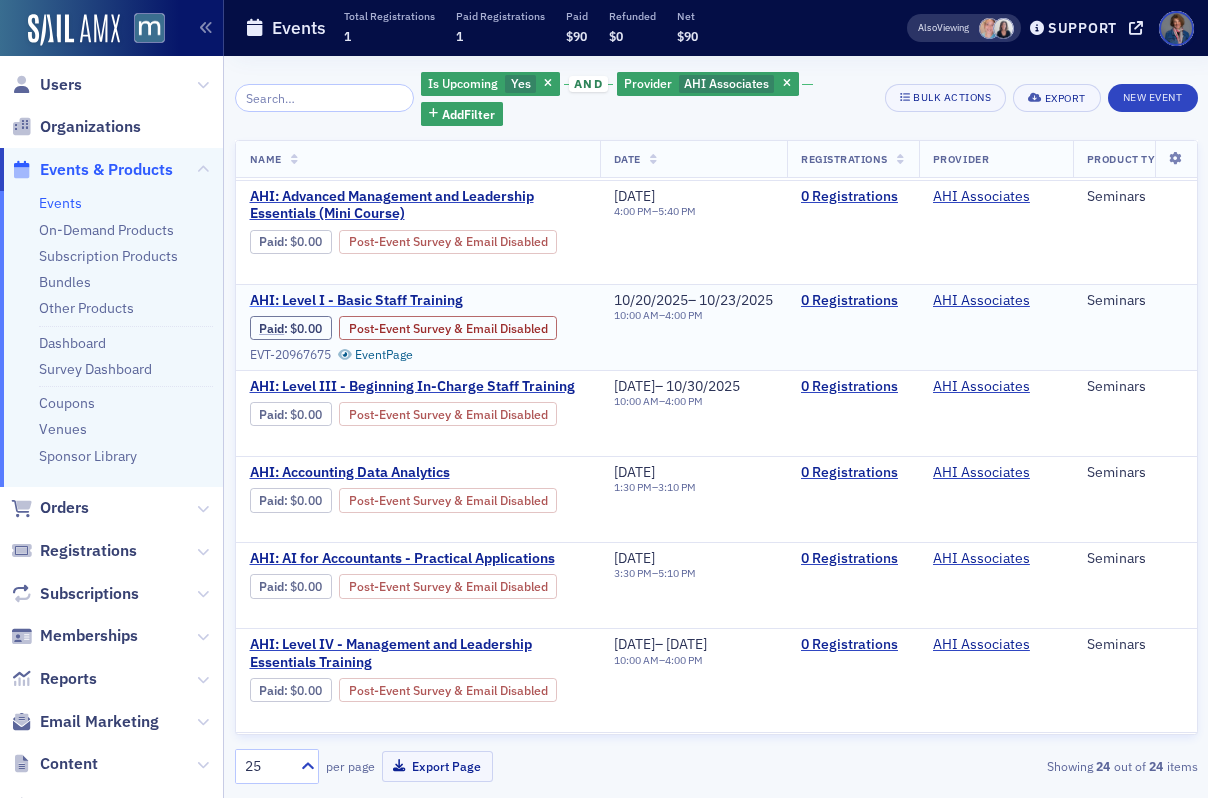 click on "AHI: Level I - Basic Staff Training" 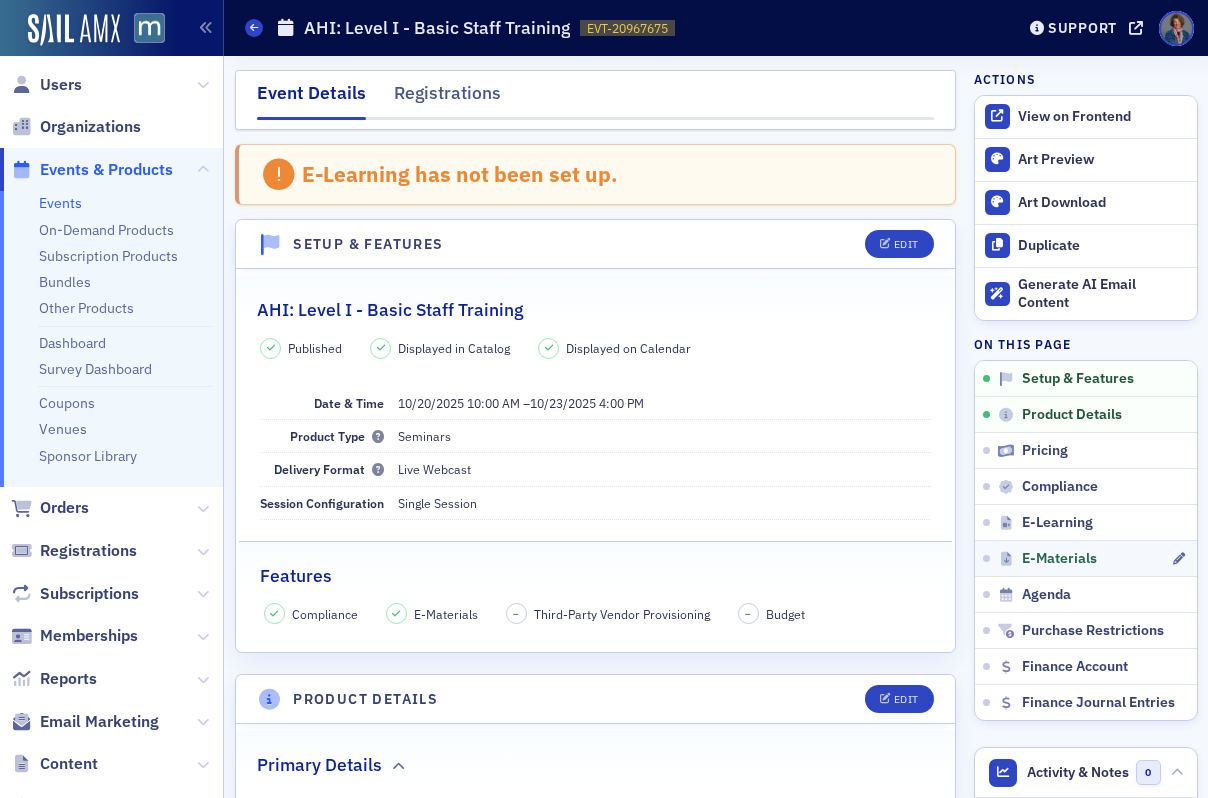 click 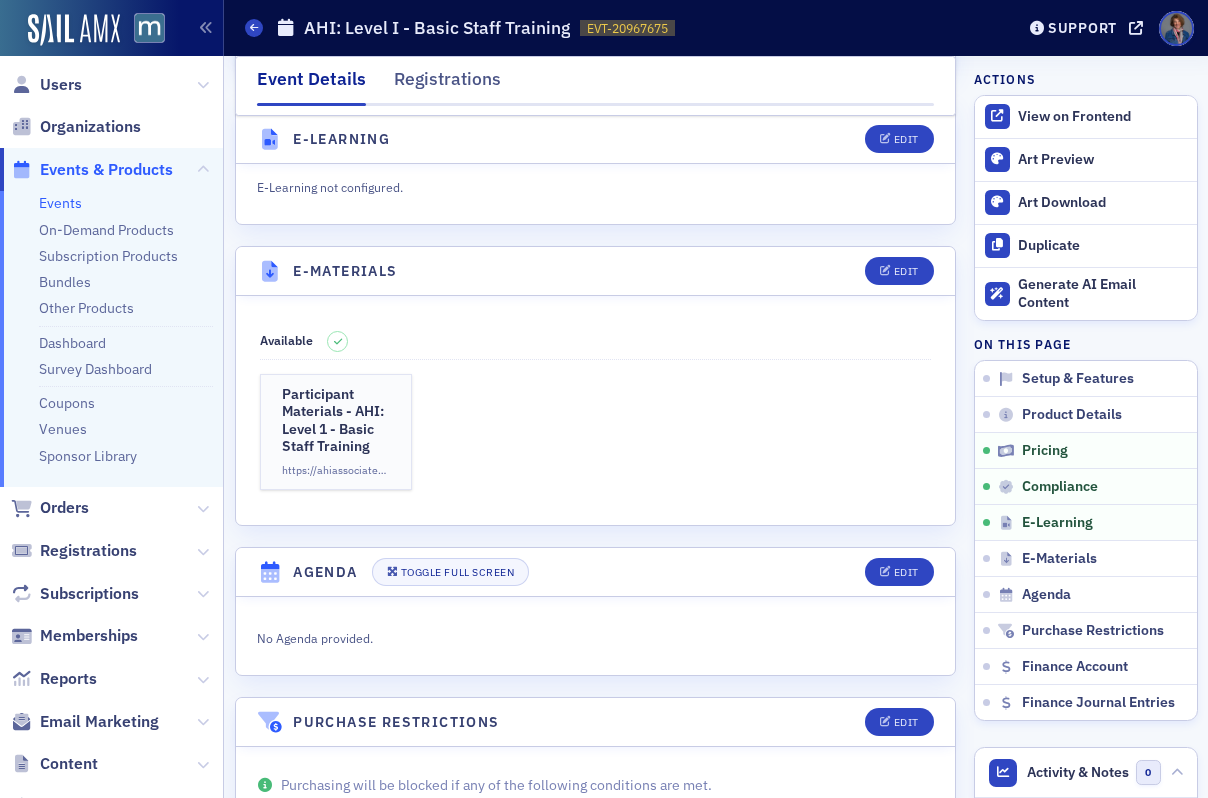 scroll, scrollTop: 2979, scrollLeft: 0, axis: vertical 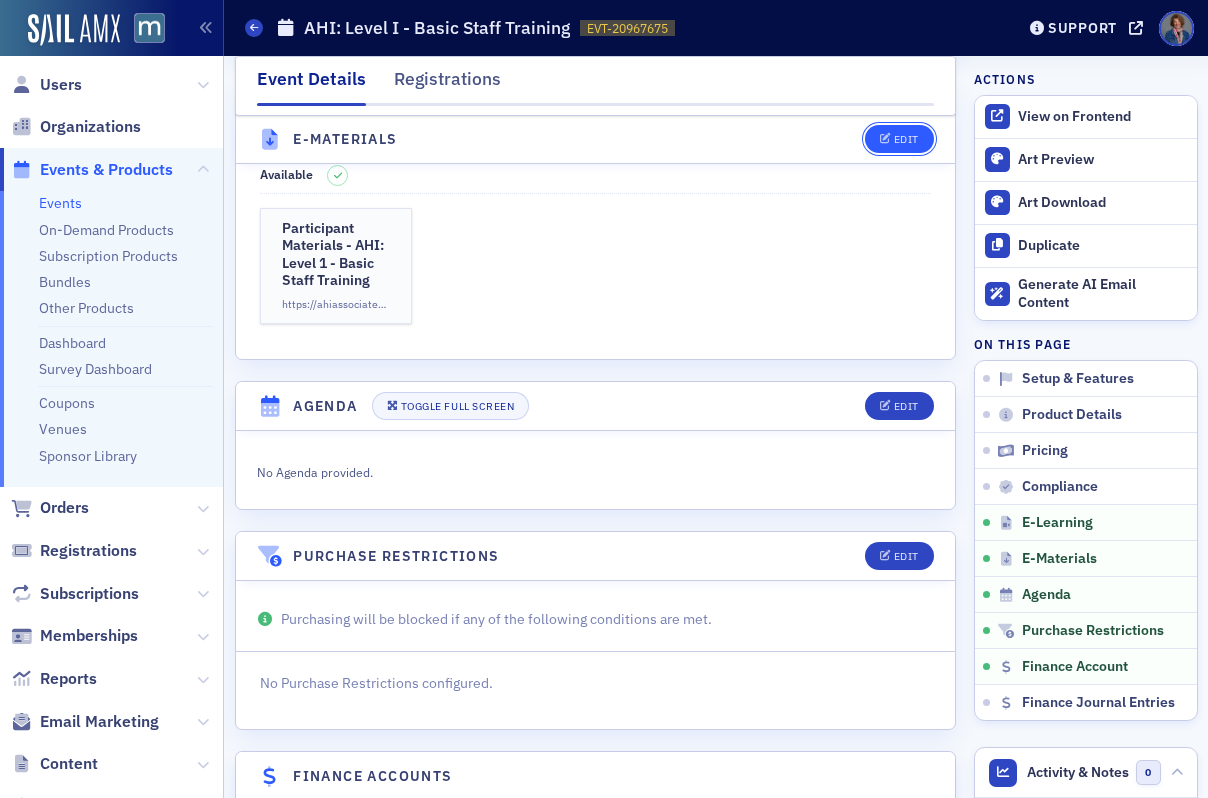 click on "Edit" 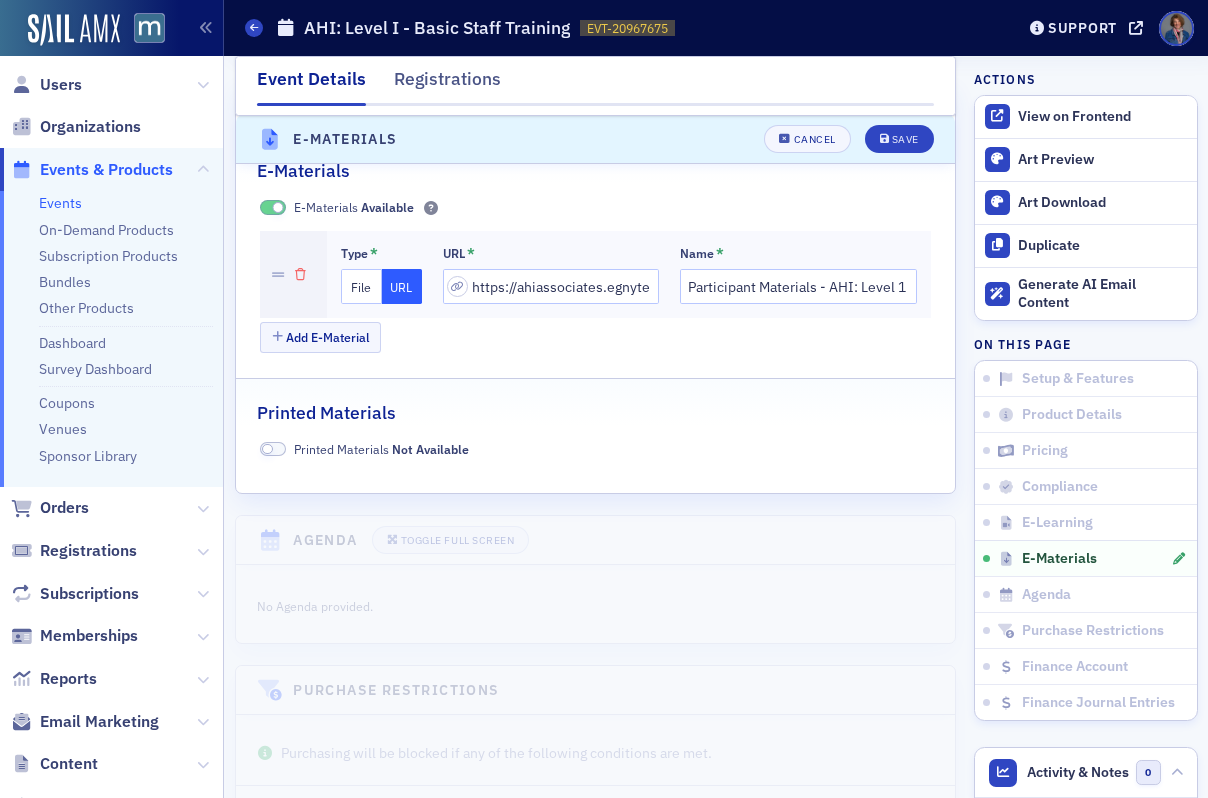 click 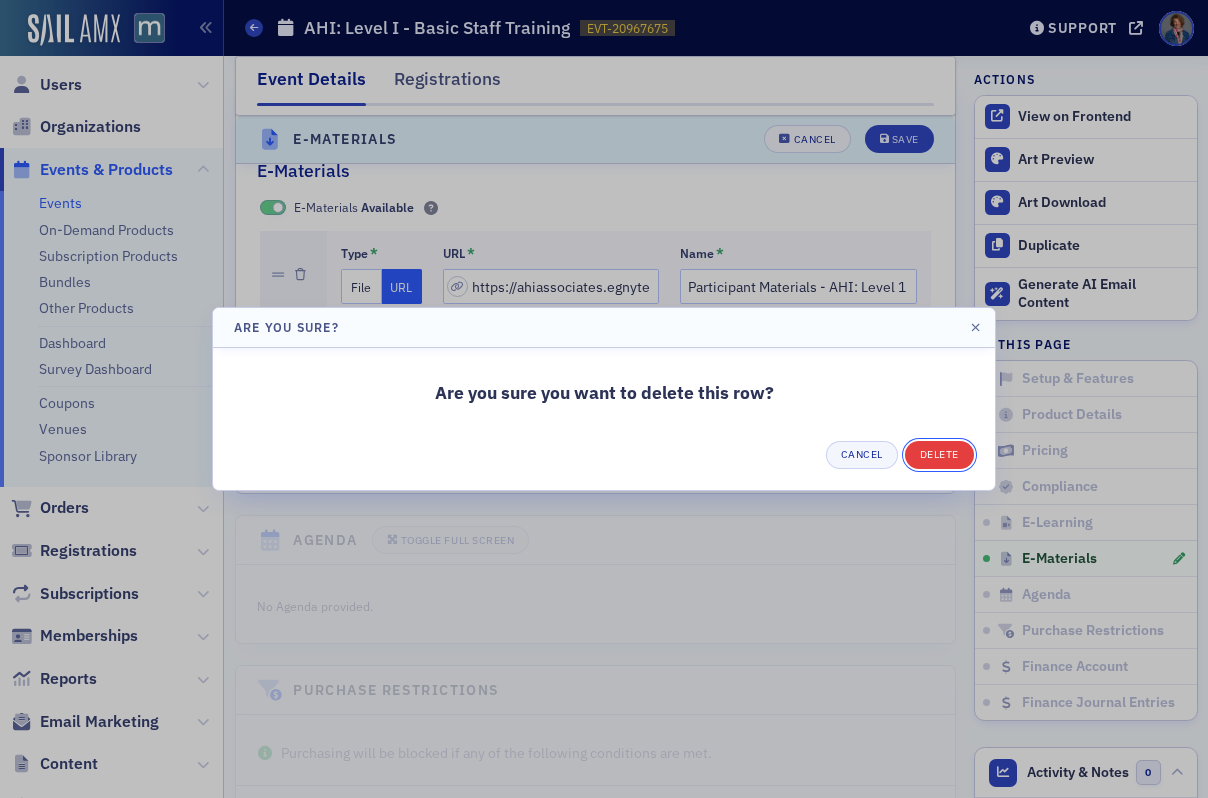 click on "Delete" at bounding box center [939, 455] 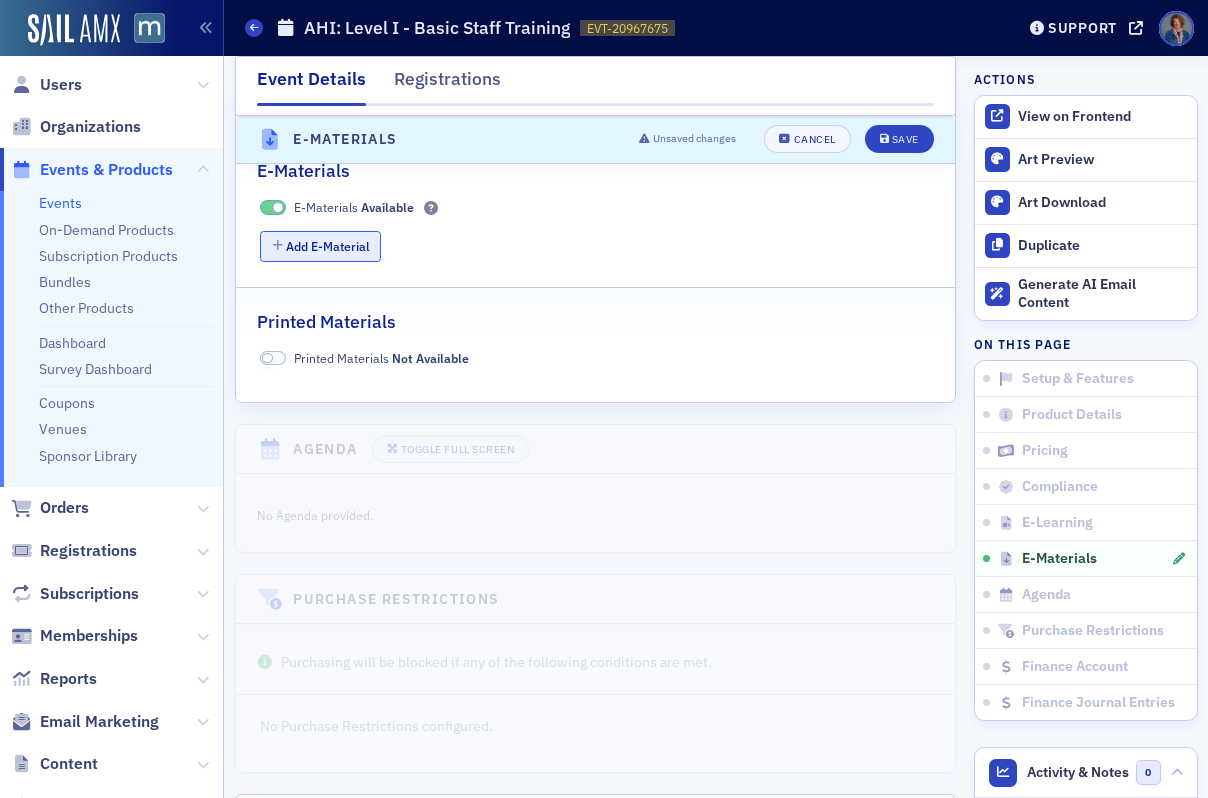 click on "Add E-Material" 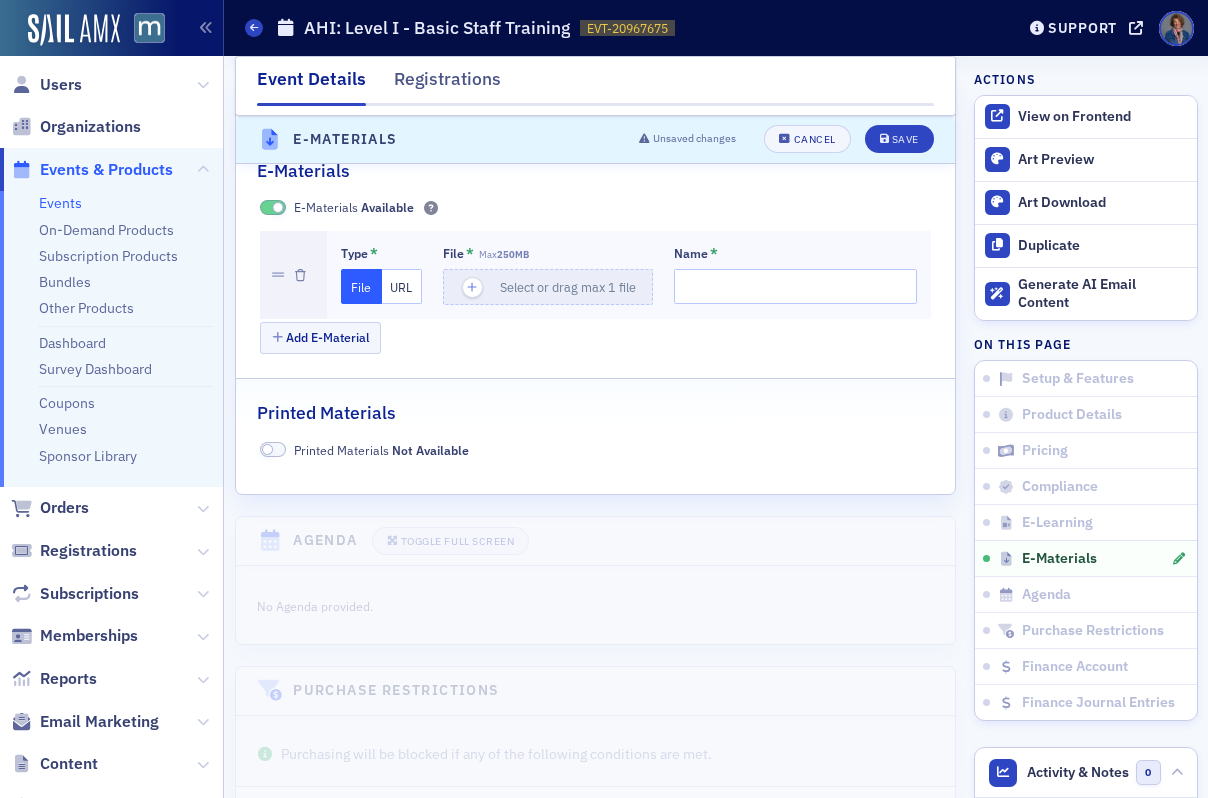 click on "URL" 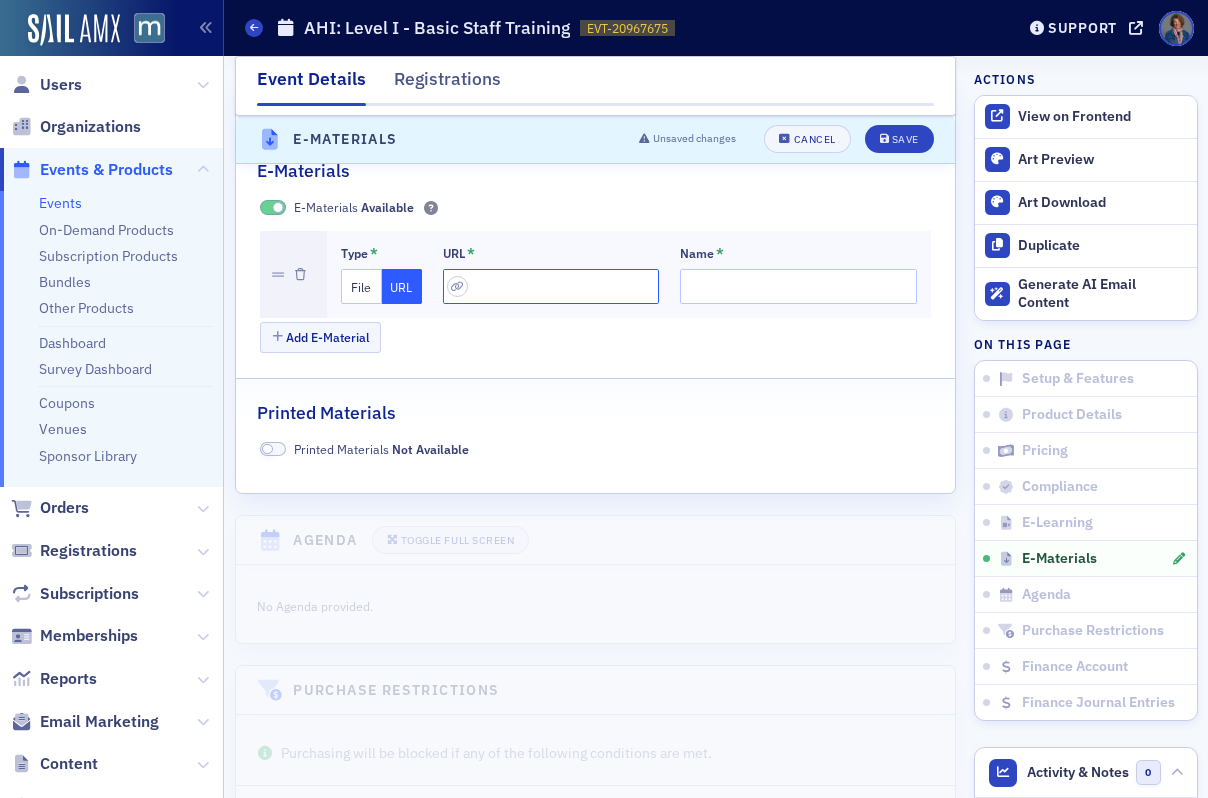 click 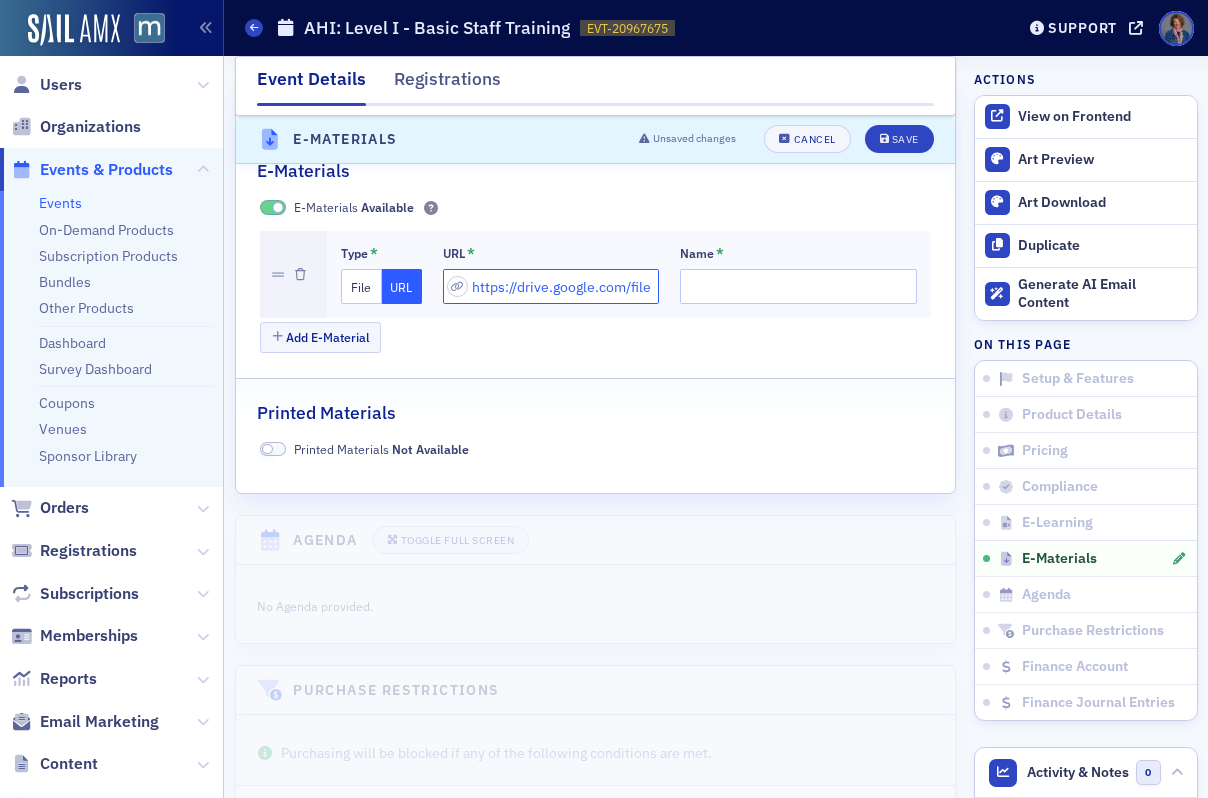 scroll, scrollTop: 0, scrollLeft: 437, axis: horizontal 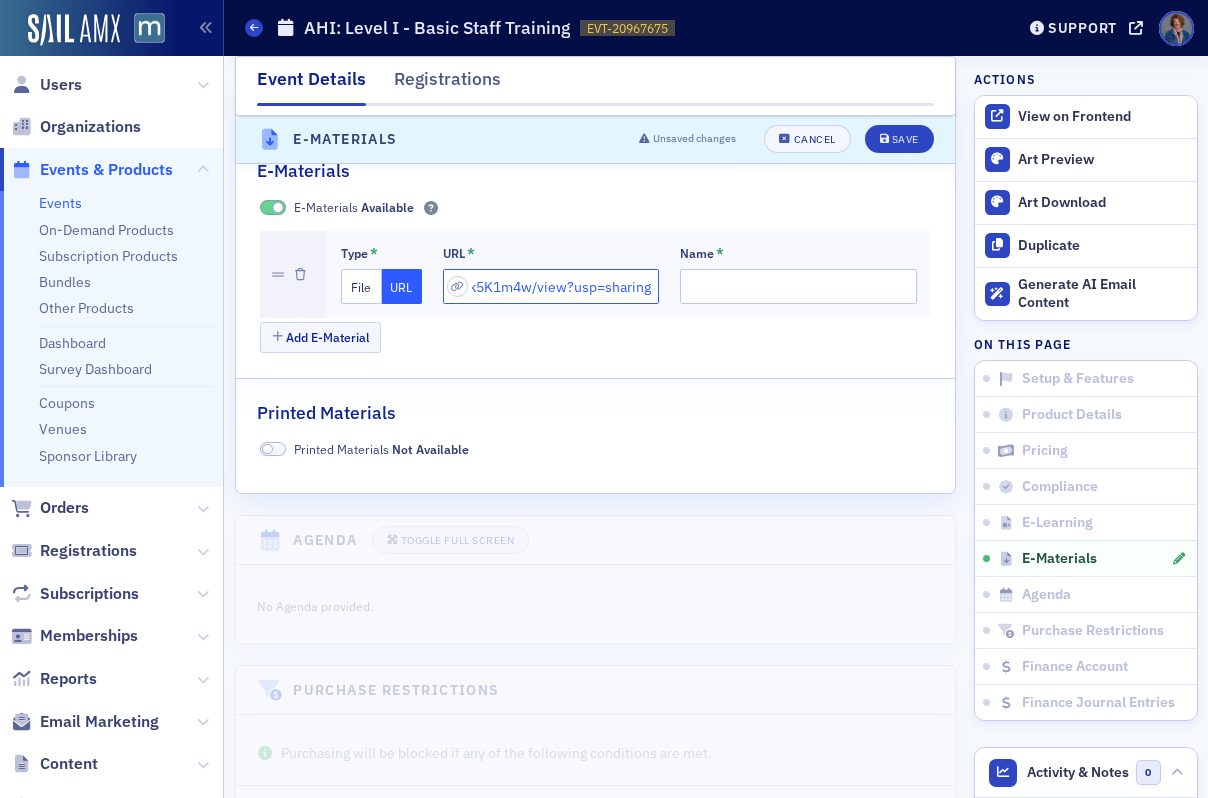 type on "https://drive.google.com/file/d/1Lv-nP7Lv8Gm_m4TfZdp-Yu2O4k5K1m4w/view?usp=sharing" 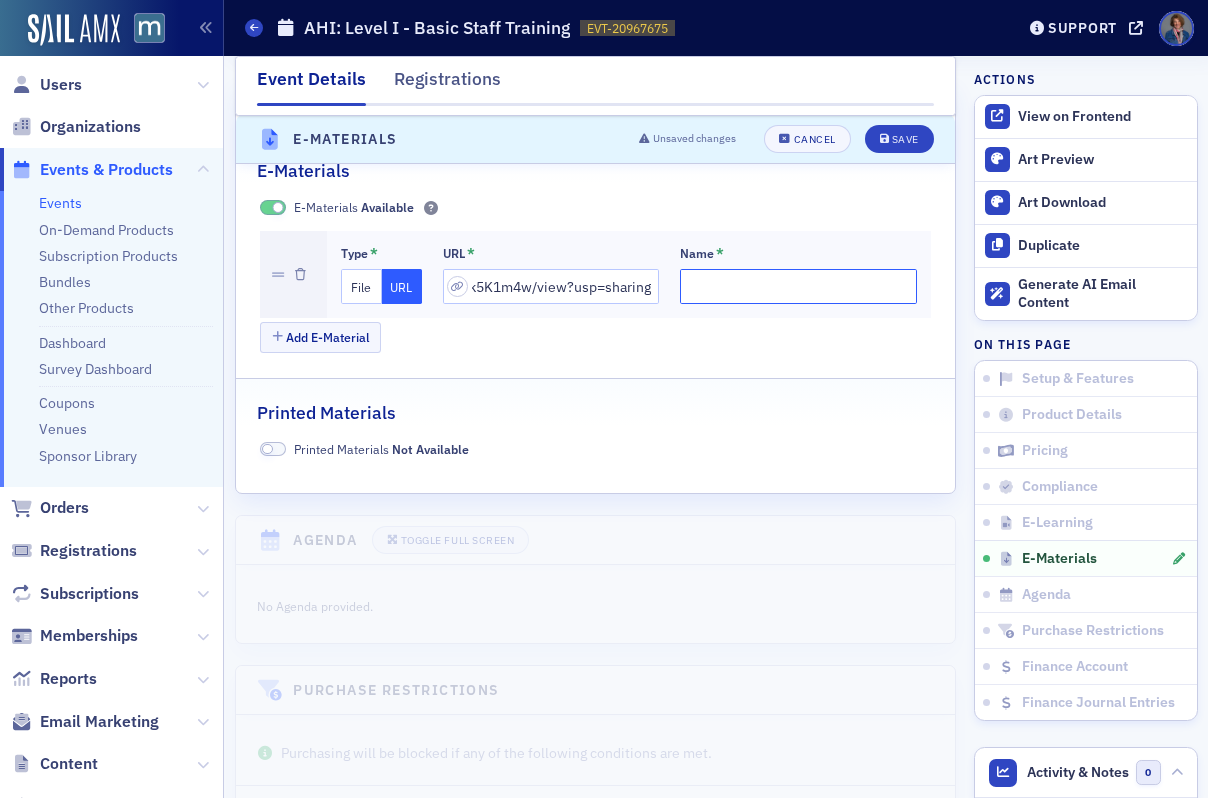 scroll, scrollTop: 0, scrollLeft: 0, axis: both 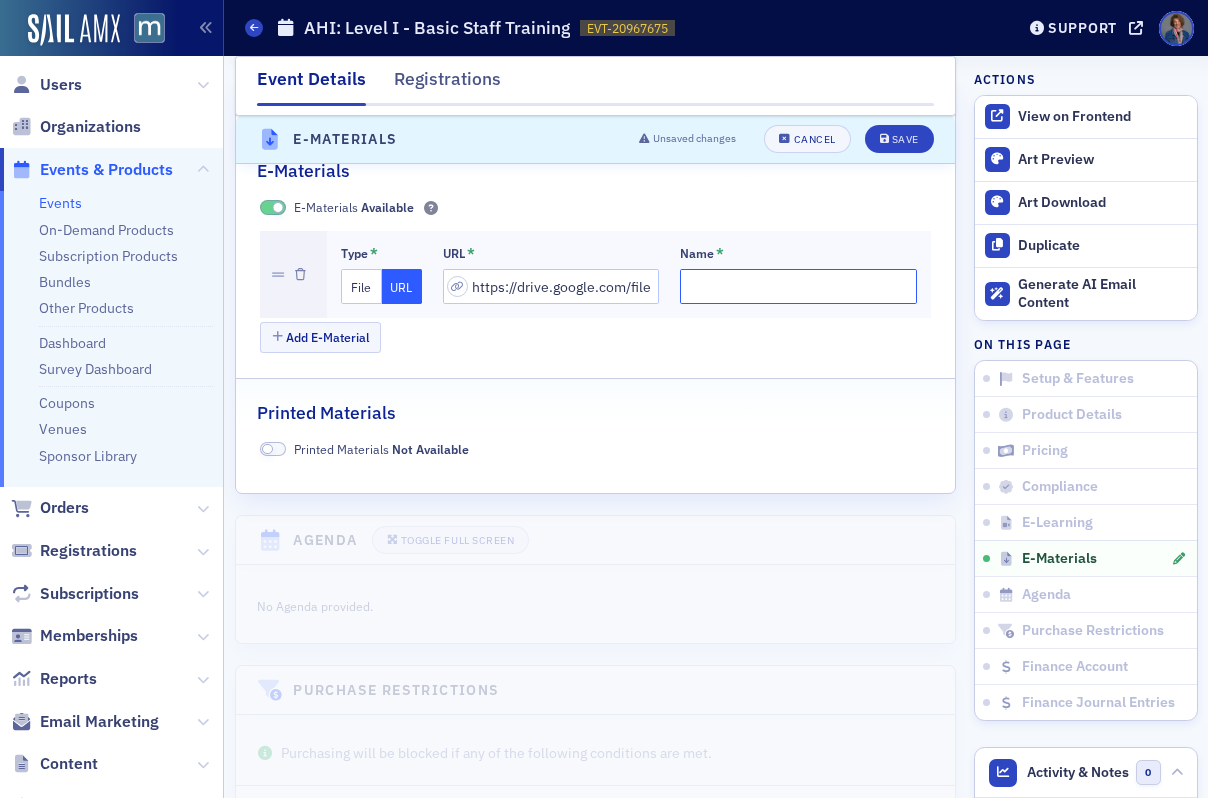 click on "Name *" 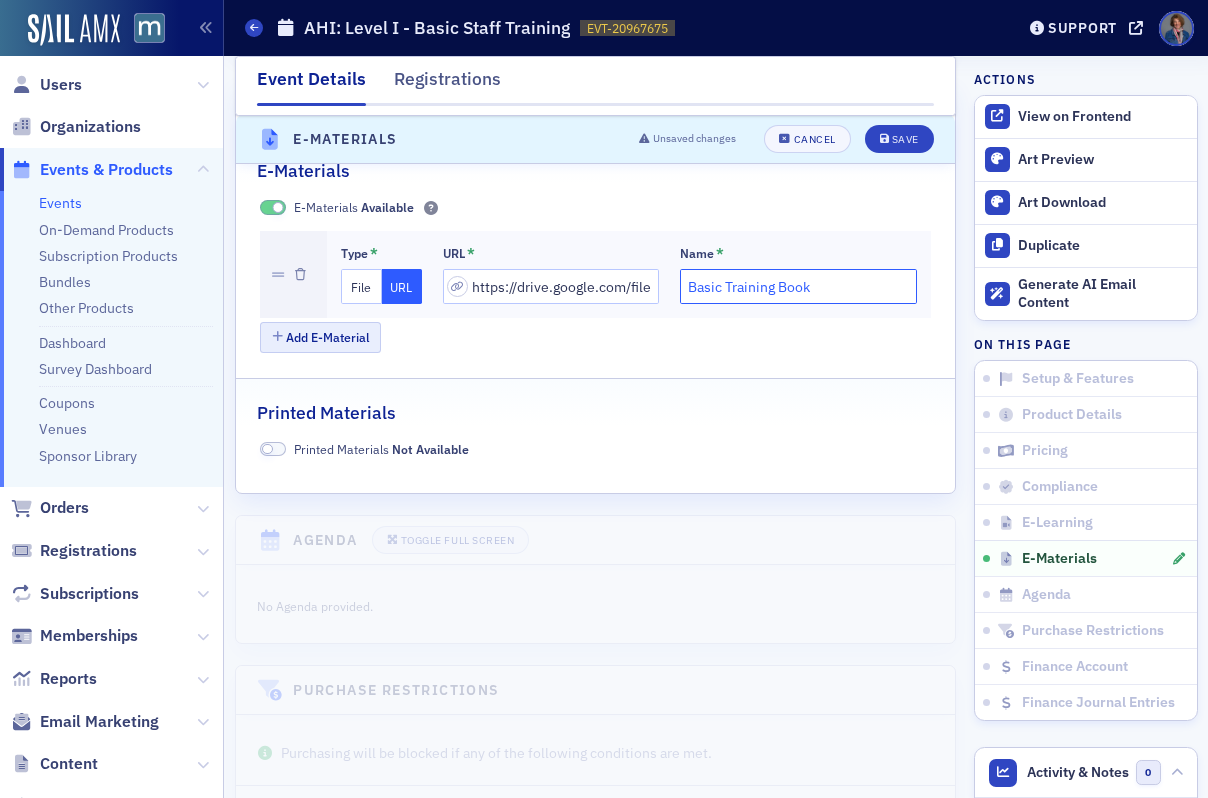 type on "Basic Training Book" 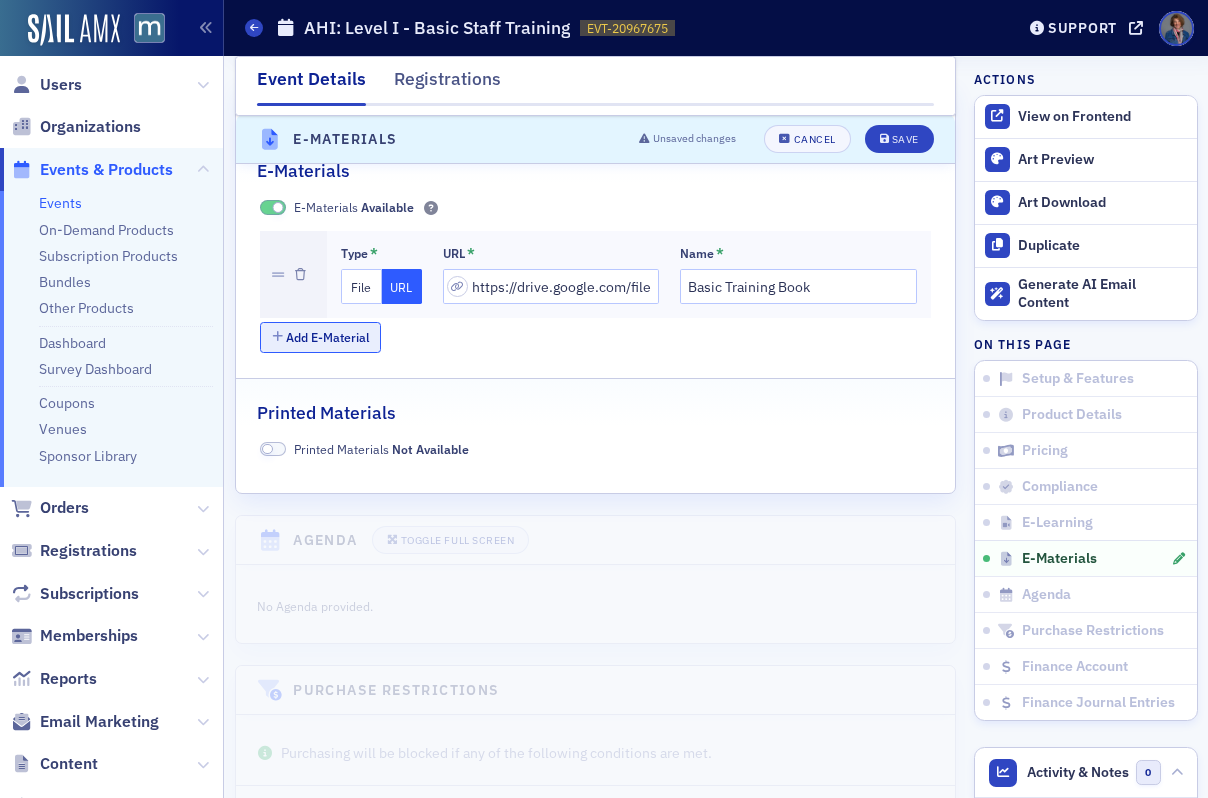 click on "Add E-Material" 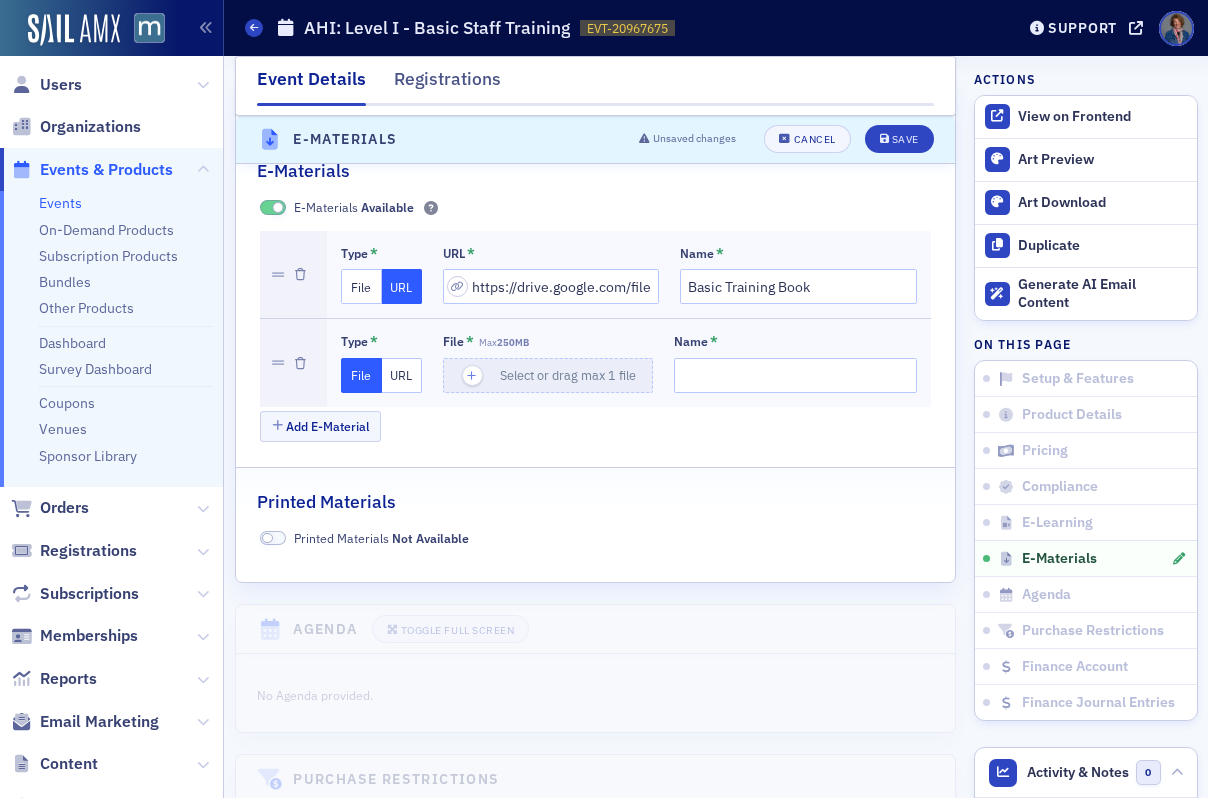 click on "URL" 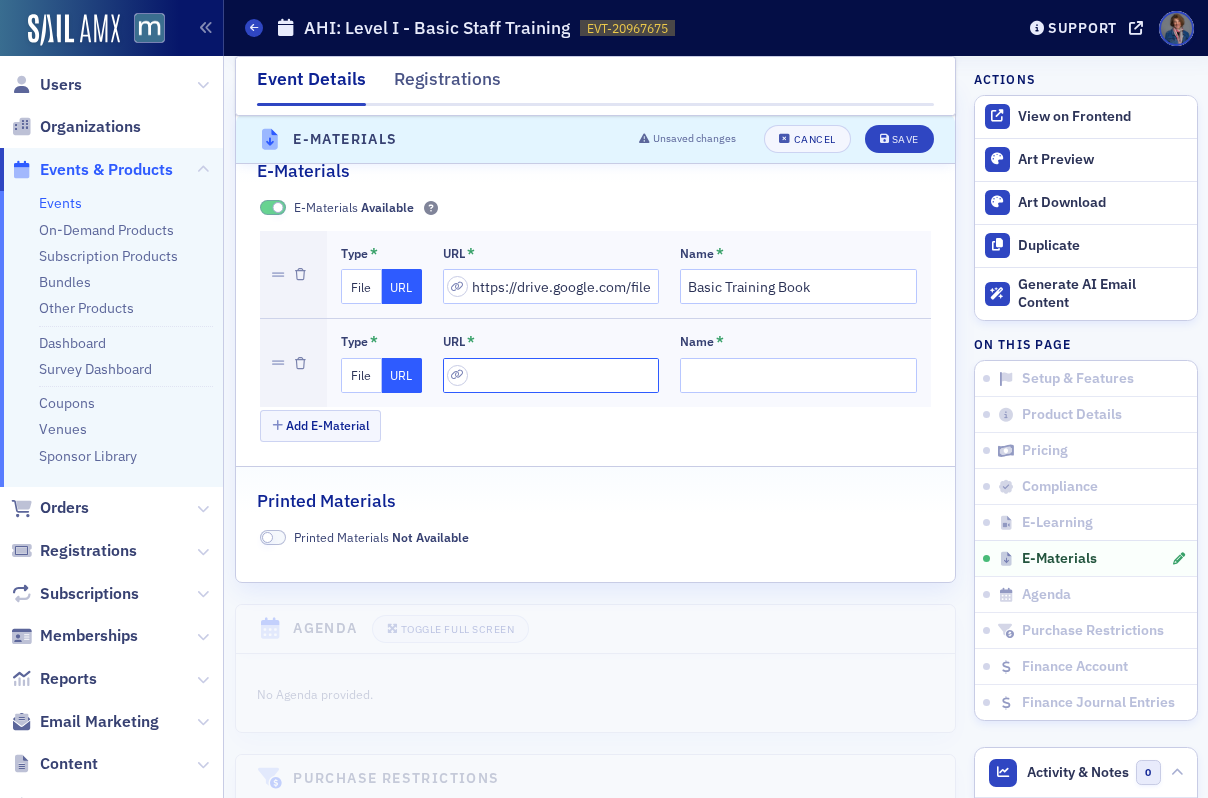 click 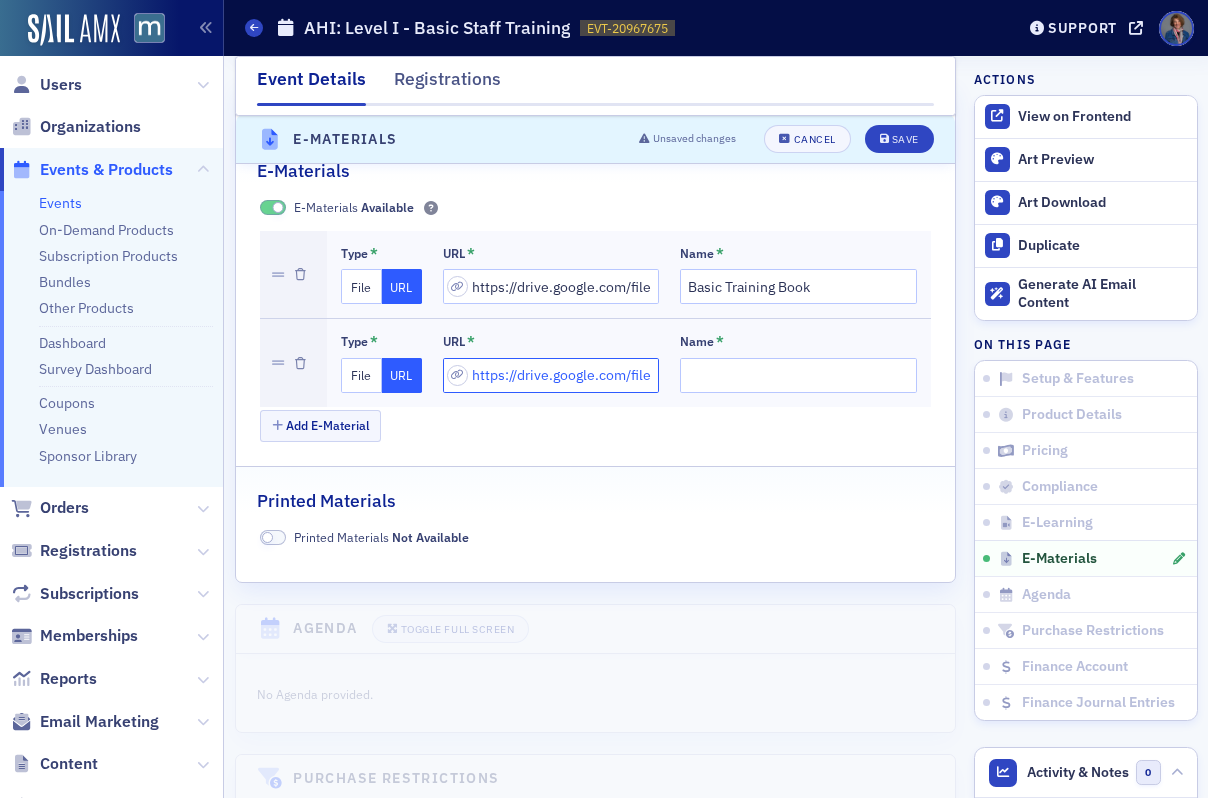 scroll, scrollTop: 0, scrollLeft: 421, axis: horizontal 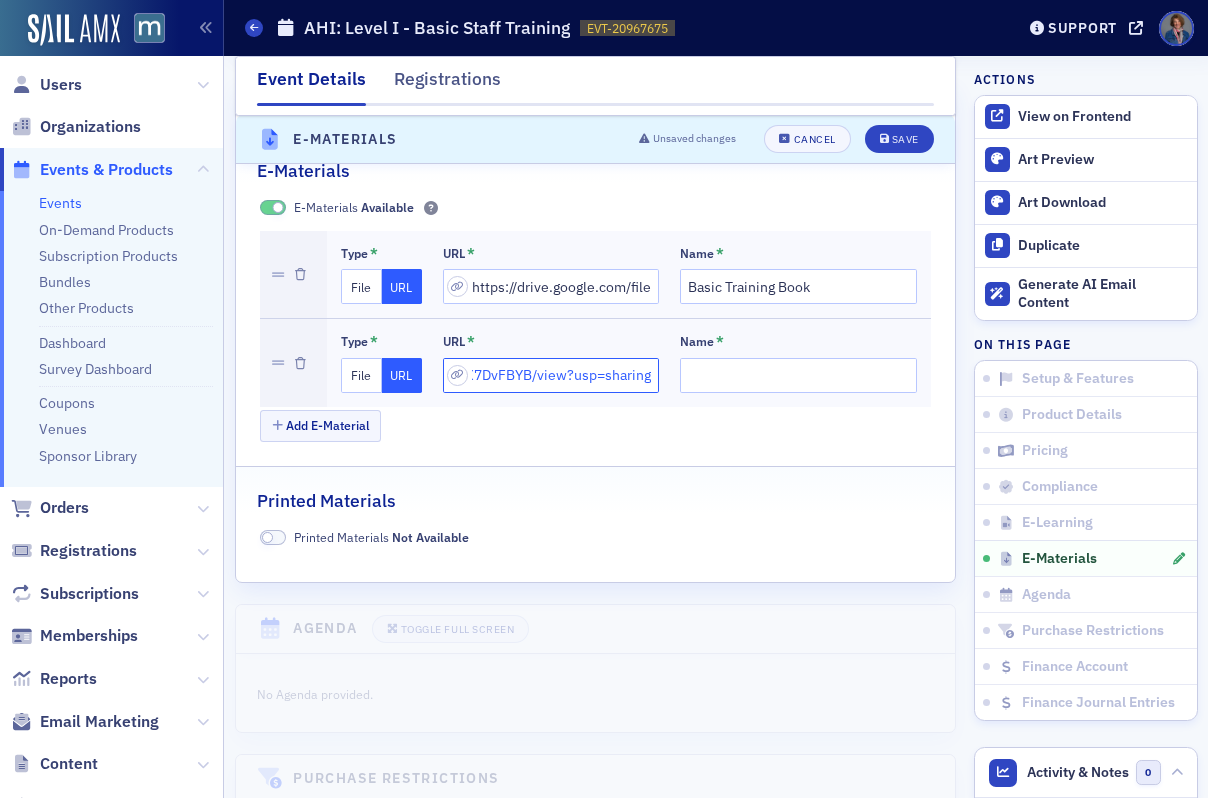 type on "https://drive.google.com/file/d/1pFYgjc6IJO5VD8Qh_xJ4juI3X7DvFBYB/view?usp=sharing" 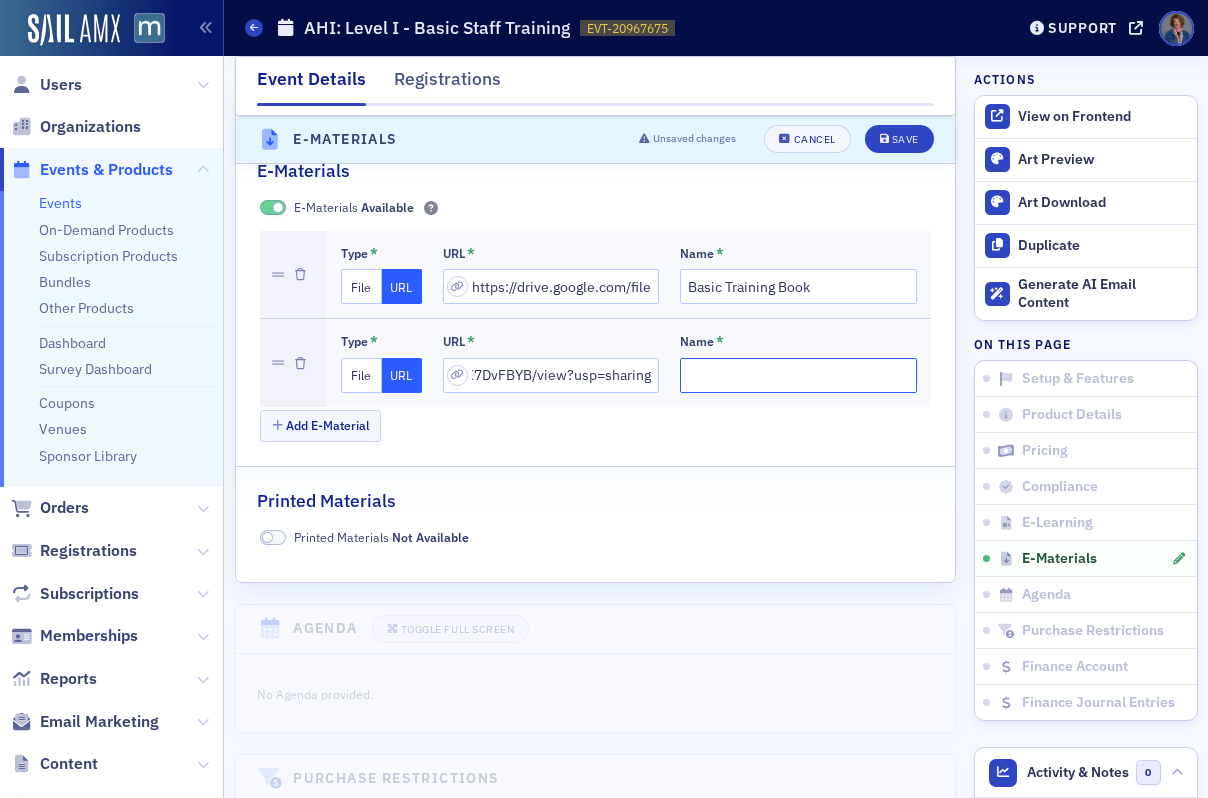scroll, scrollTop: 0, scrollLeft: 0, axis: both 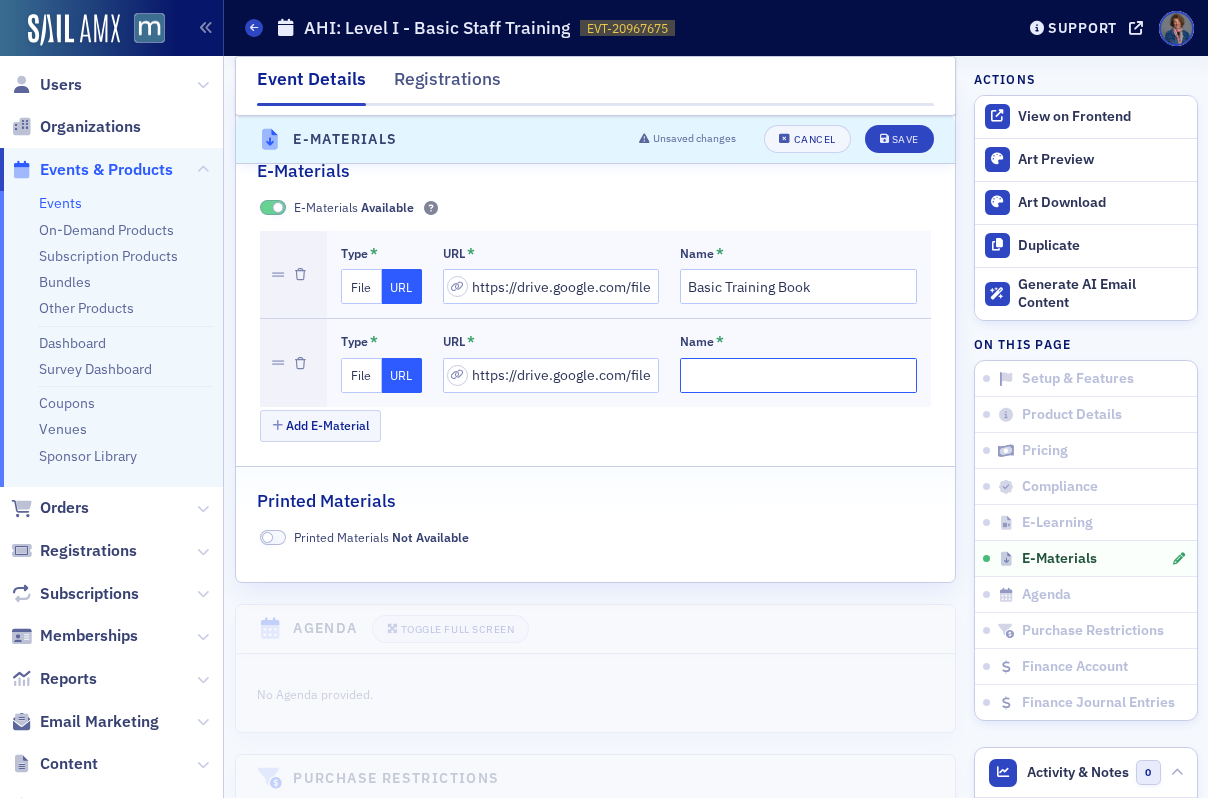 click on "Name *" 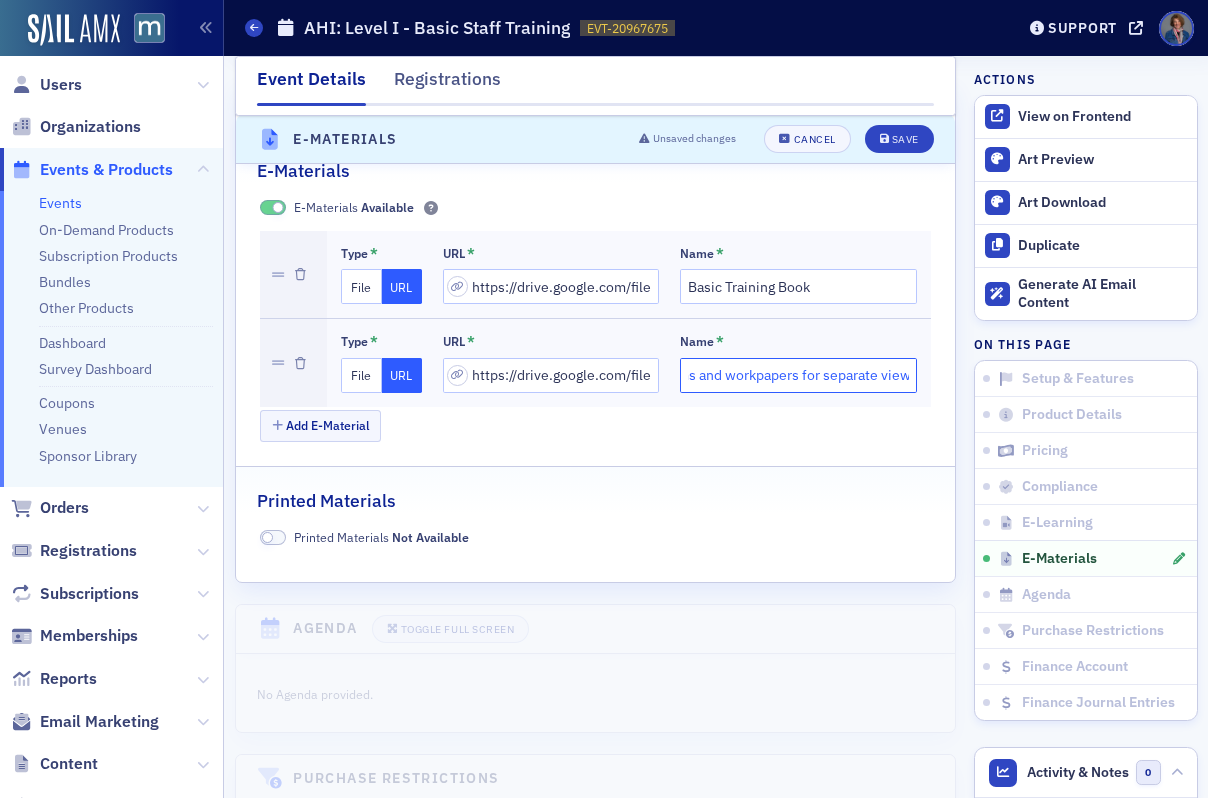 scroll, scrollTop: 0, scrollLeft: 174, axis: horizontal 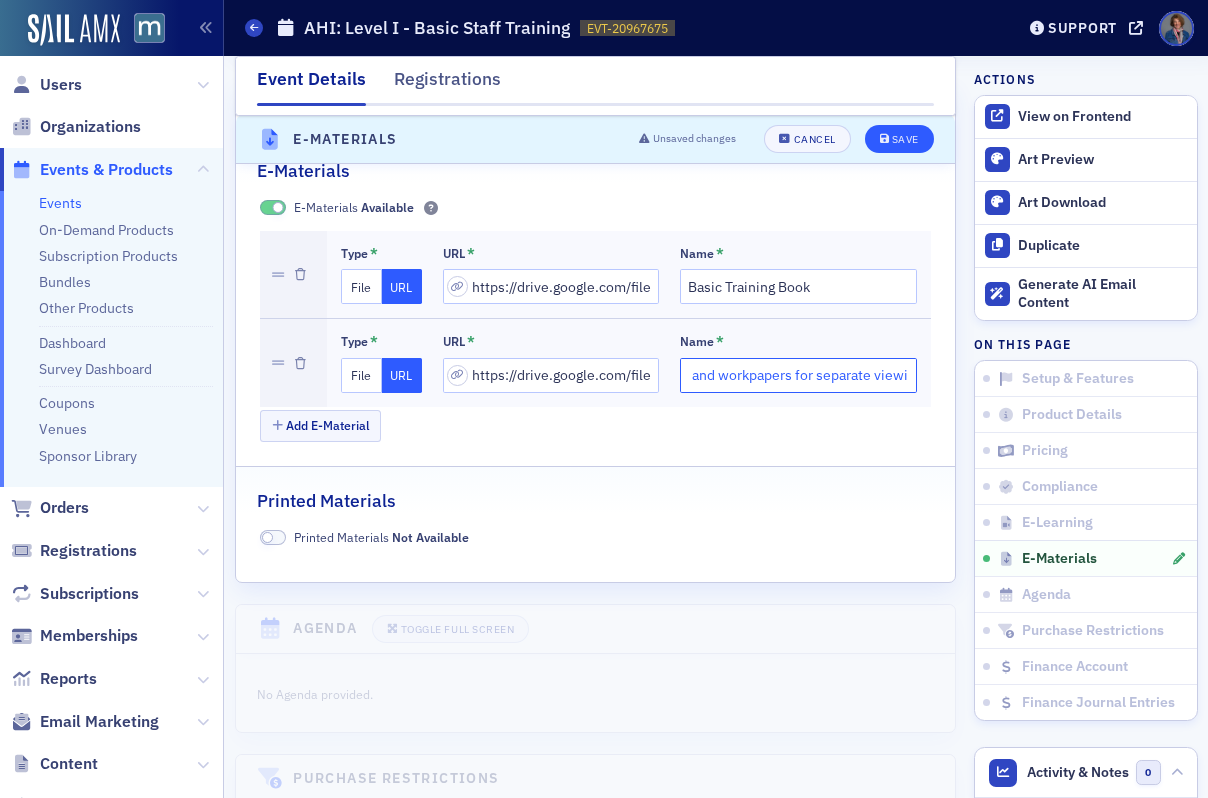 type on "Zip Drive of Extracted forms and workpapers for separate viewing" 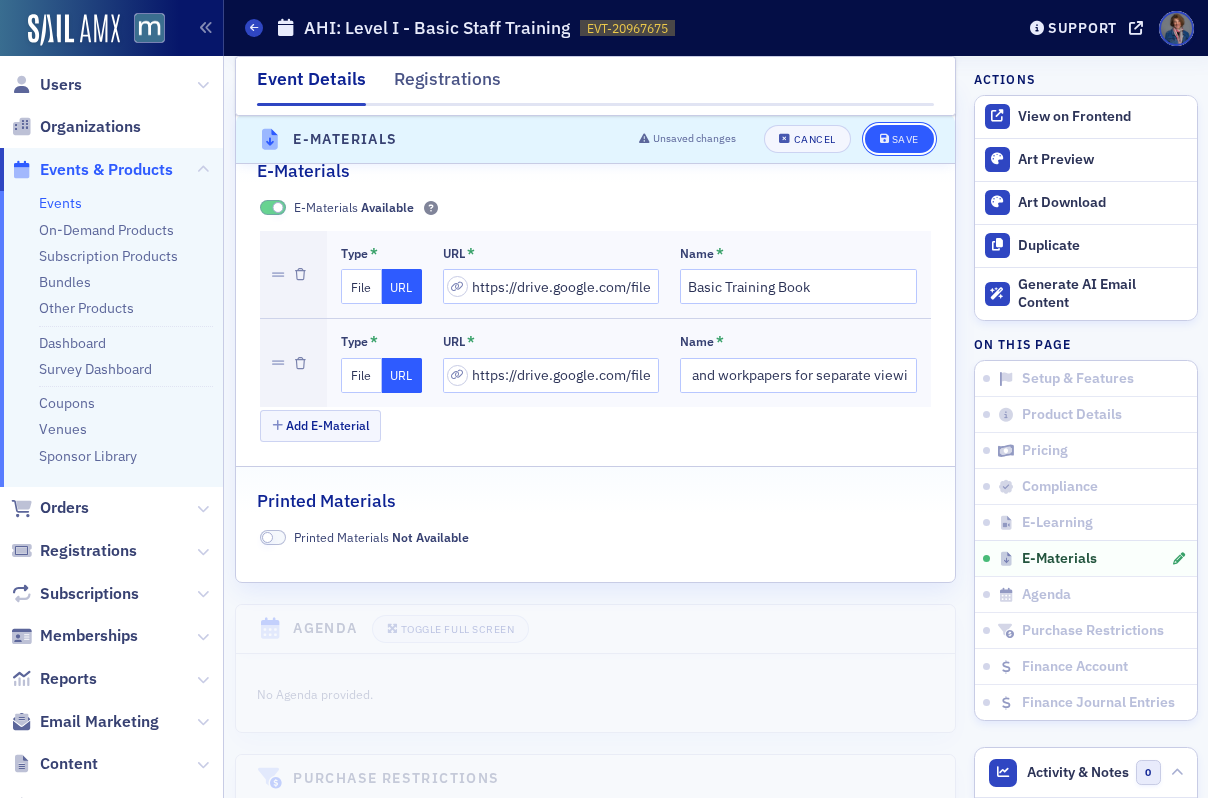 scroll, scrollTop: 0, scrollLeft: 0, axis: both 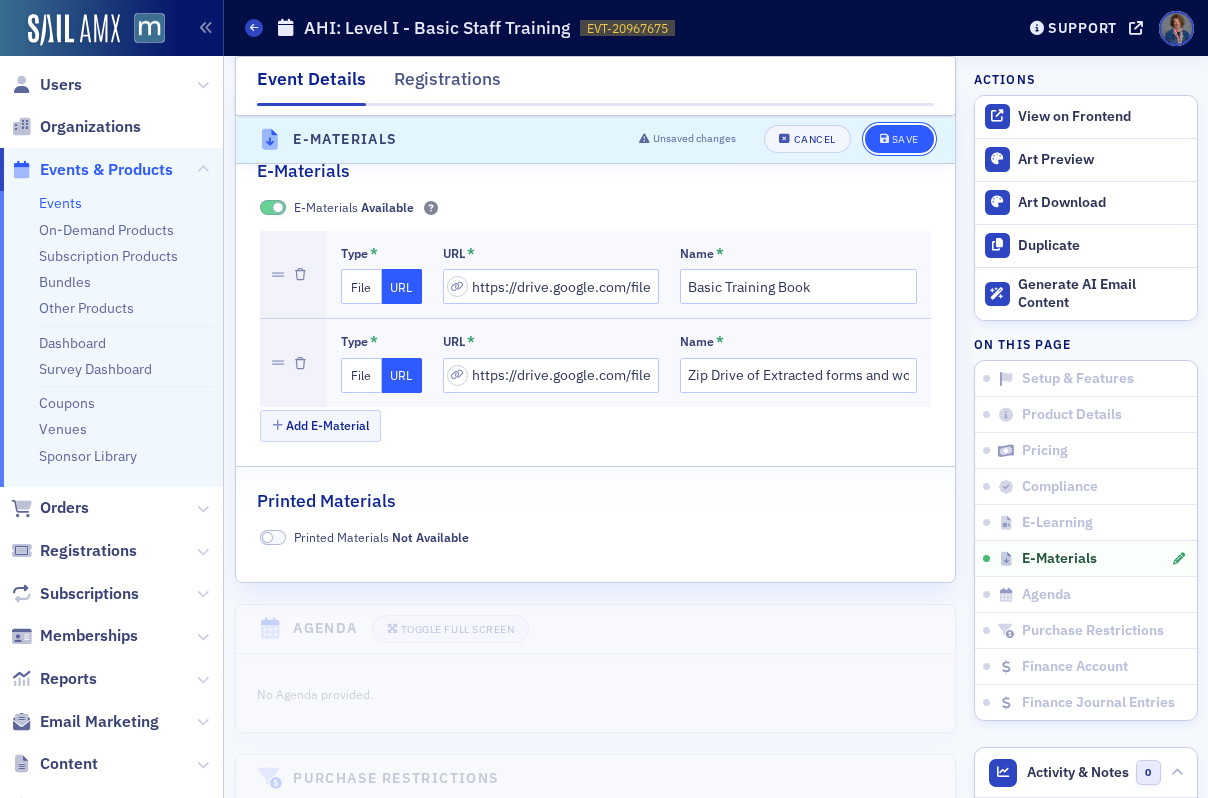 click on "Save" 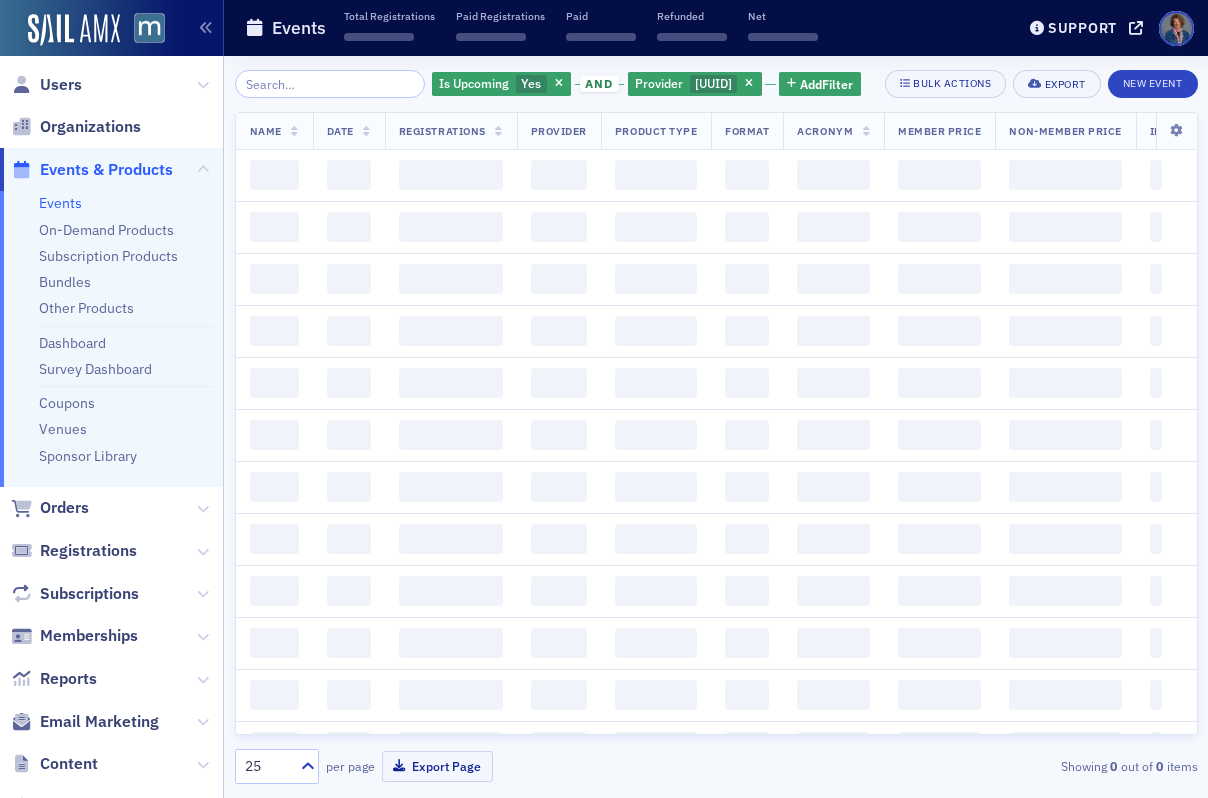 scroll, scrollTop: 0, scrollLeft: 0, axis: both 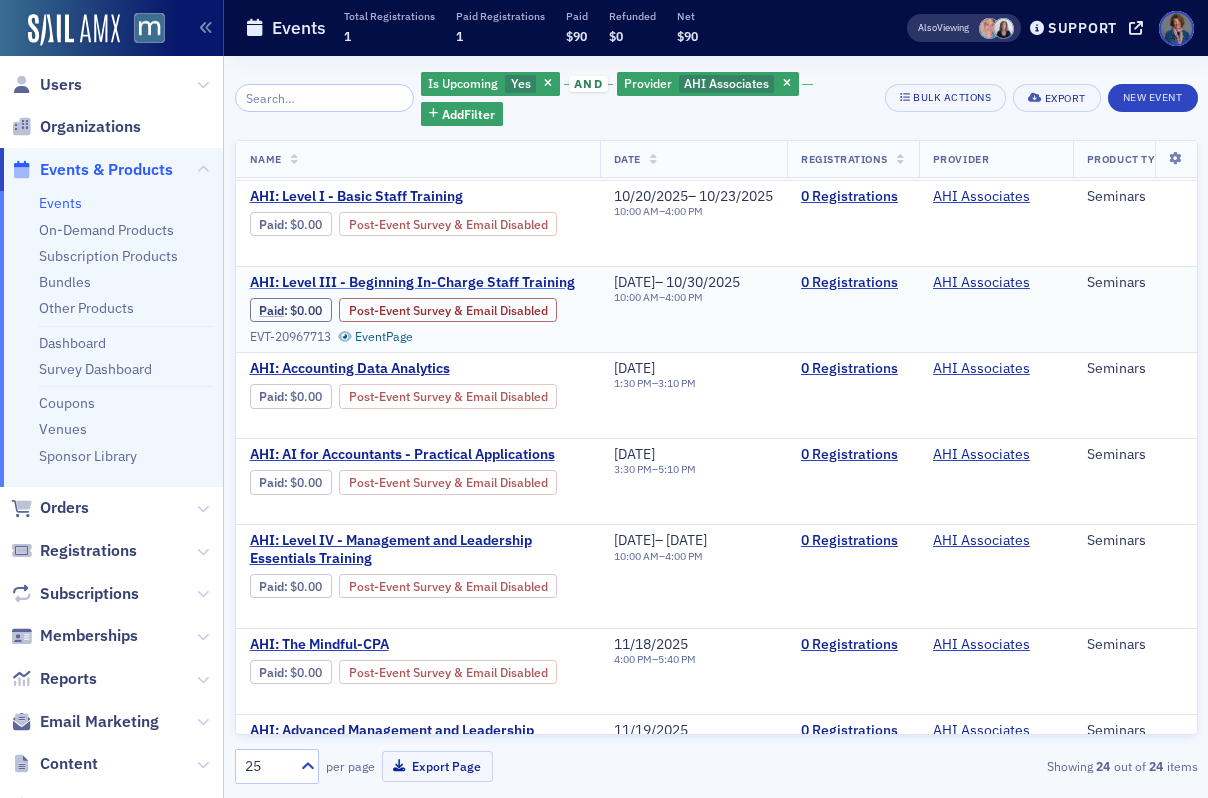 click on "AHI: Level III - Beginning In-Charge Staff Training" 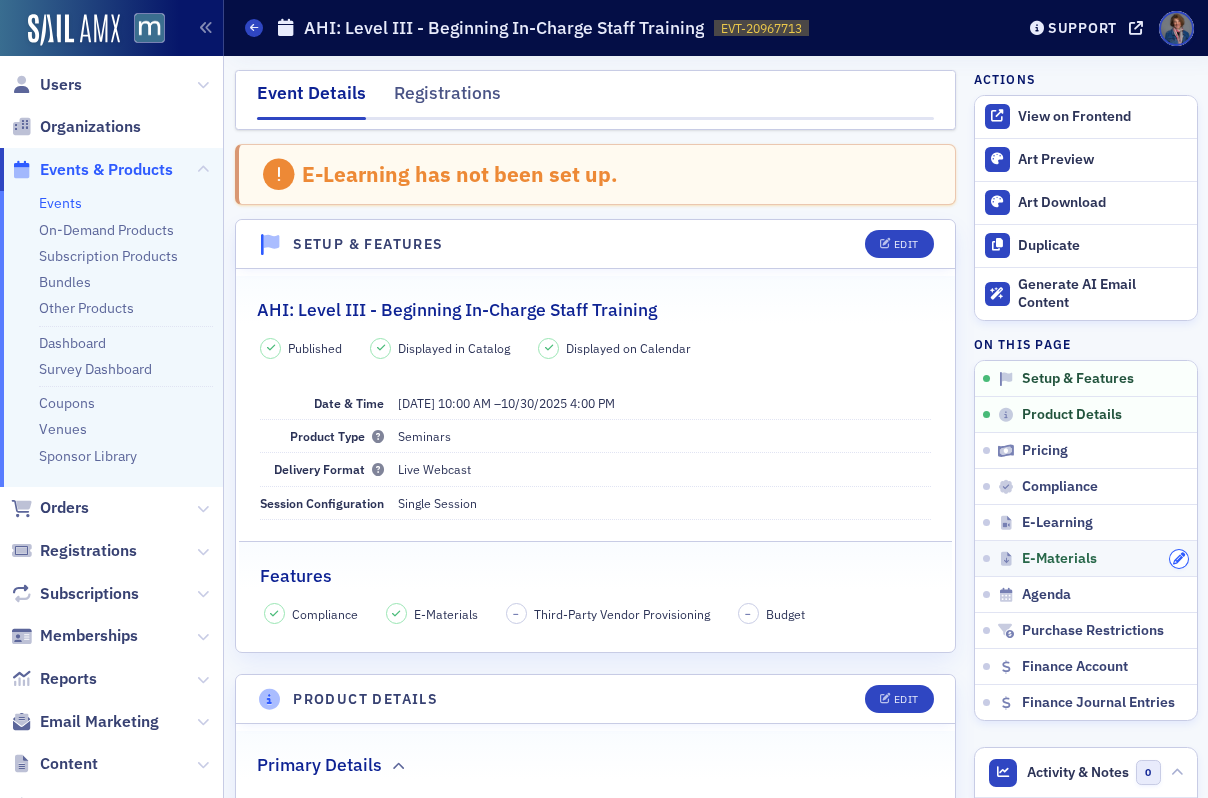 click 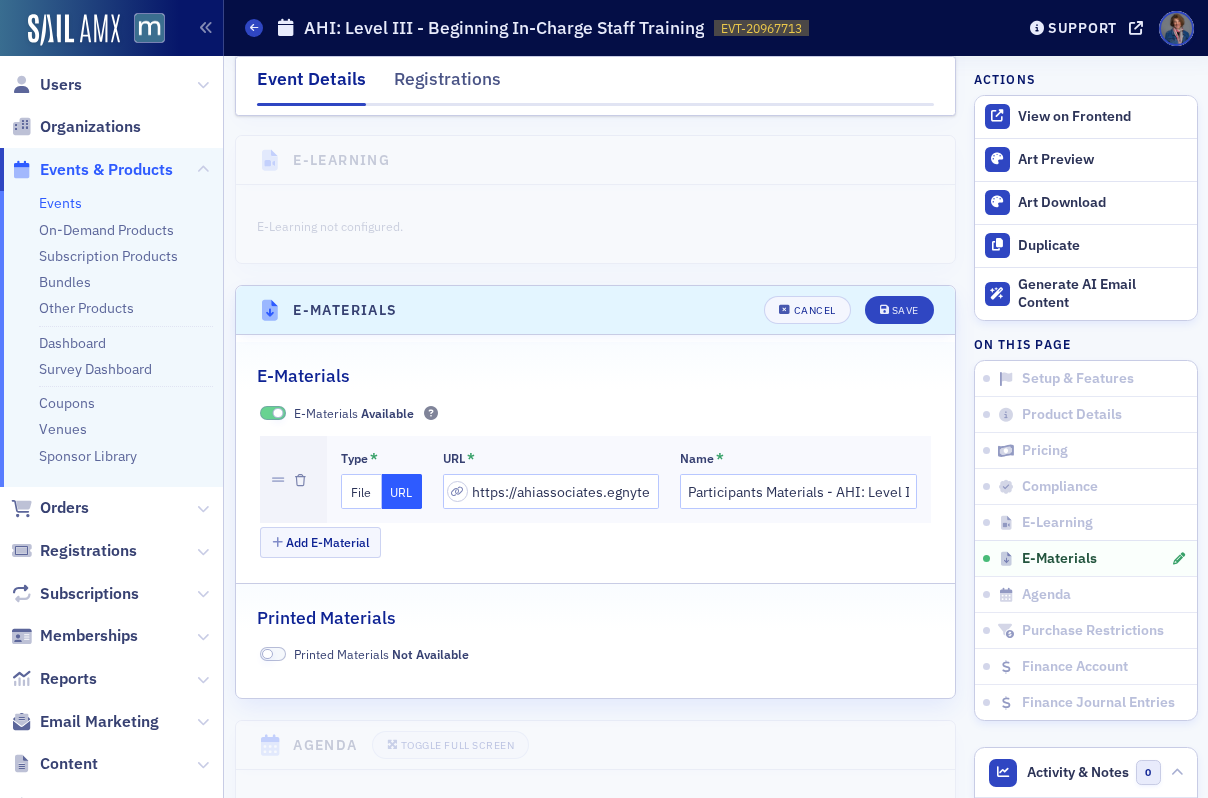 scroll, scrollTop: 2998, scrollLeft: 0, axis: vertical 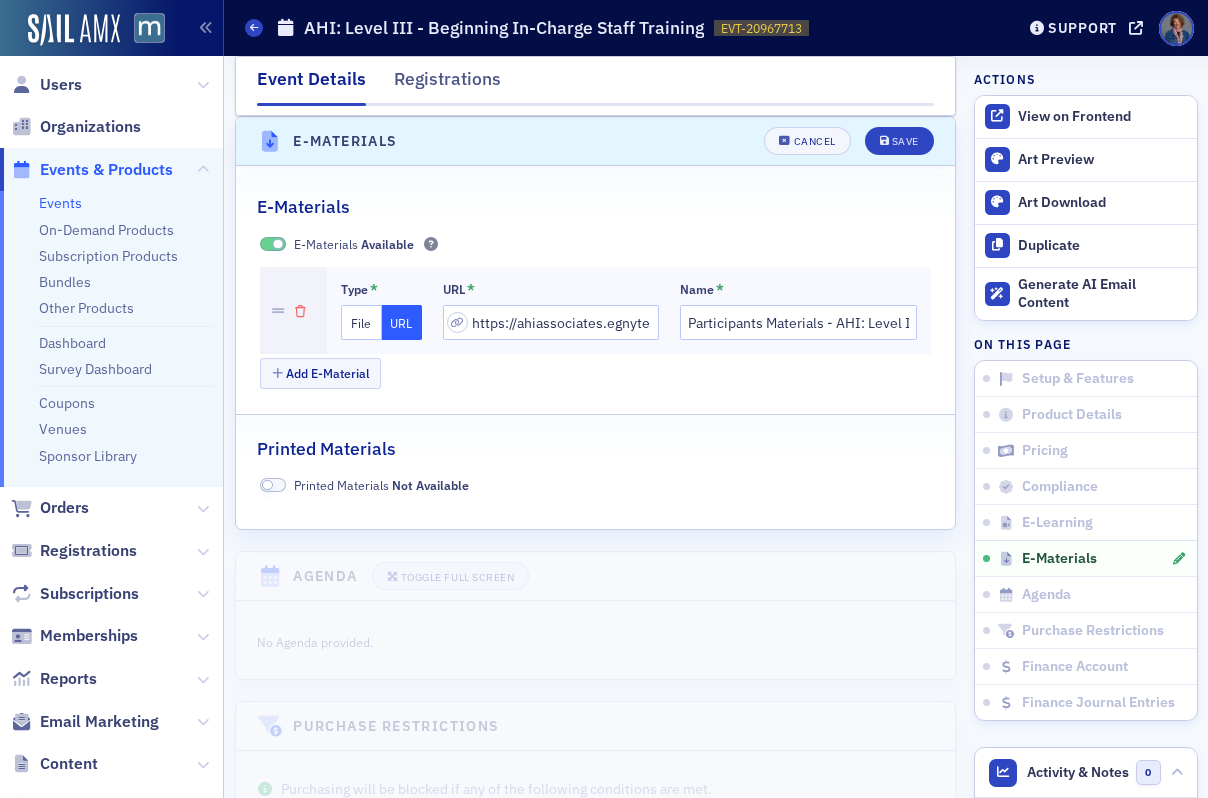 click 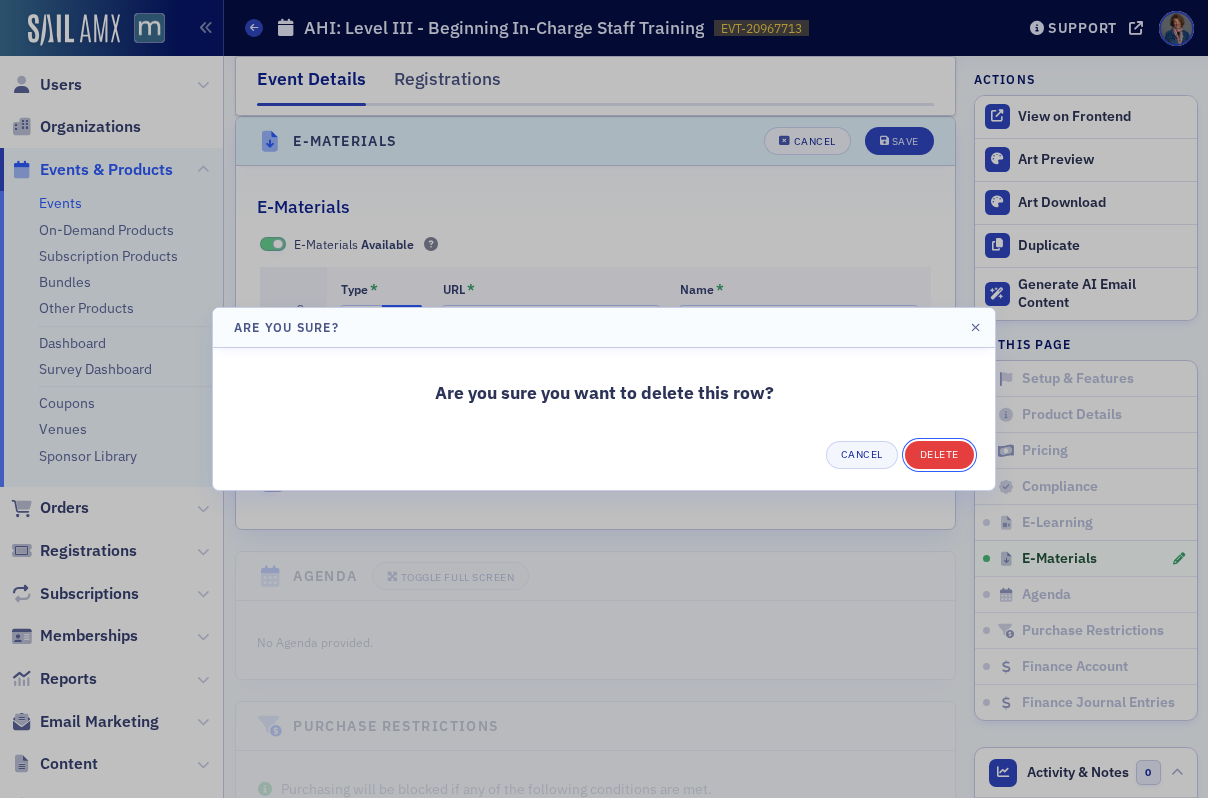 click on "Delete" at bounding box center (939, 455) 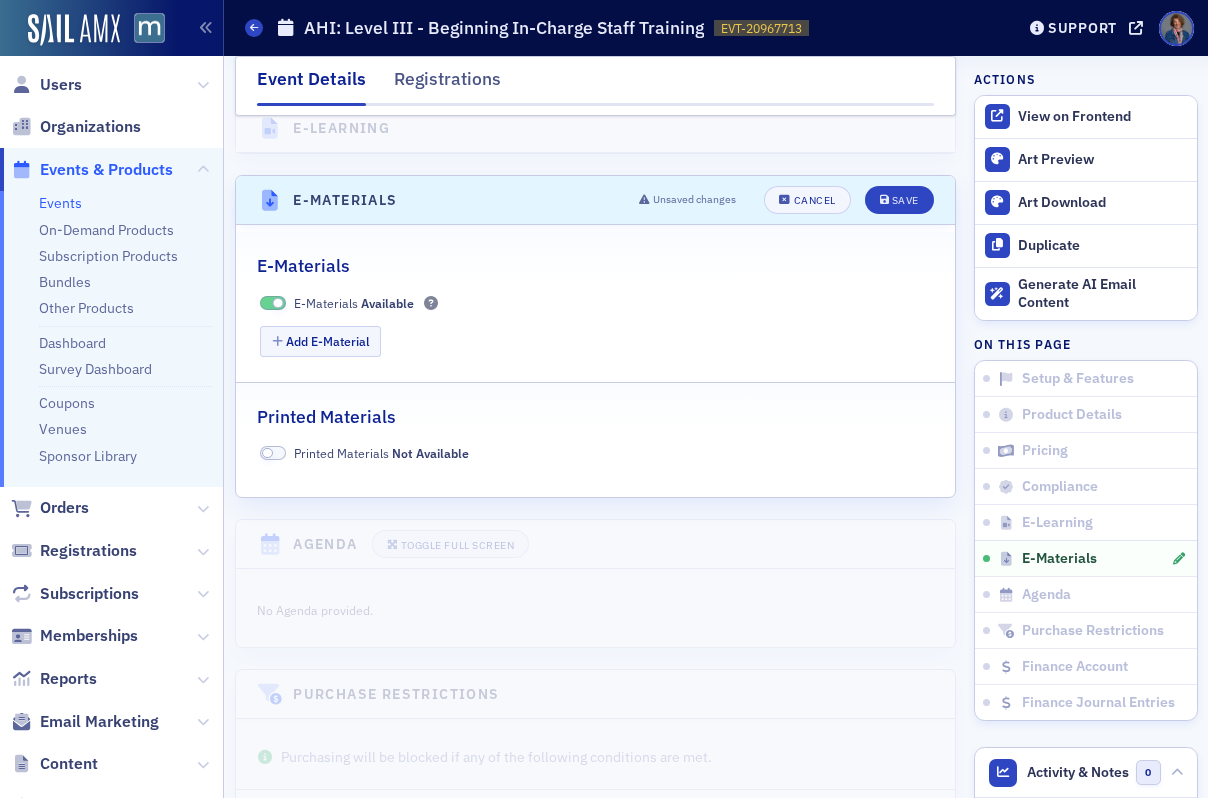 scroll, scrollTop: 2902, scrollLeft: 0, axis: vertical 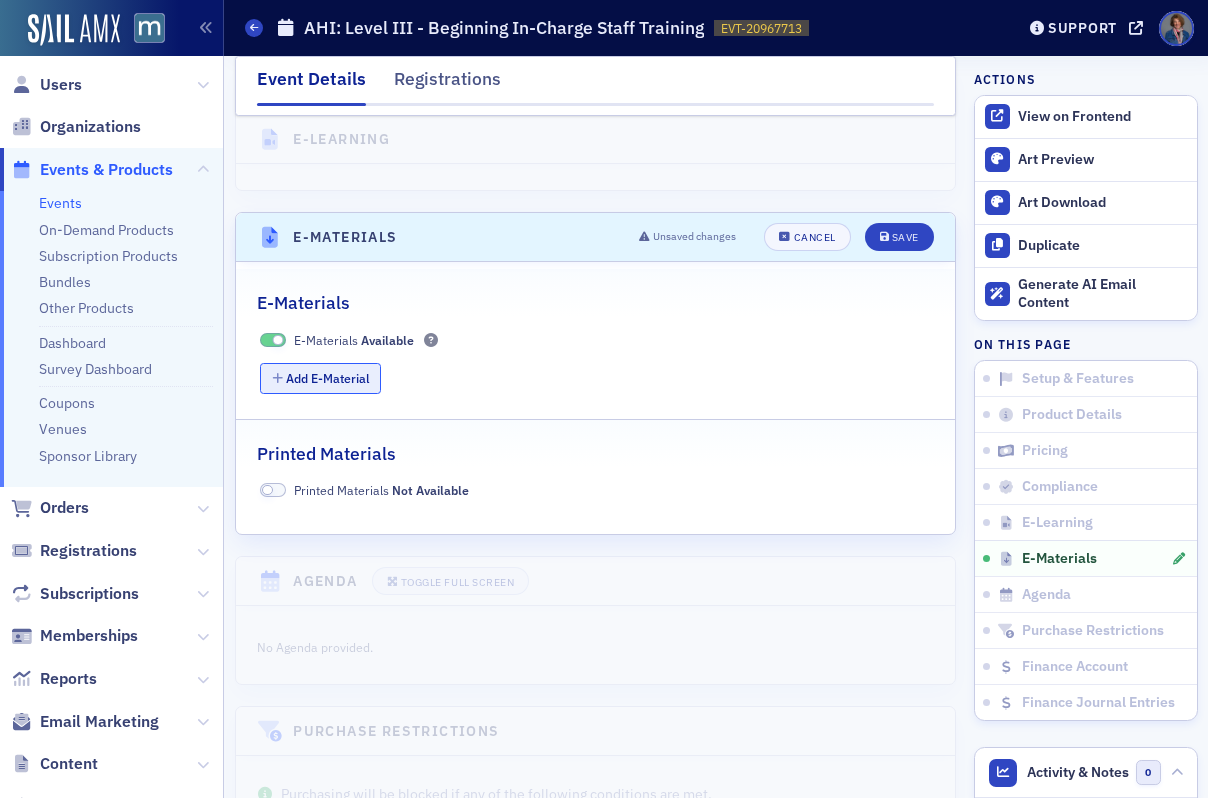 click on "Add E-Material" 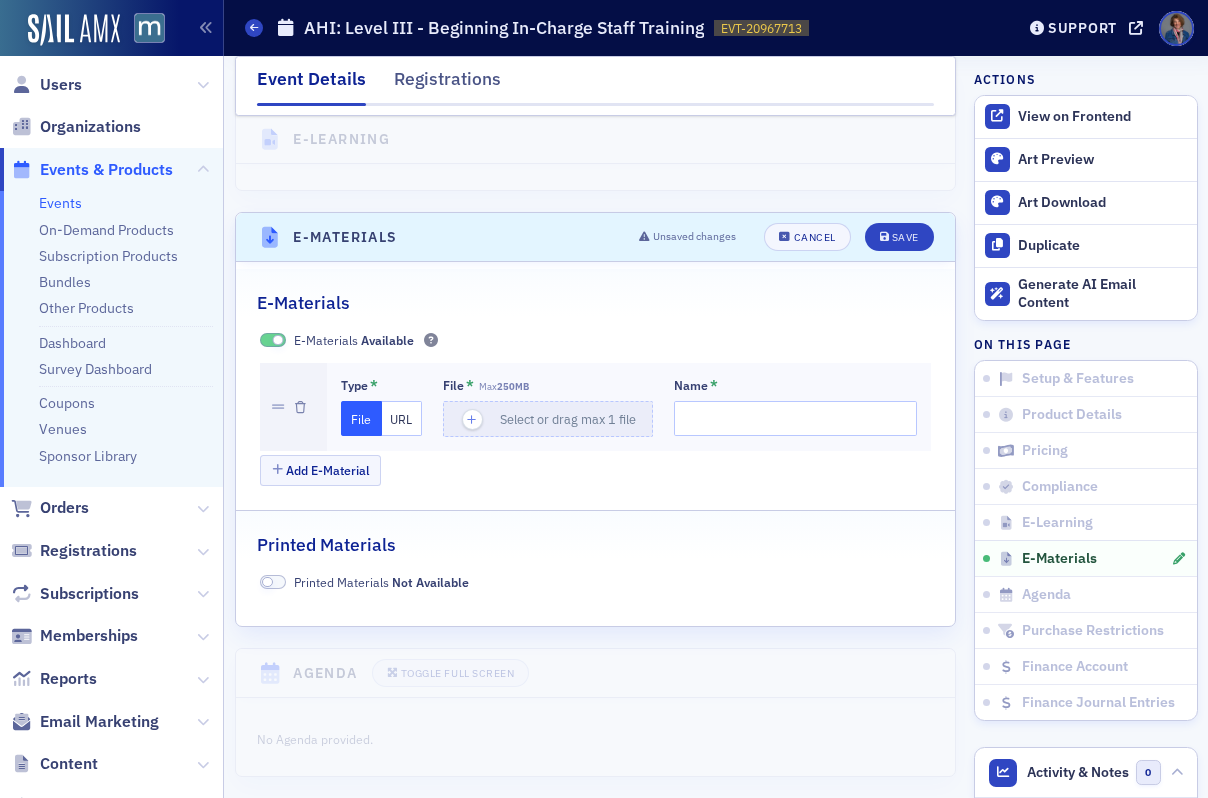 click on "URL" 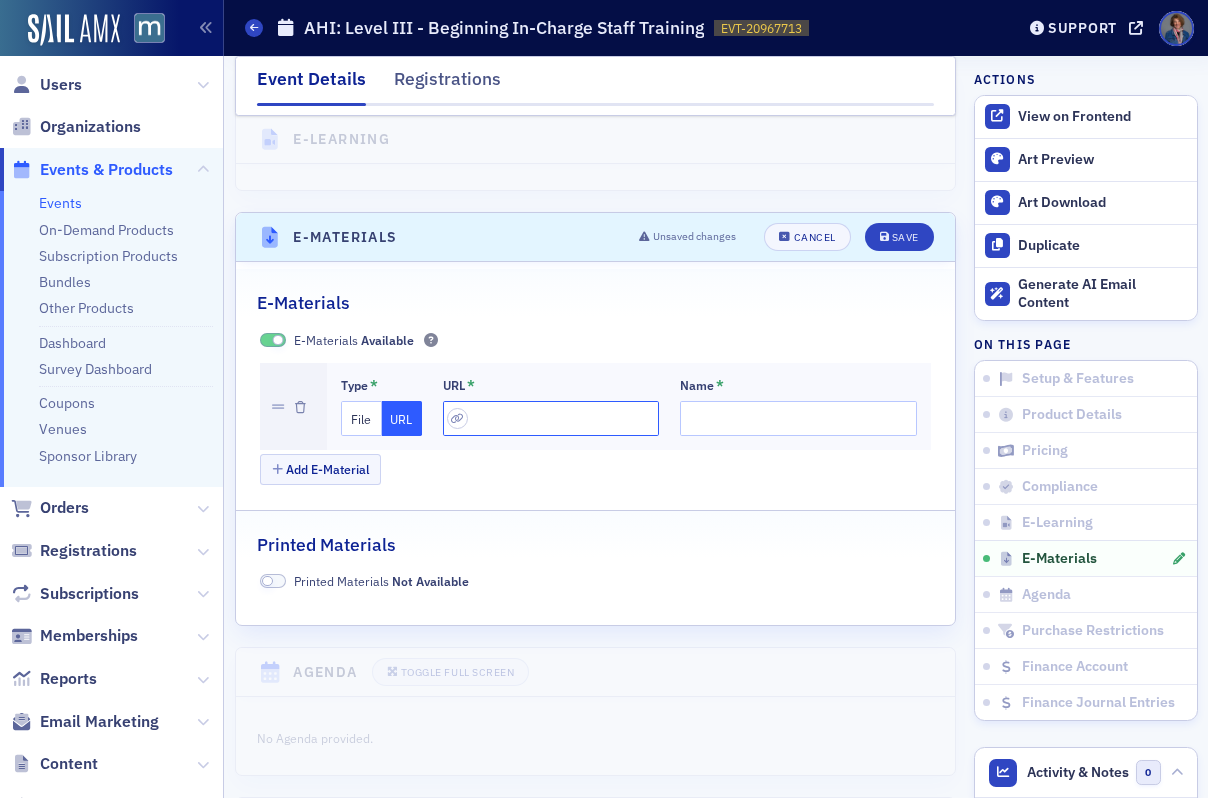 click 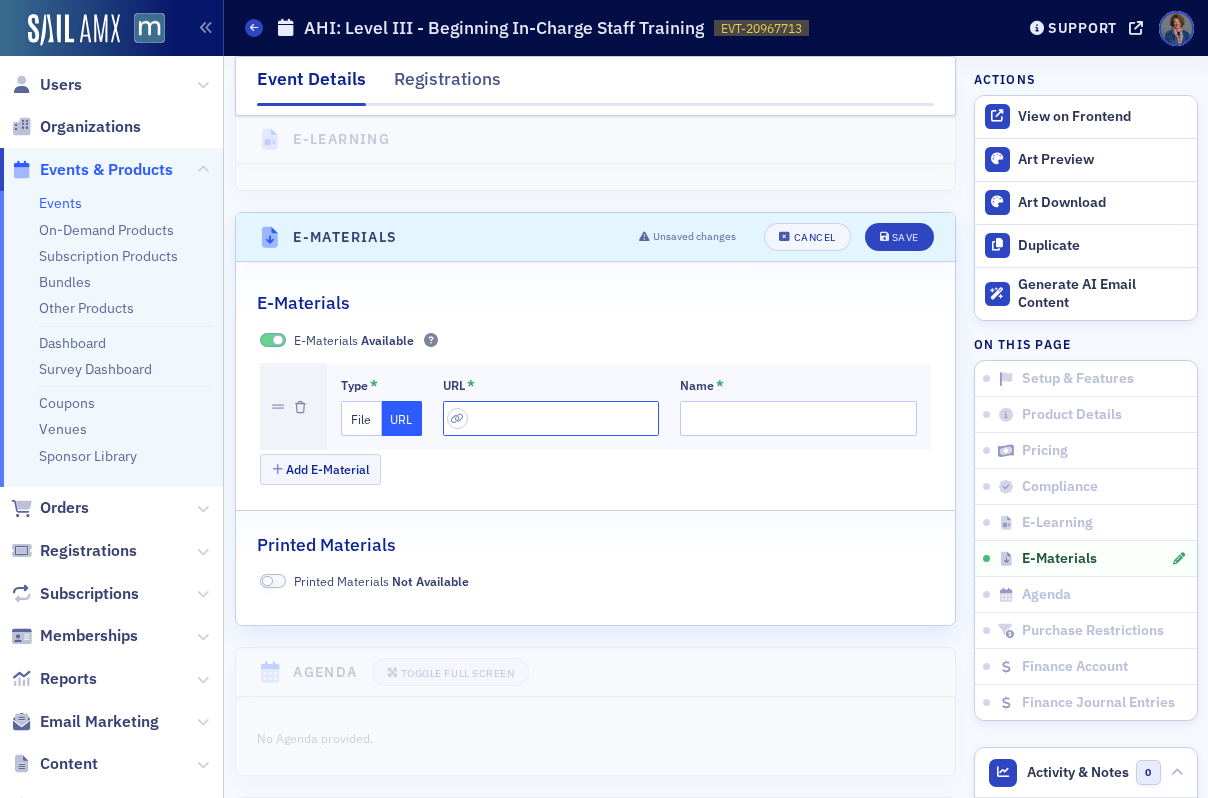 paste on "https://drive.google.com/file/d/1GdpCE0cRB3Ccc-VEzF4GCChB6OX3gT6D/view?usp=sharing" 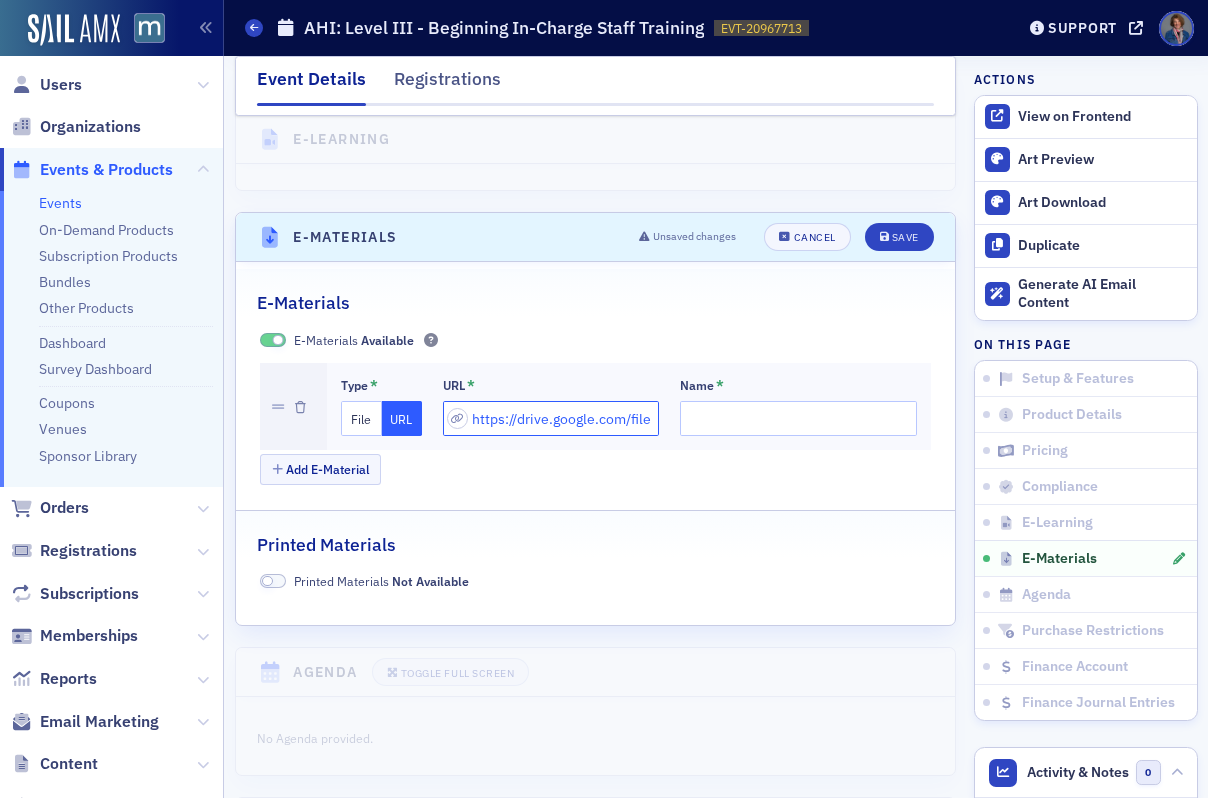 scroll, scrollTop: 0, scrollLeft: 437, axis: horizontal 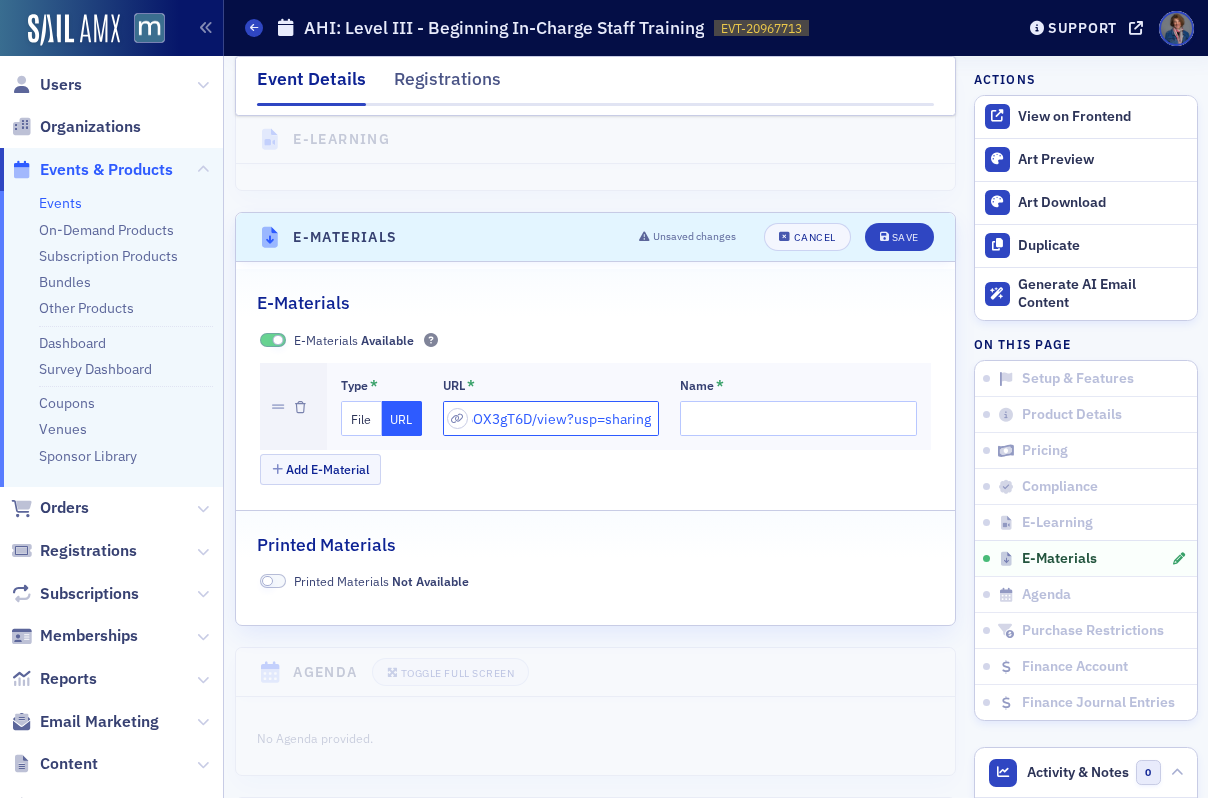 type on "https://drive.google.com/file/d/1GdpCE0cRB3Ccc-VEzF4GCChB6OX3gT6D/view?usp=sharing" 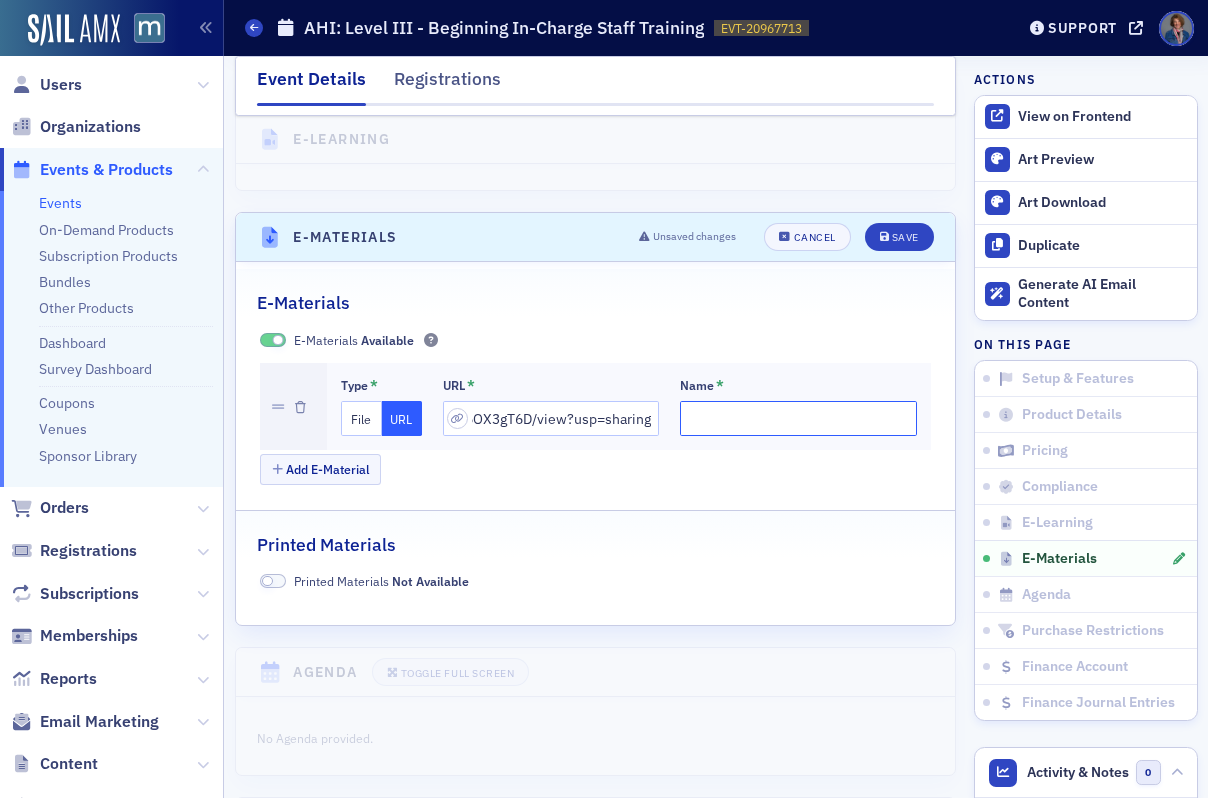 scroll, scrollTop: 0, scrollLeft: 0, axis: both 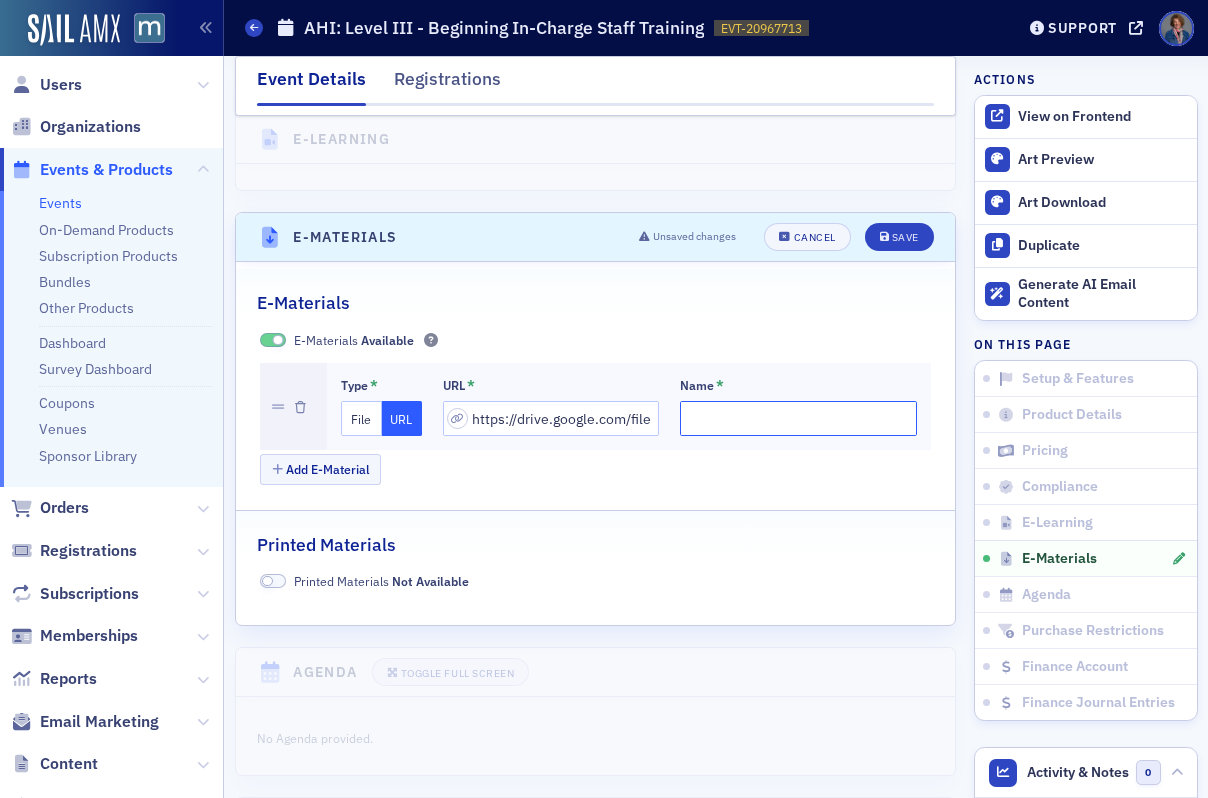 click on "Name *" 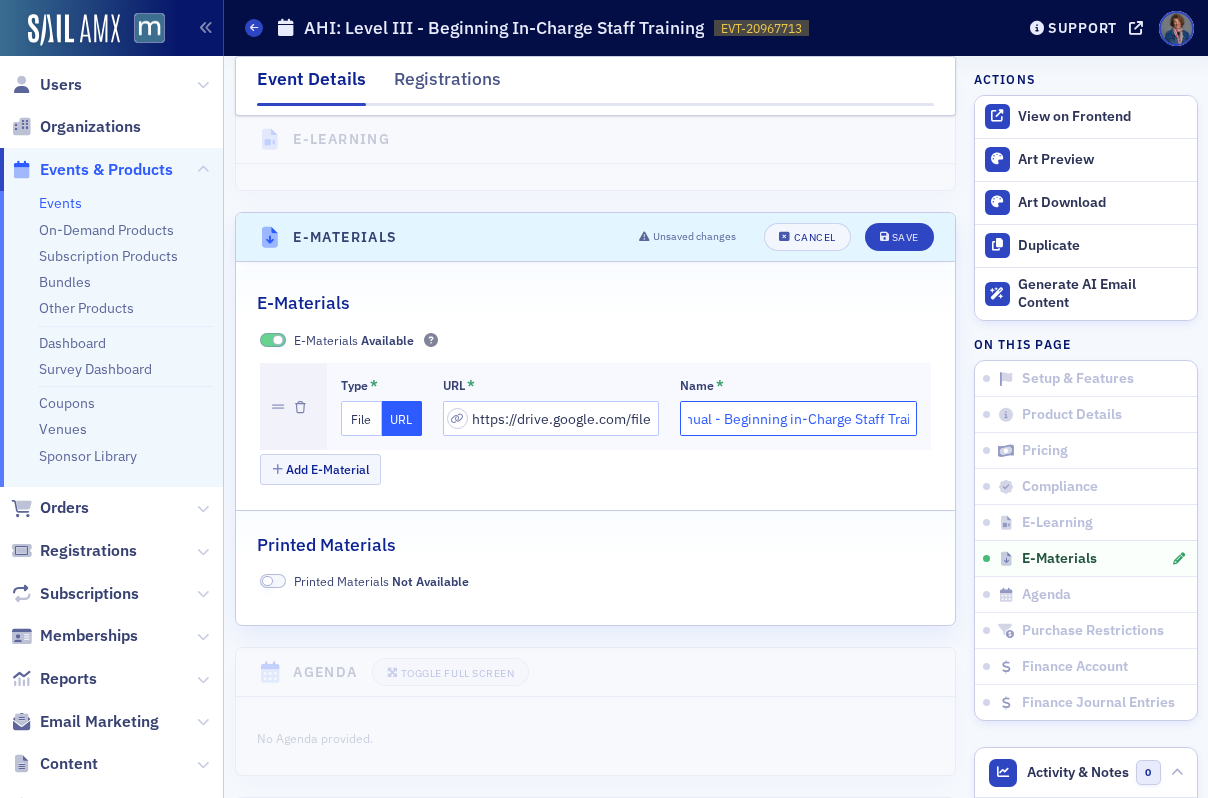 scroll, scrollTop: 0, scrollLeft: 37, axis: horizontal 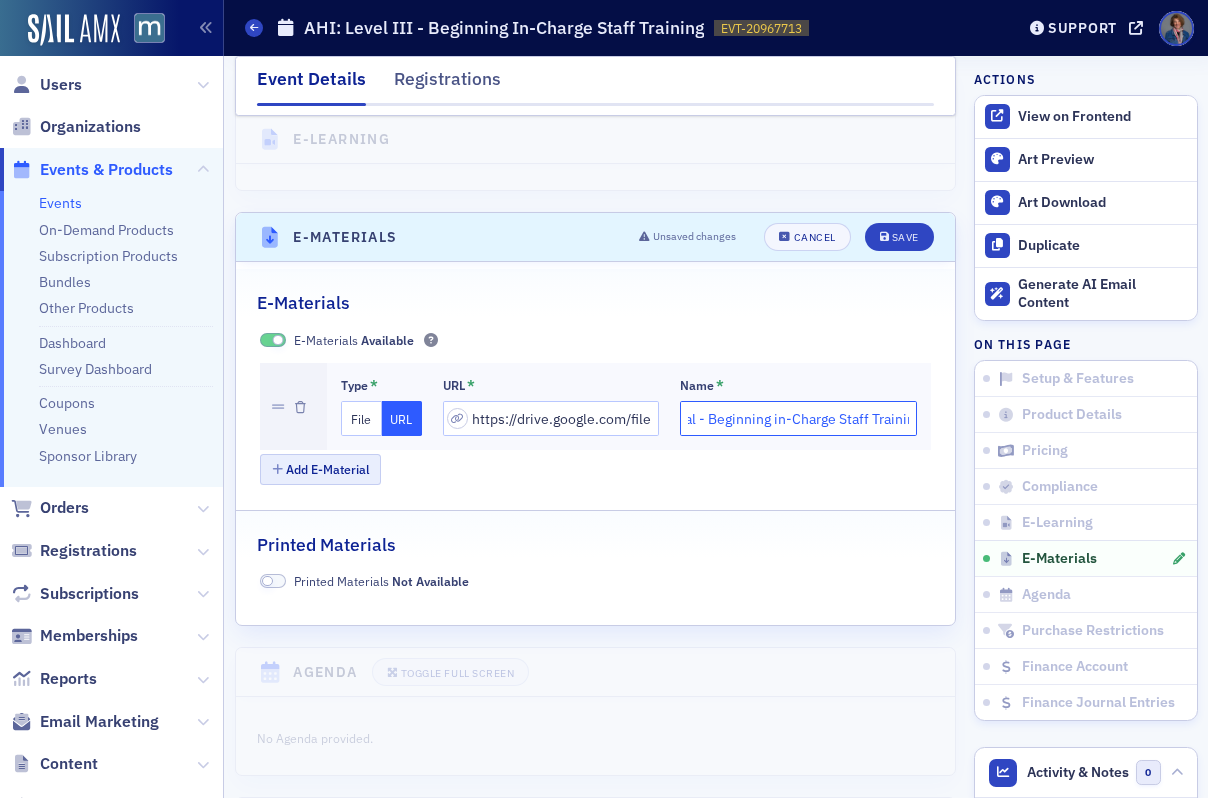type on "Manual - Beginning in-Charge Staff Training" 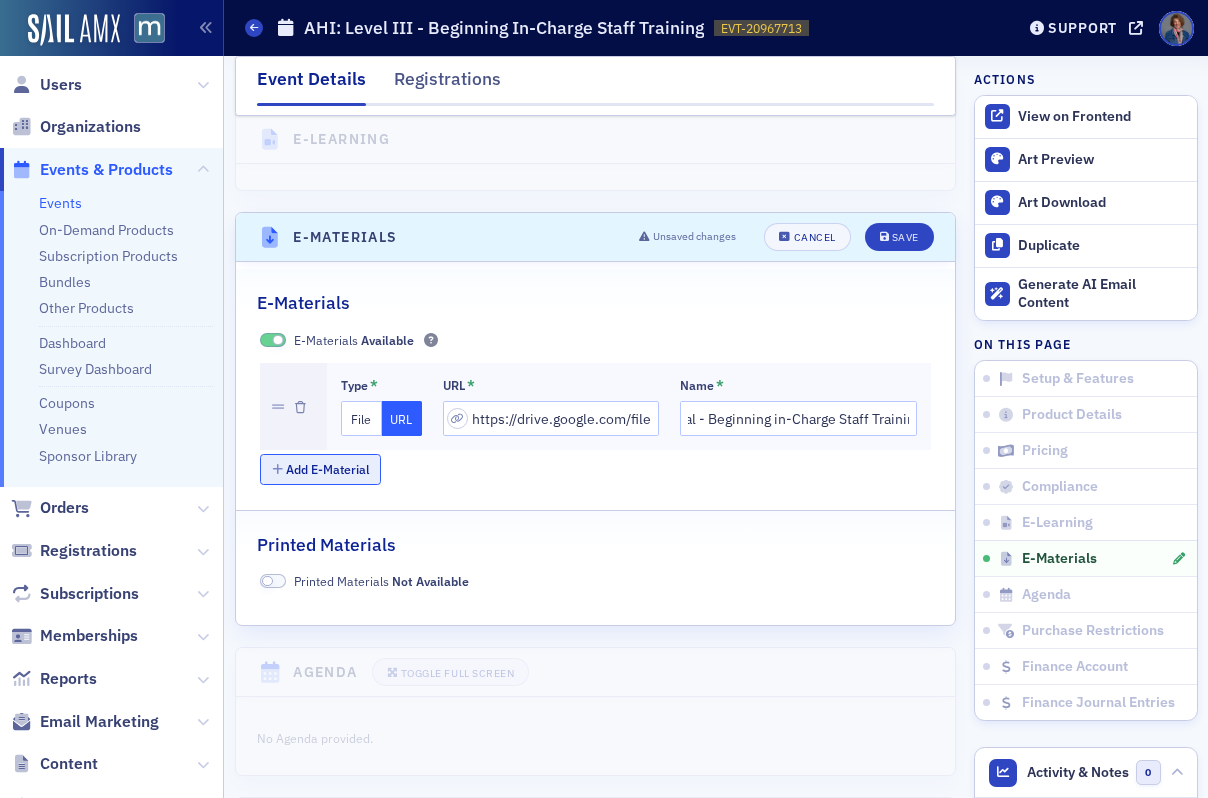 scroll, scrollTop: 0, scrollLeft: 0, axis: both 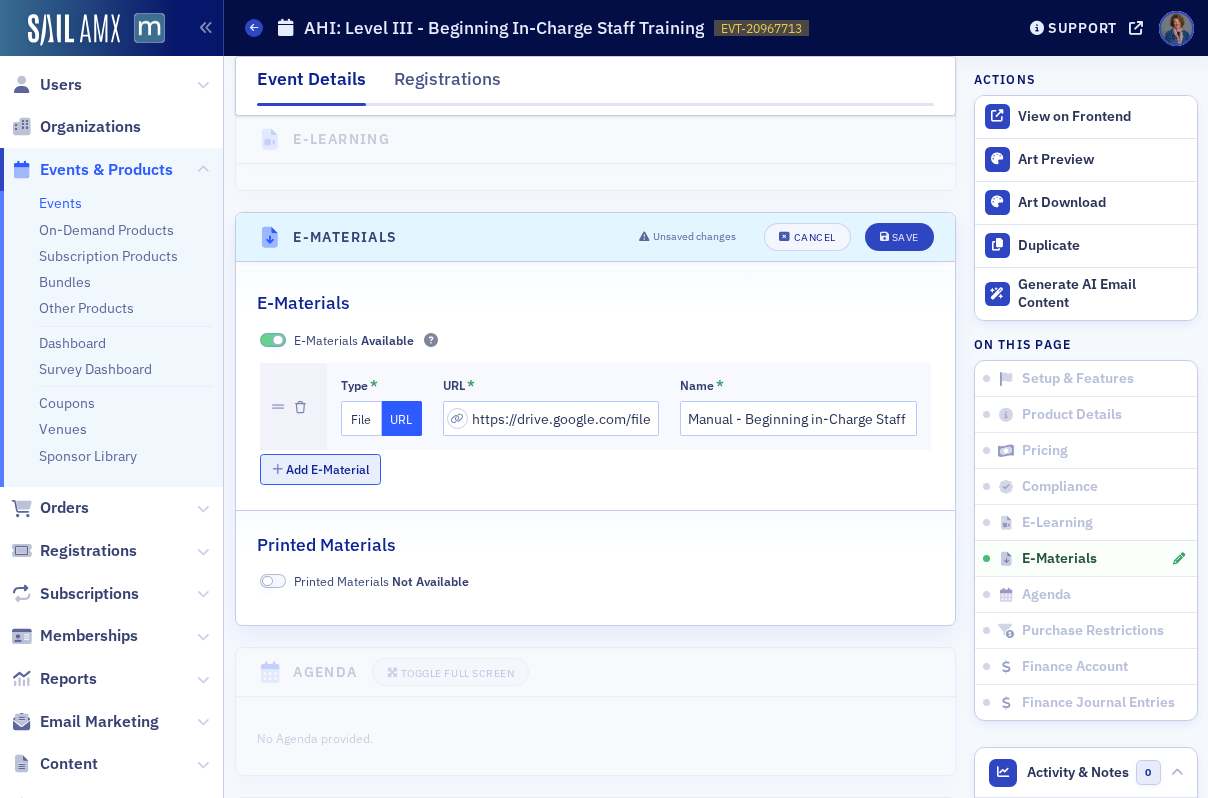 click on "Add E-Material" 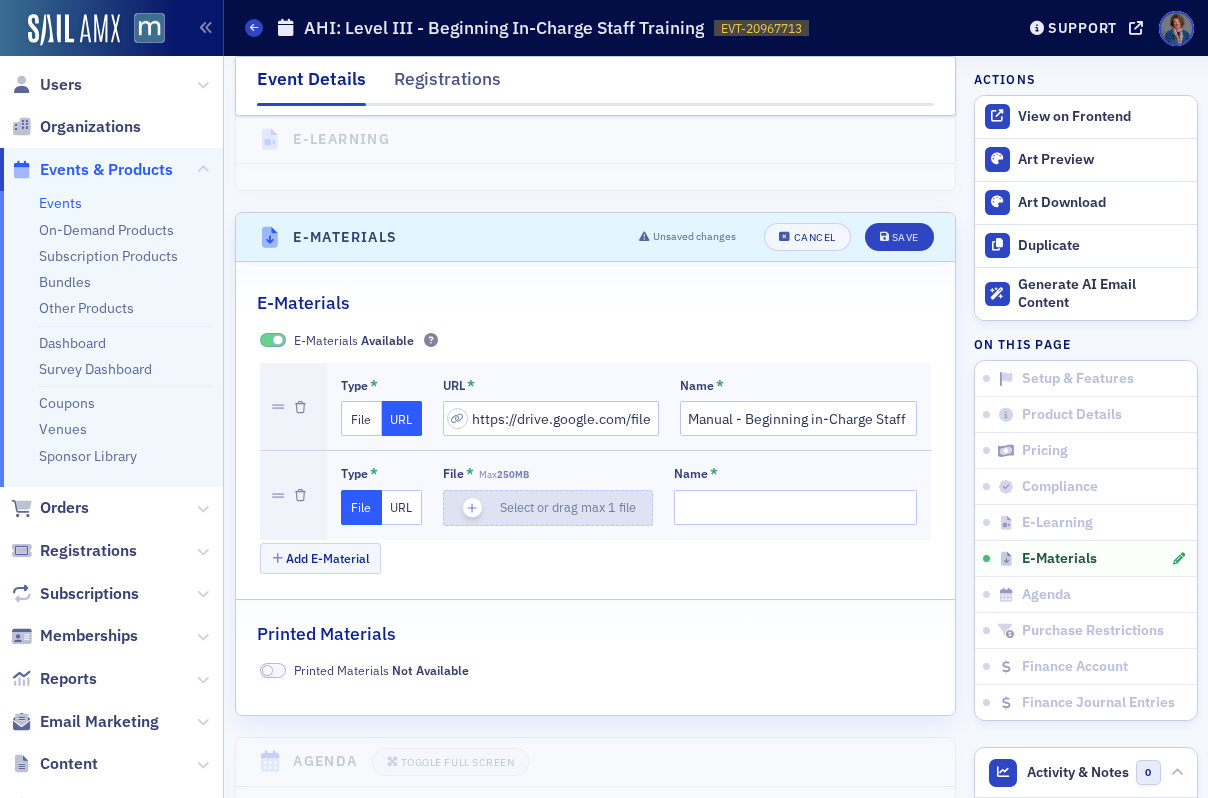 click on "Select or drag max 1 file" 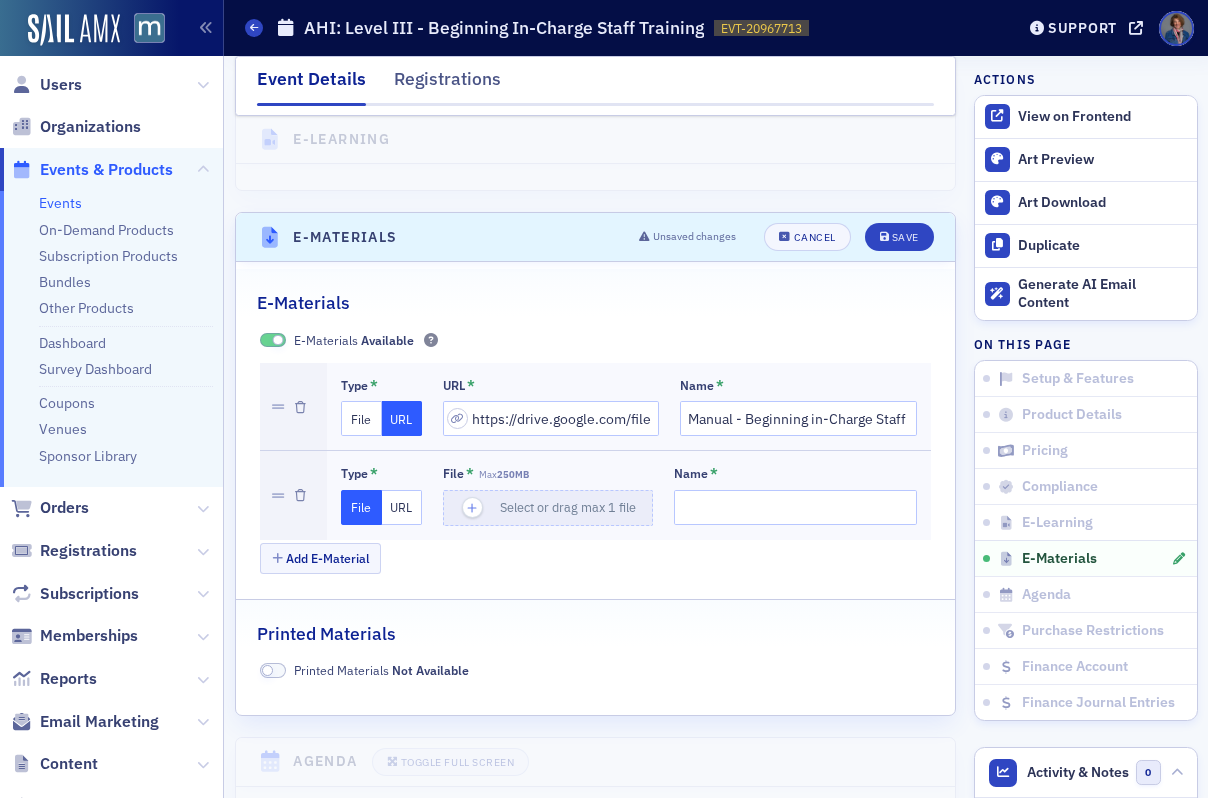 click on "URL" 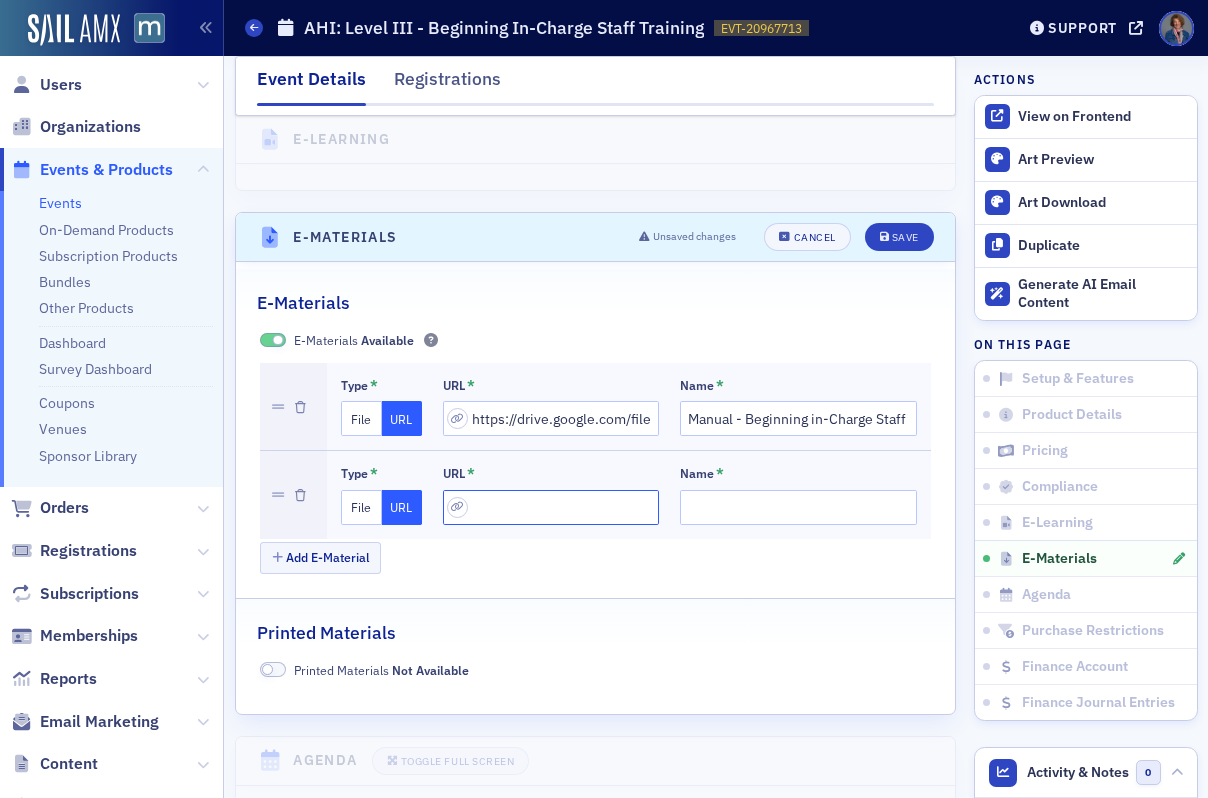 click 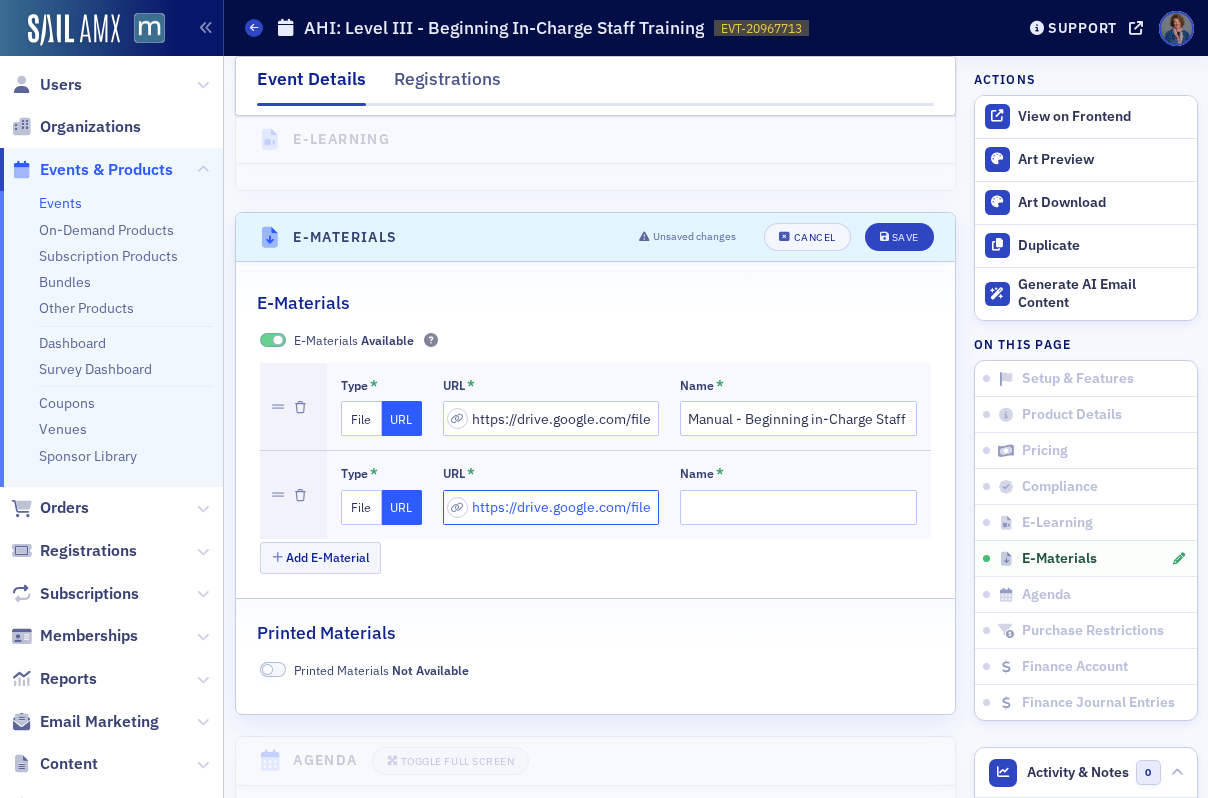 scroll, scrollTop: 0, scrollLeft: 418, axis: horizontal 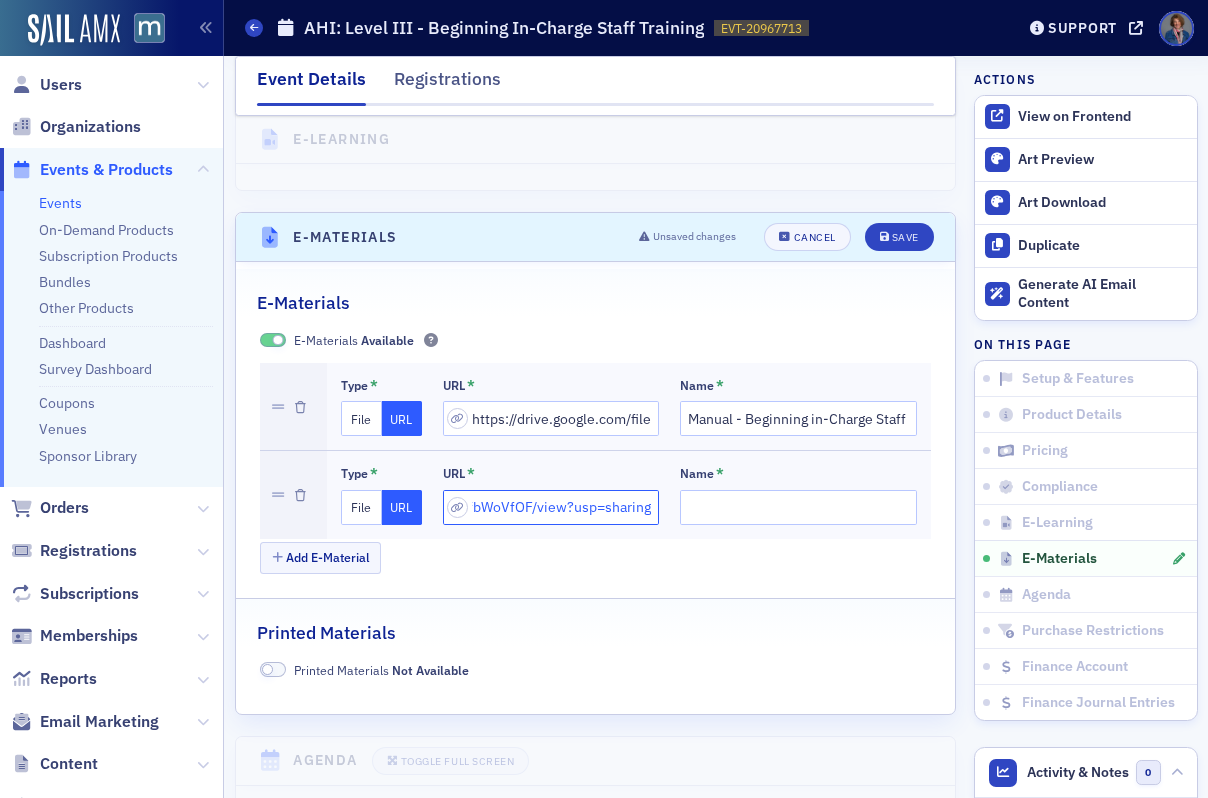 type on "https://drive.google.com/file/d/16727Ek2JqQFclF8bdYGZrjgTfbWoVfOF/view?usp=sharing" 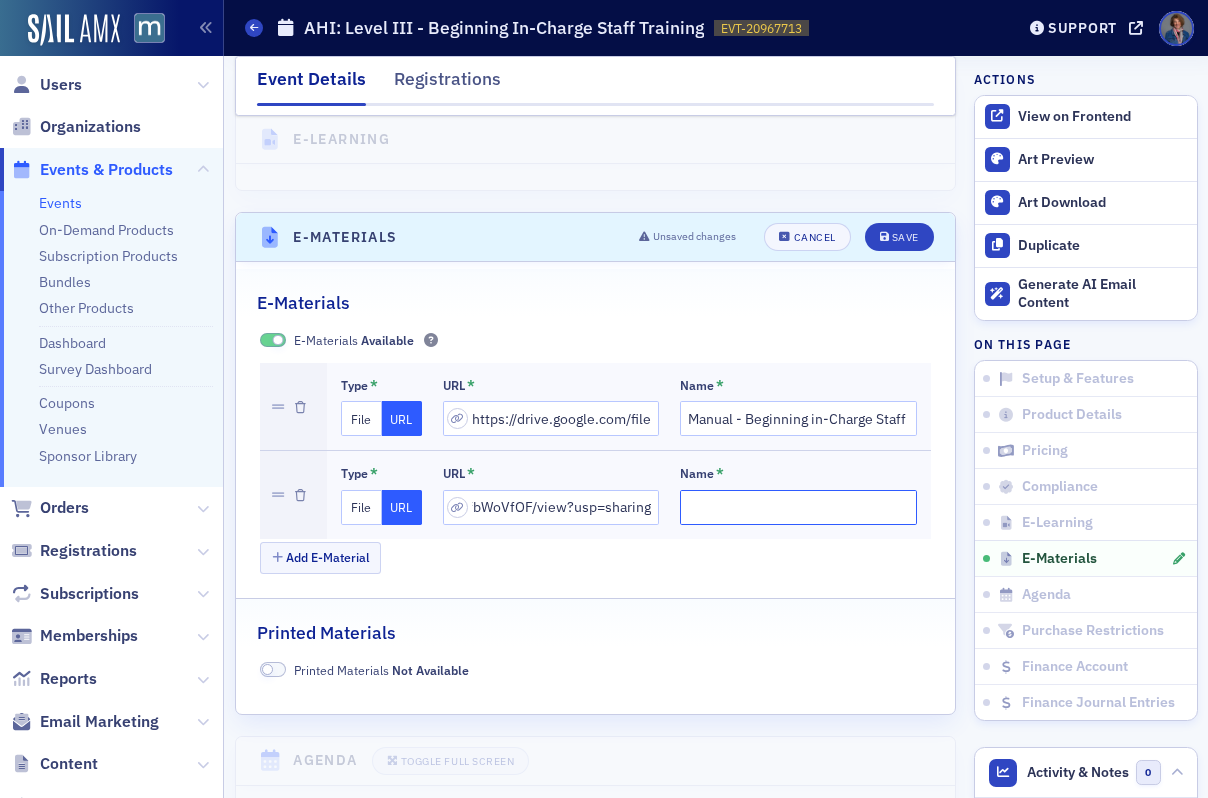 scroll, scrollTop: 0, scrollLeft: 0, axis: both 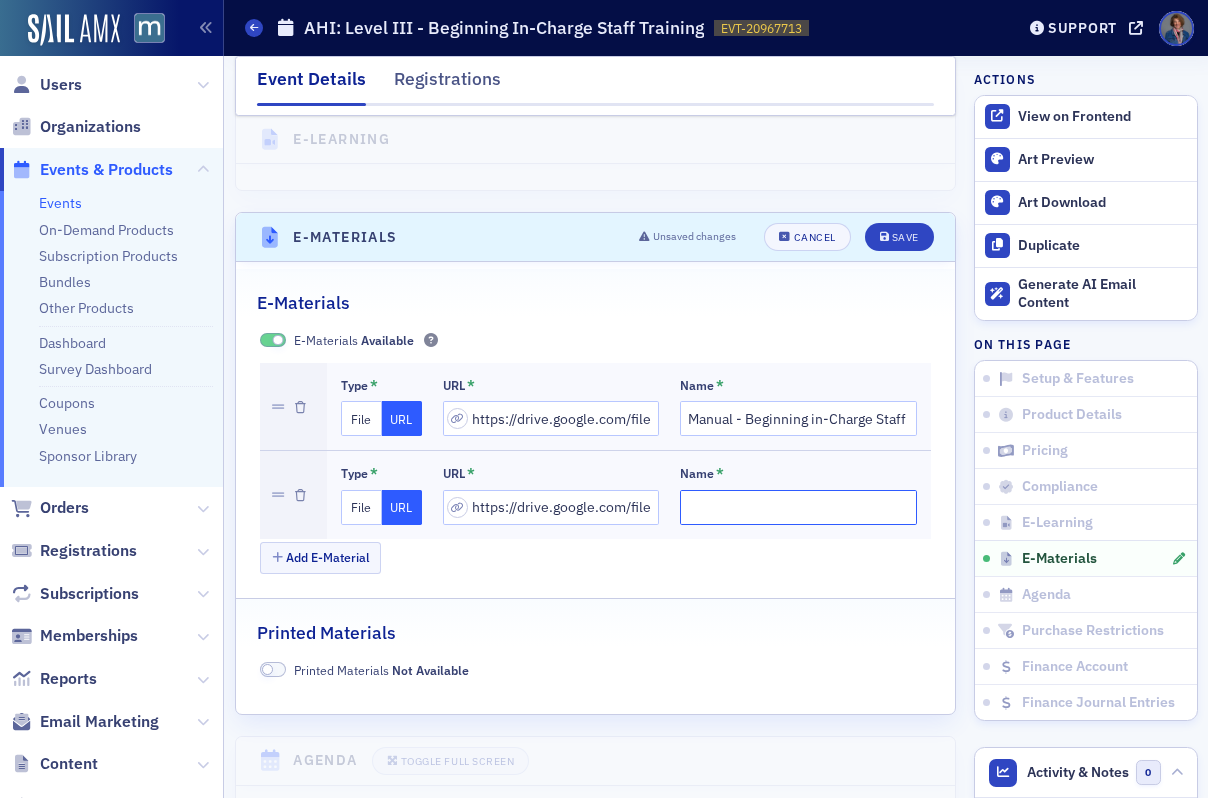 click on "Name *" 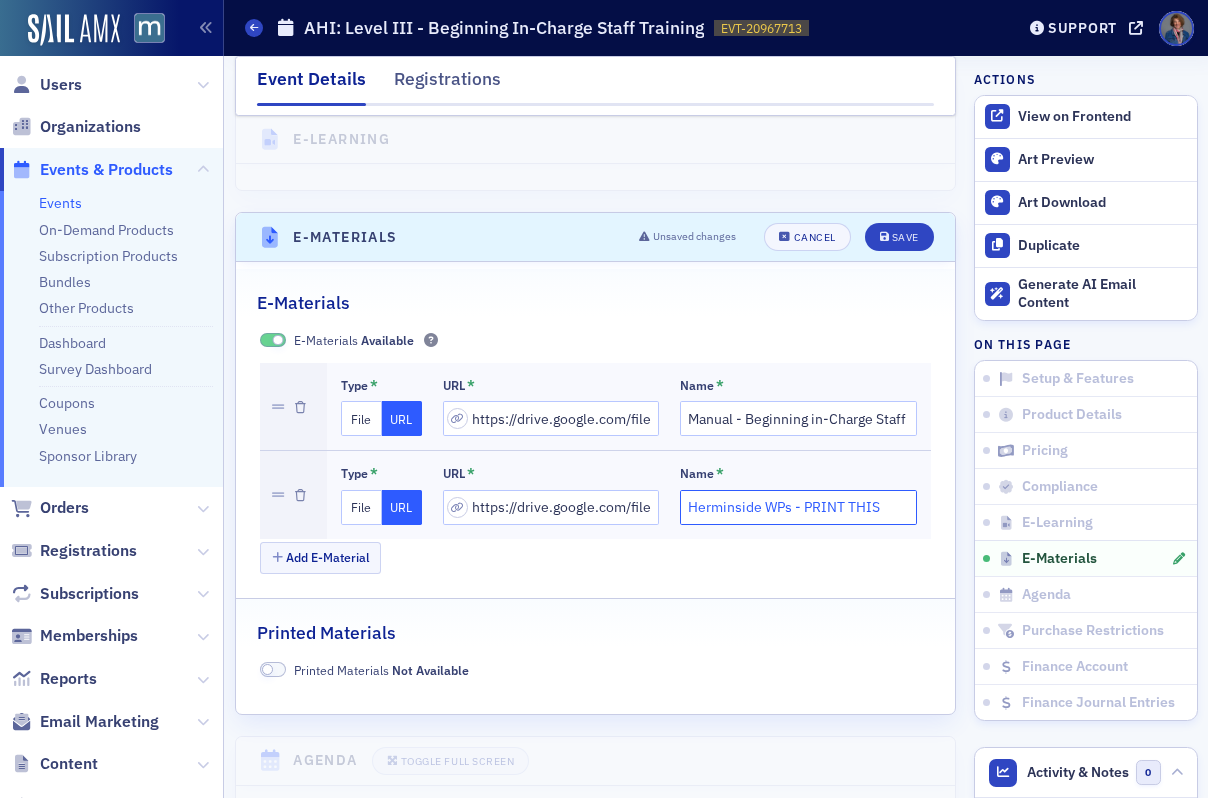 type on "Herminside WPs - PRINT THIS" 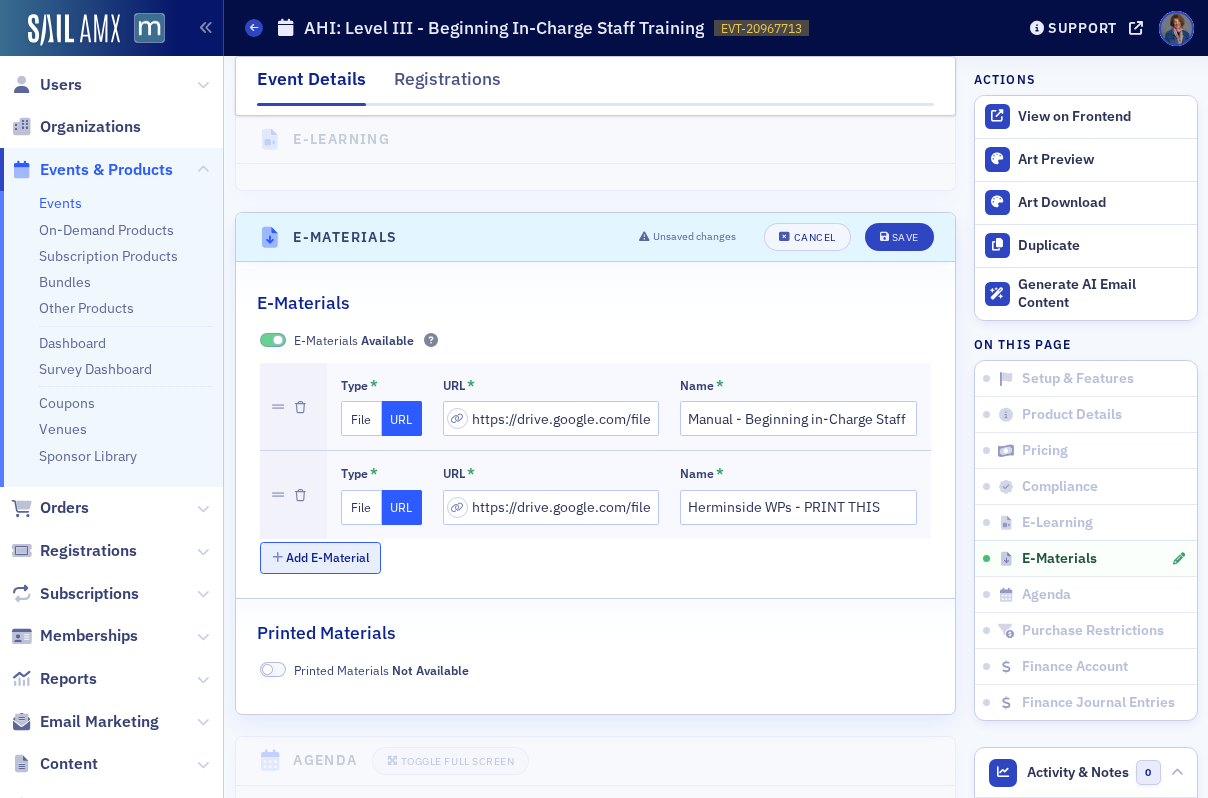 click on "Add E-Material" 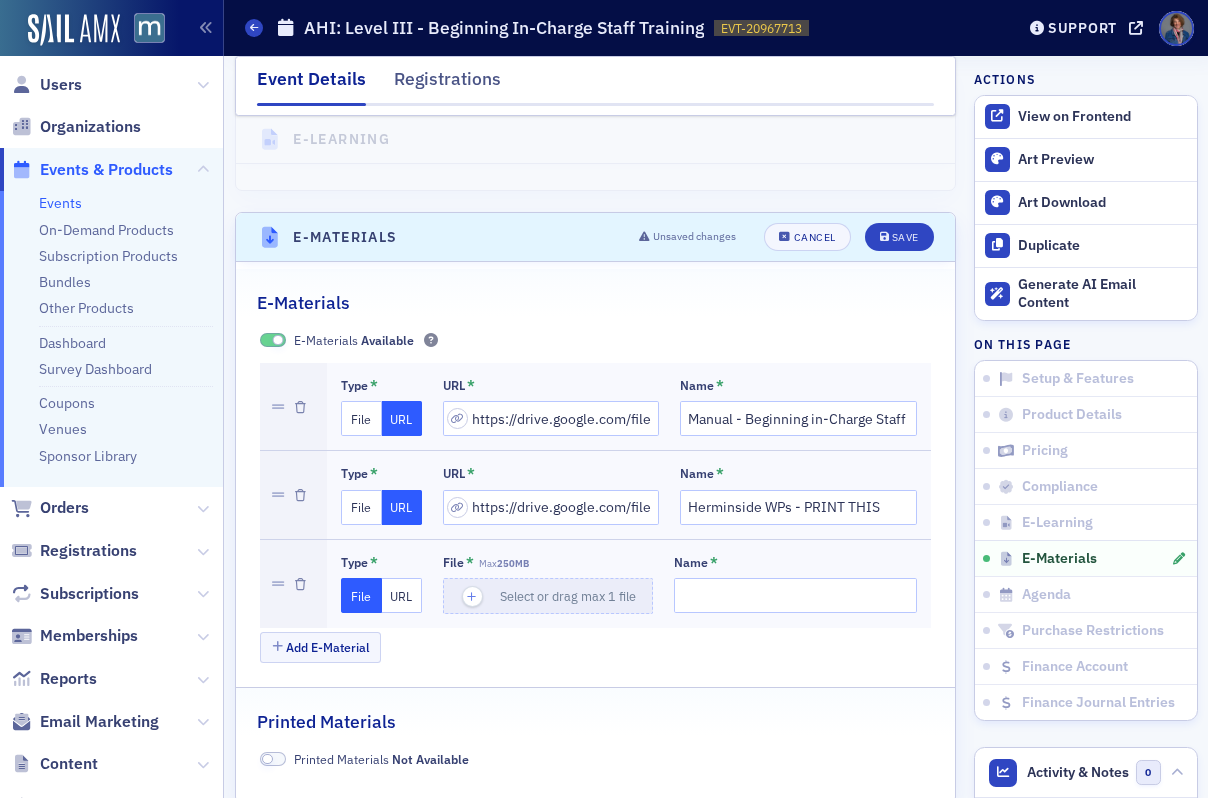 click on "URL" 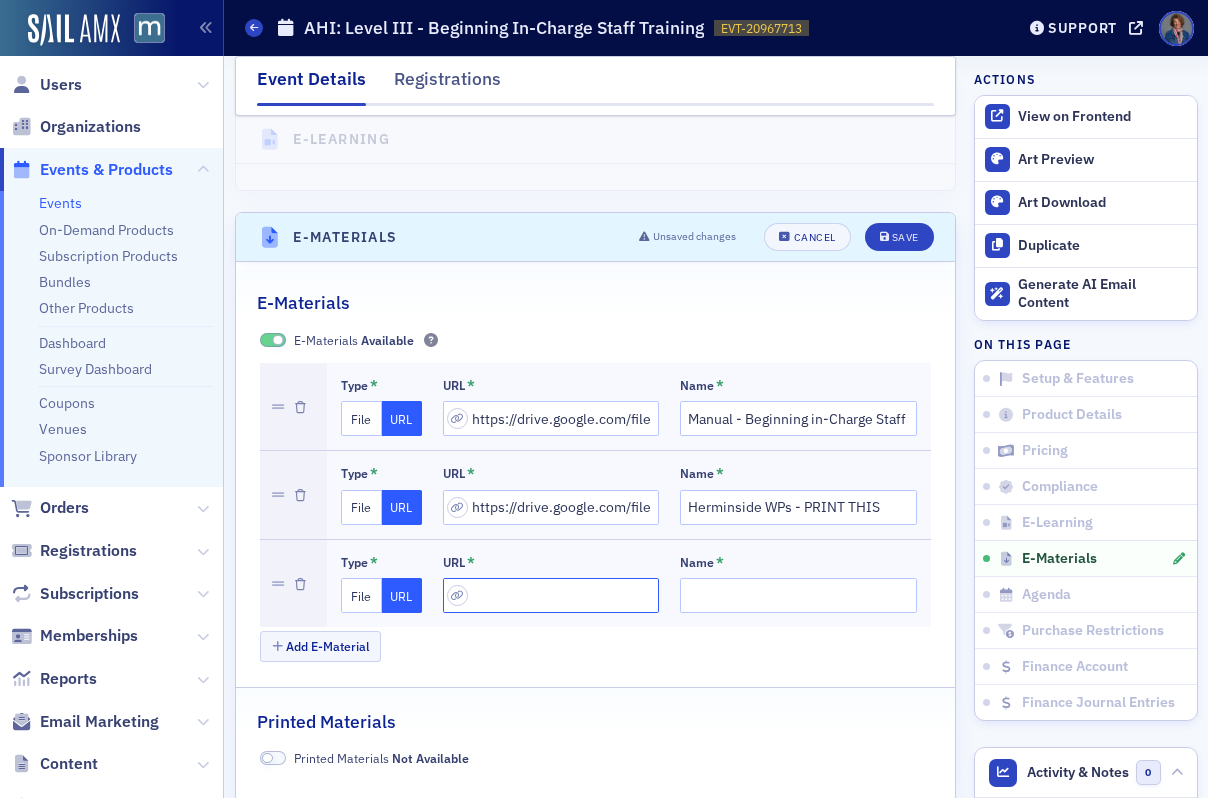 click 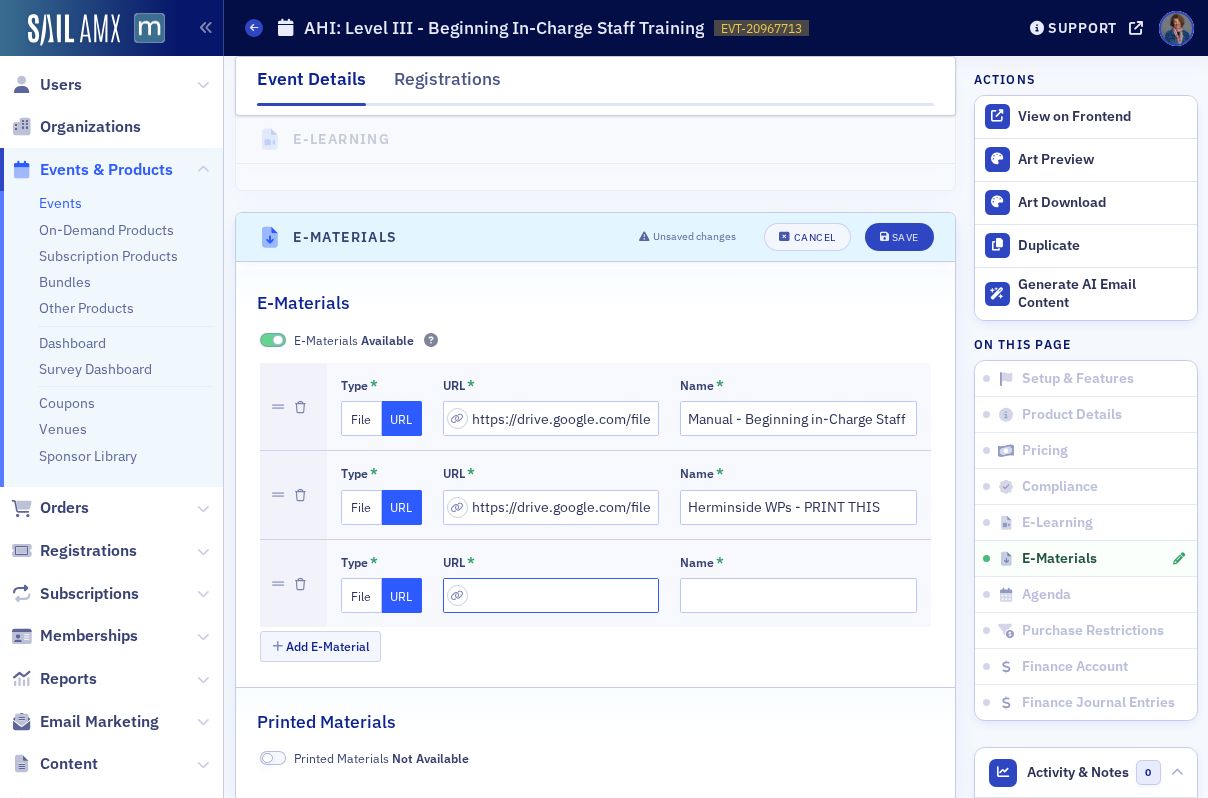 paste on "https://drive.google.com/file/d/1c5cb6E_H5mBzAHS8E-LTk3zOfLfVaRT_/view?usp=sharing" 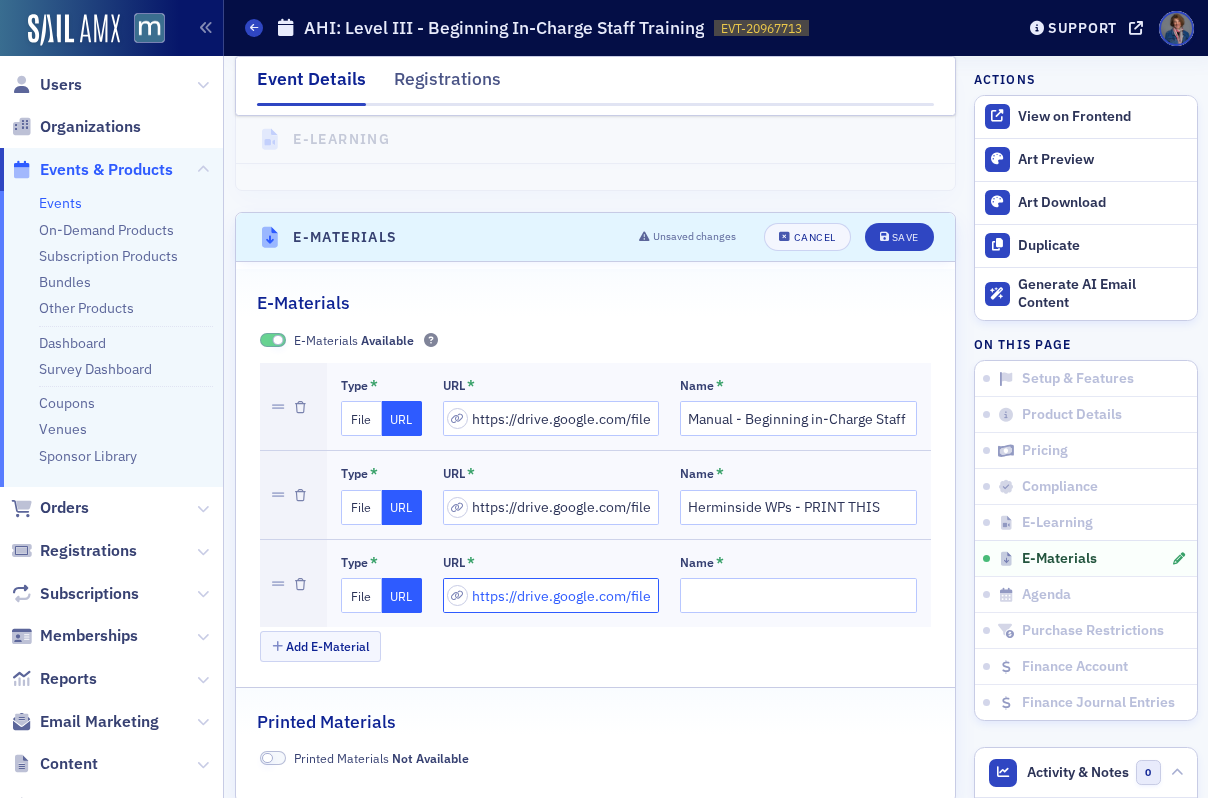 scroll, scrollTop: 0, scrollLeft: 425, axis: horizontal 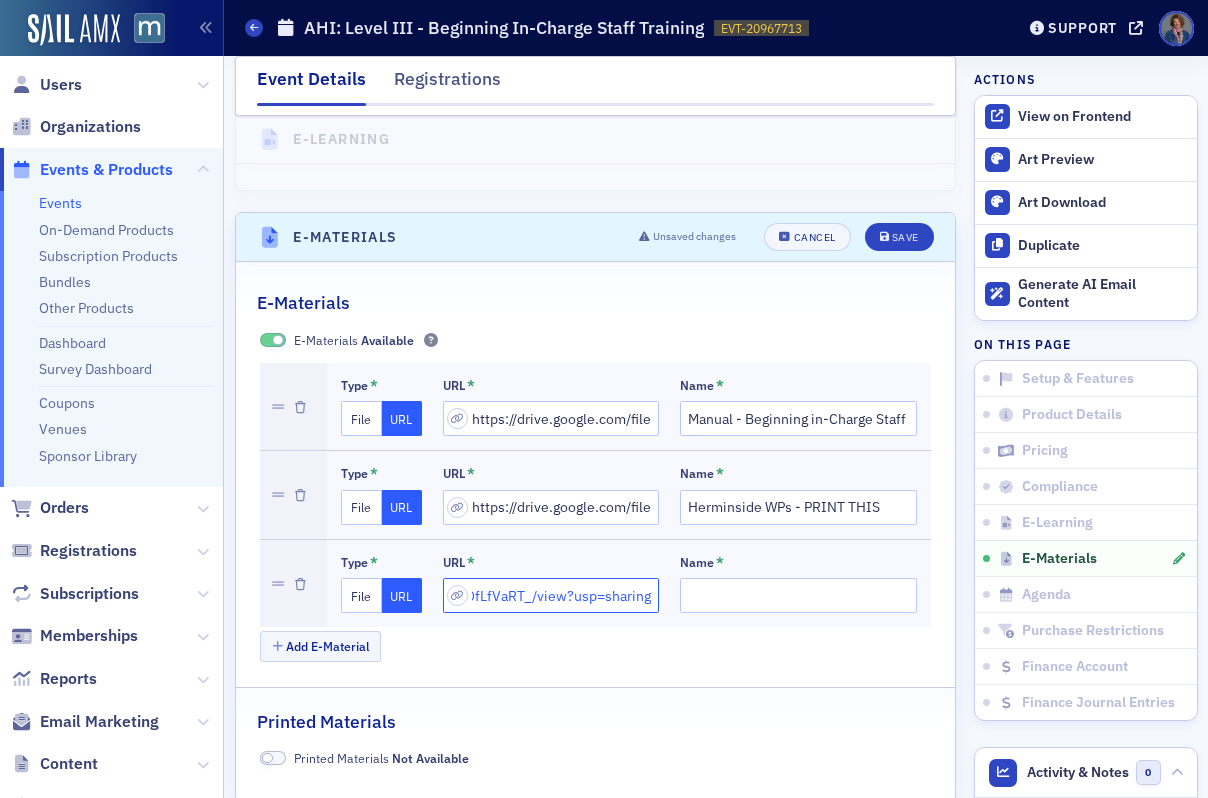 type on "https://drive.google.com/file/d/1c5cb6E_H5mBzAHS8E-LTk3zOfLfVaRT_/view?usp=sharing" 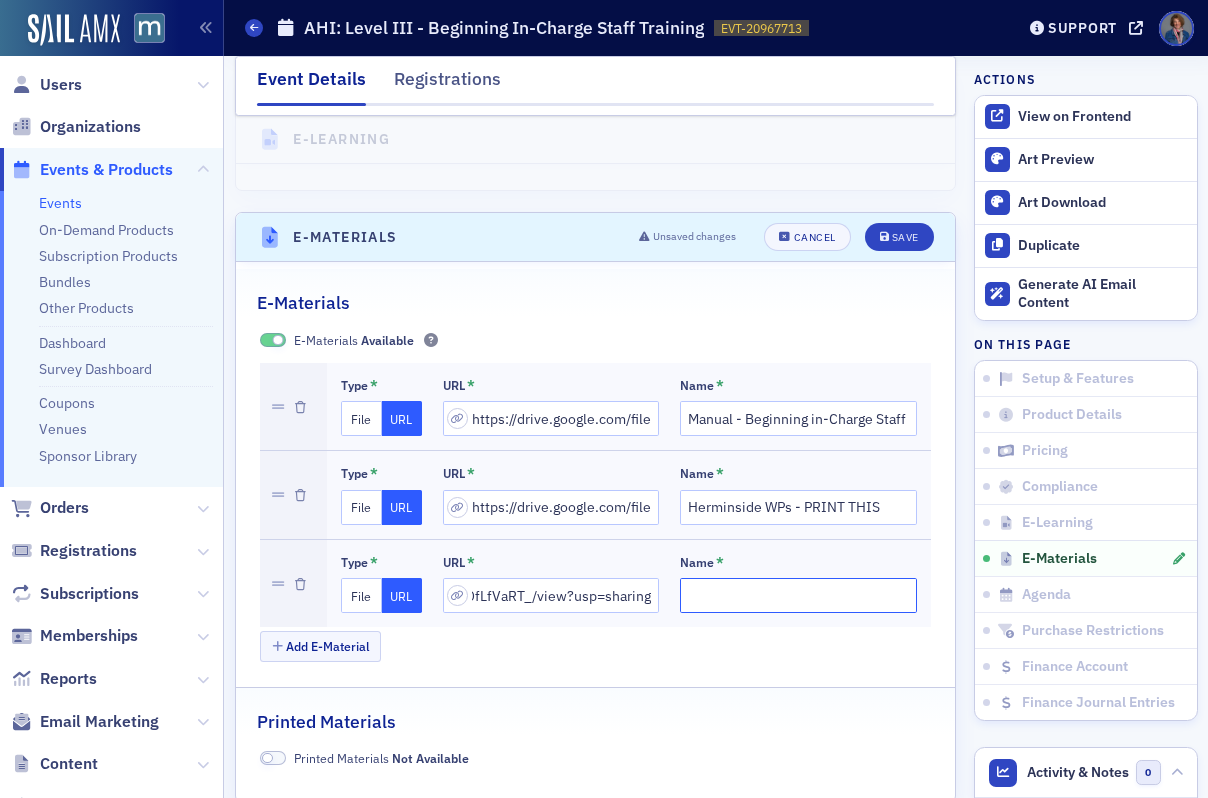 scroll, scrollTop: 0, scrollLeft: 0, axis: both 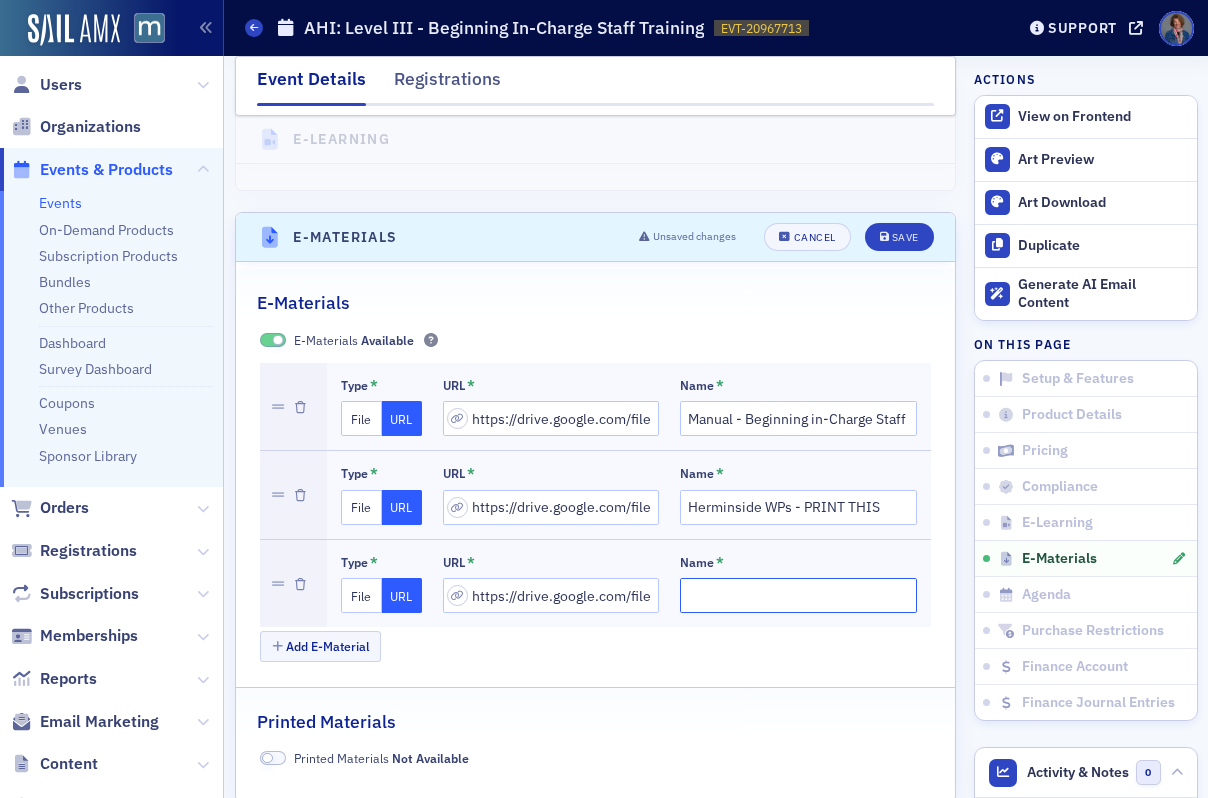 click on "Name *" 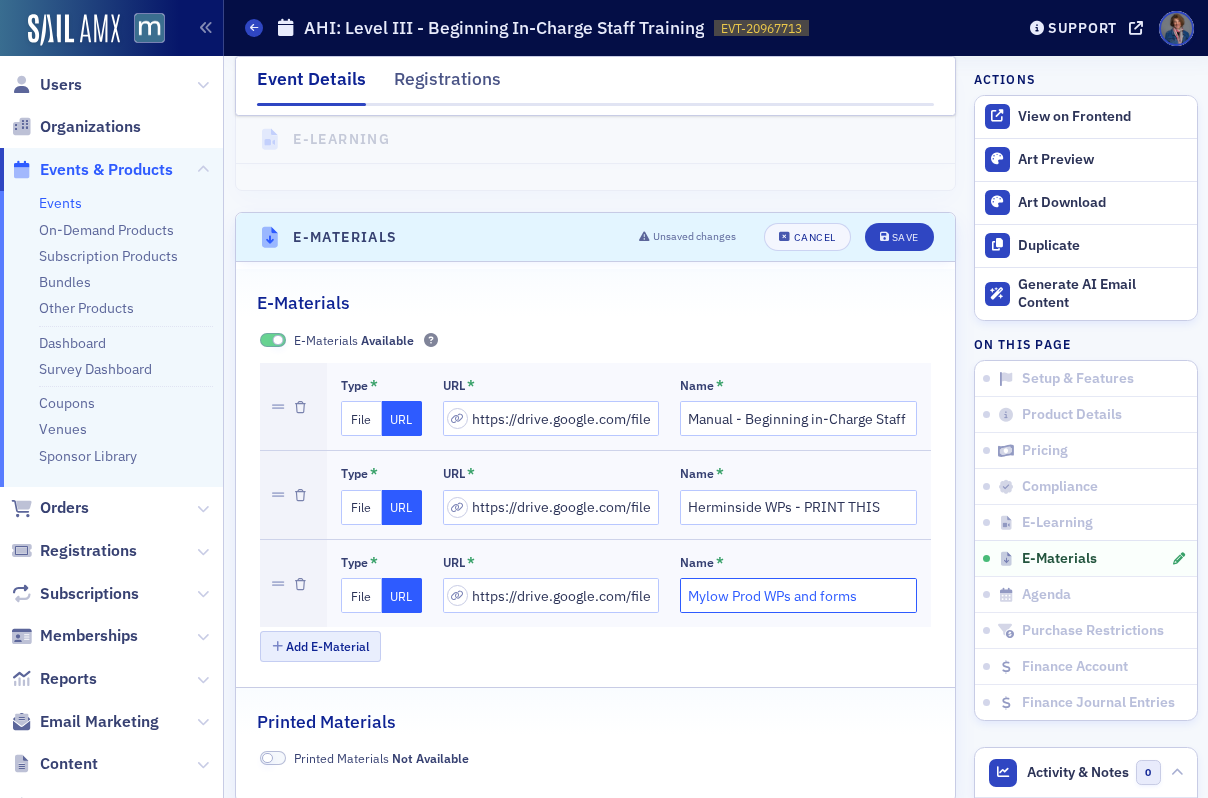 type on "Mylow Prod WPs and forms" 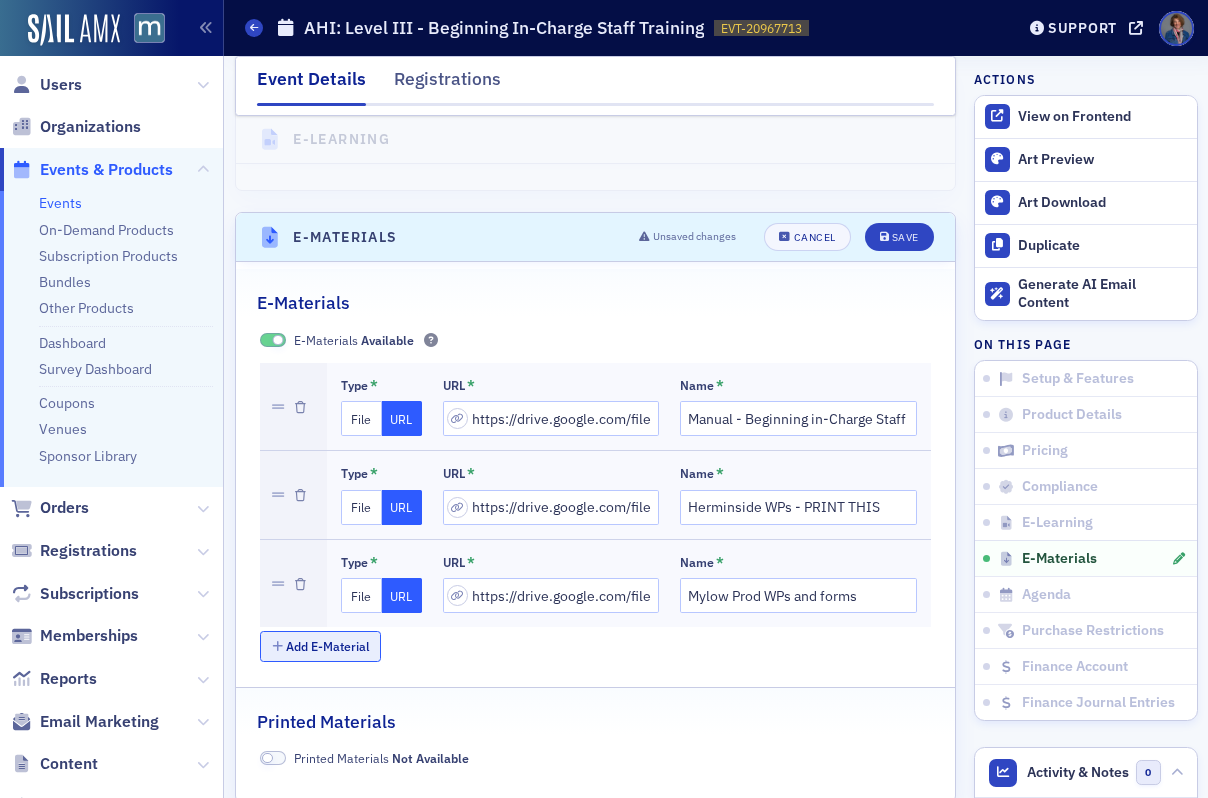 click on "Add E-Material" 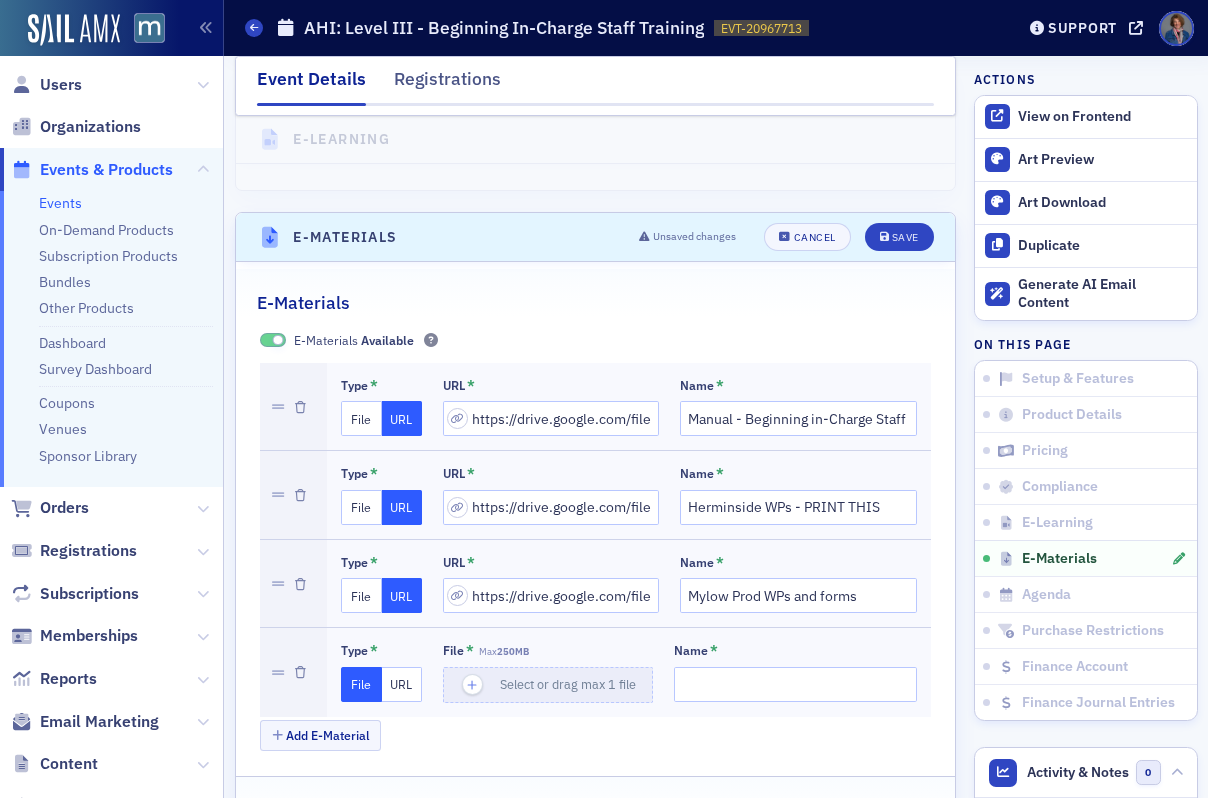 click on "URL" 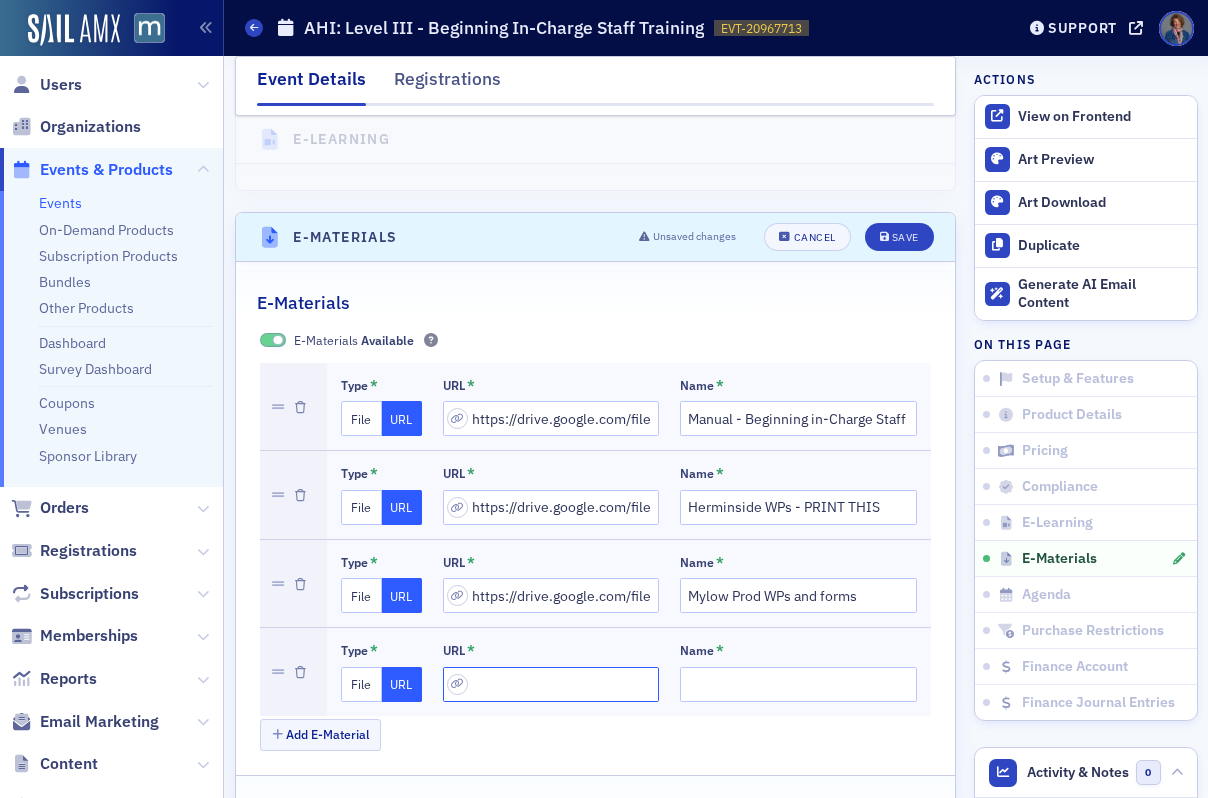 click 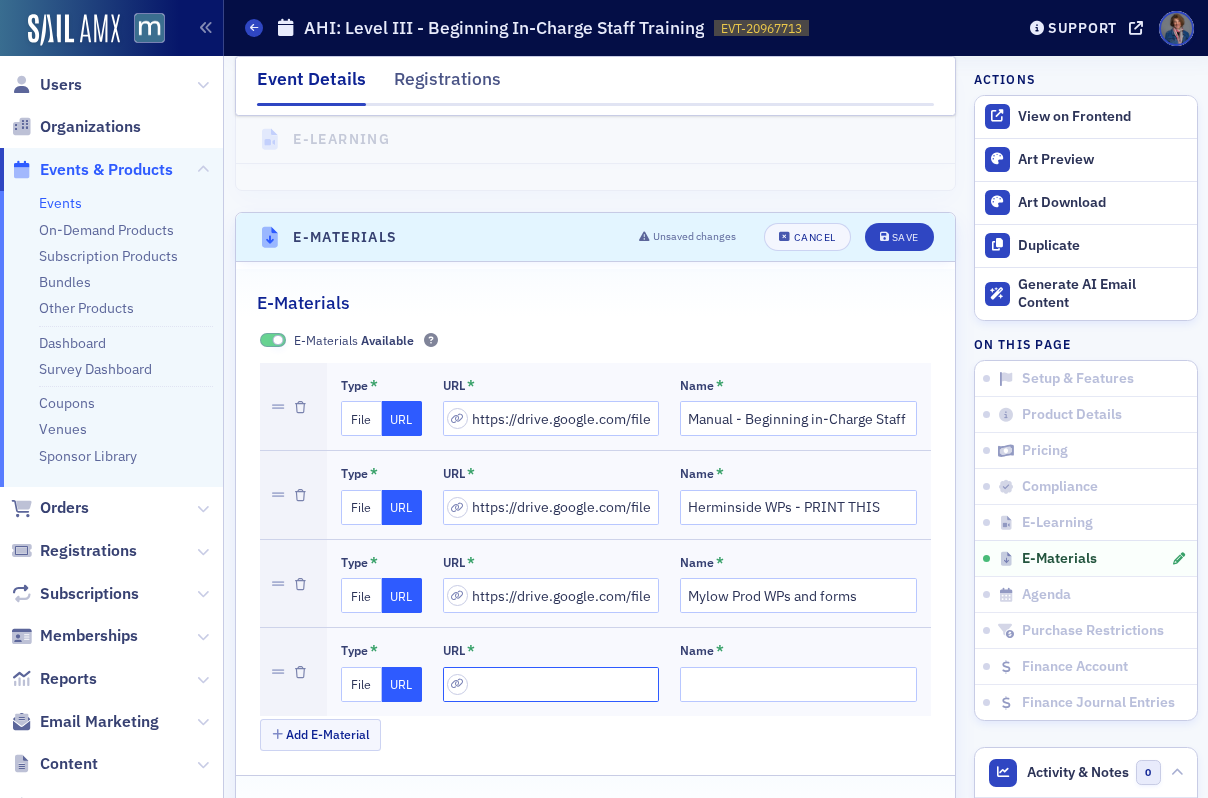paste on "https://drive.google.com/file/d/1zOaOugNbiY4I9F4GWw5KZxM7jMkEQ4VI/view?usp=sharing" 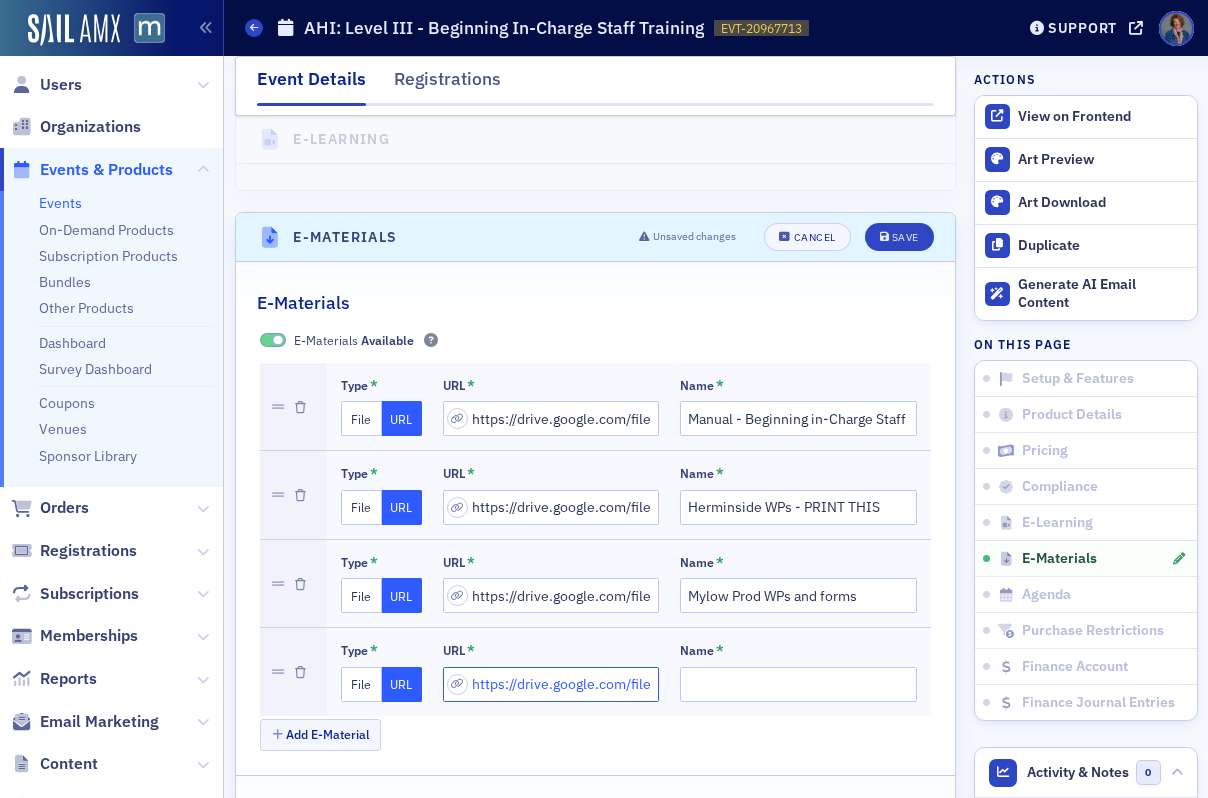 scroll, scrollTop: 0, scrollLeft: 438, axis: horizontal 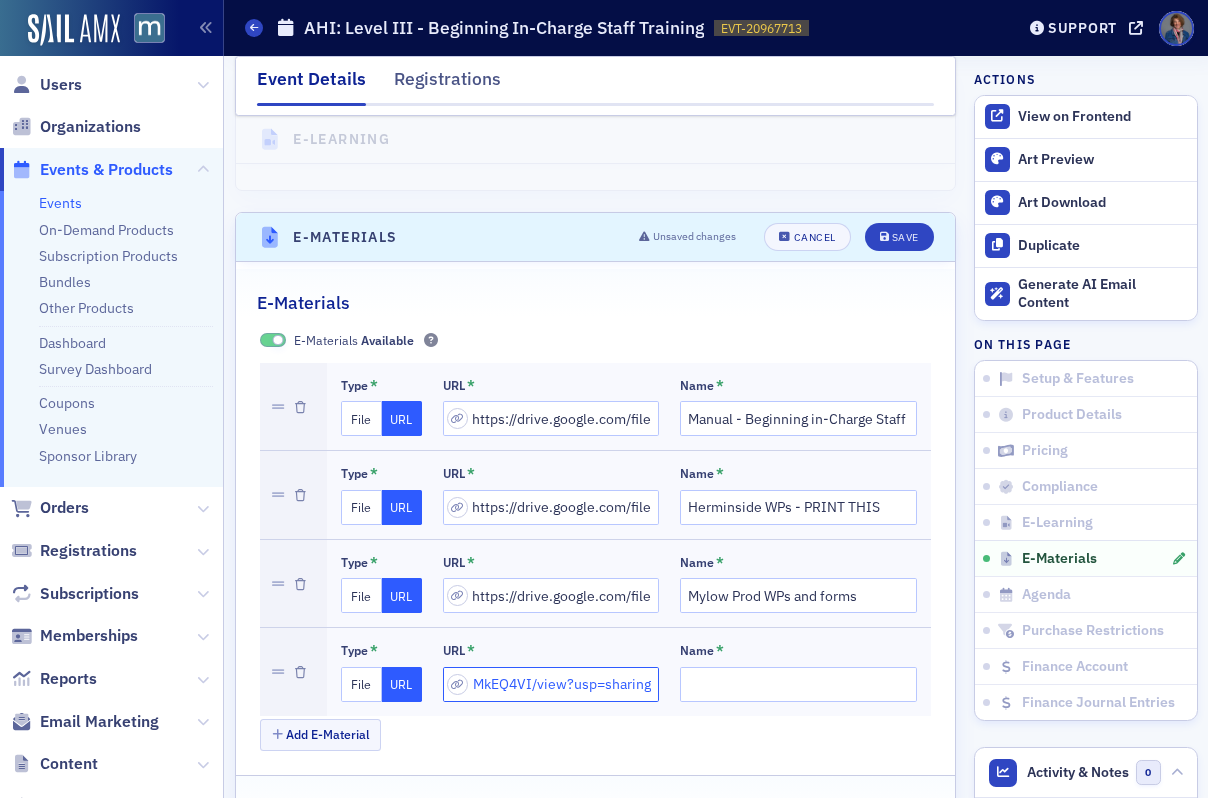 type on "https://drive.google.com/file/d/1zOaOugNbiY4I9F4GWw5KZxM7jMkEQ4VI/view?usp=sharing" 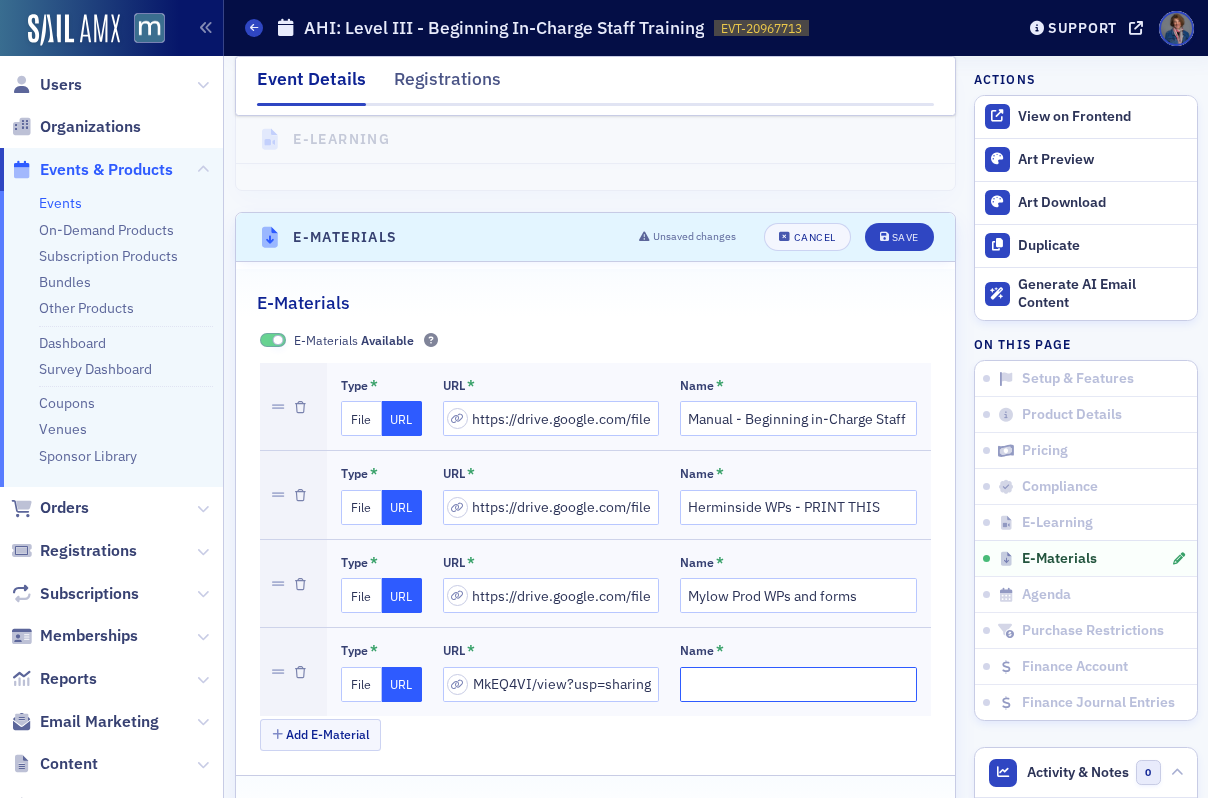 scroll, scrollTop: 0, scrollLeft: 0, axis: both 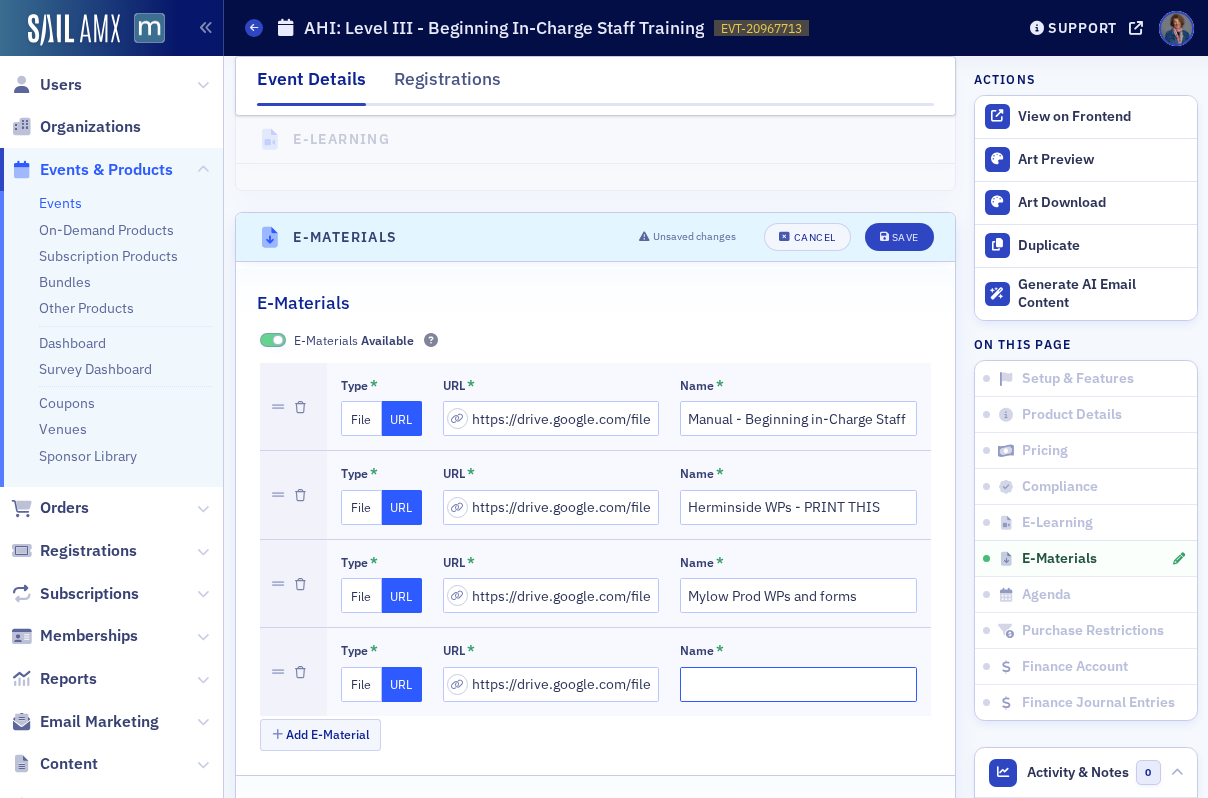 click on "Name *" 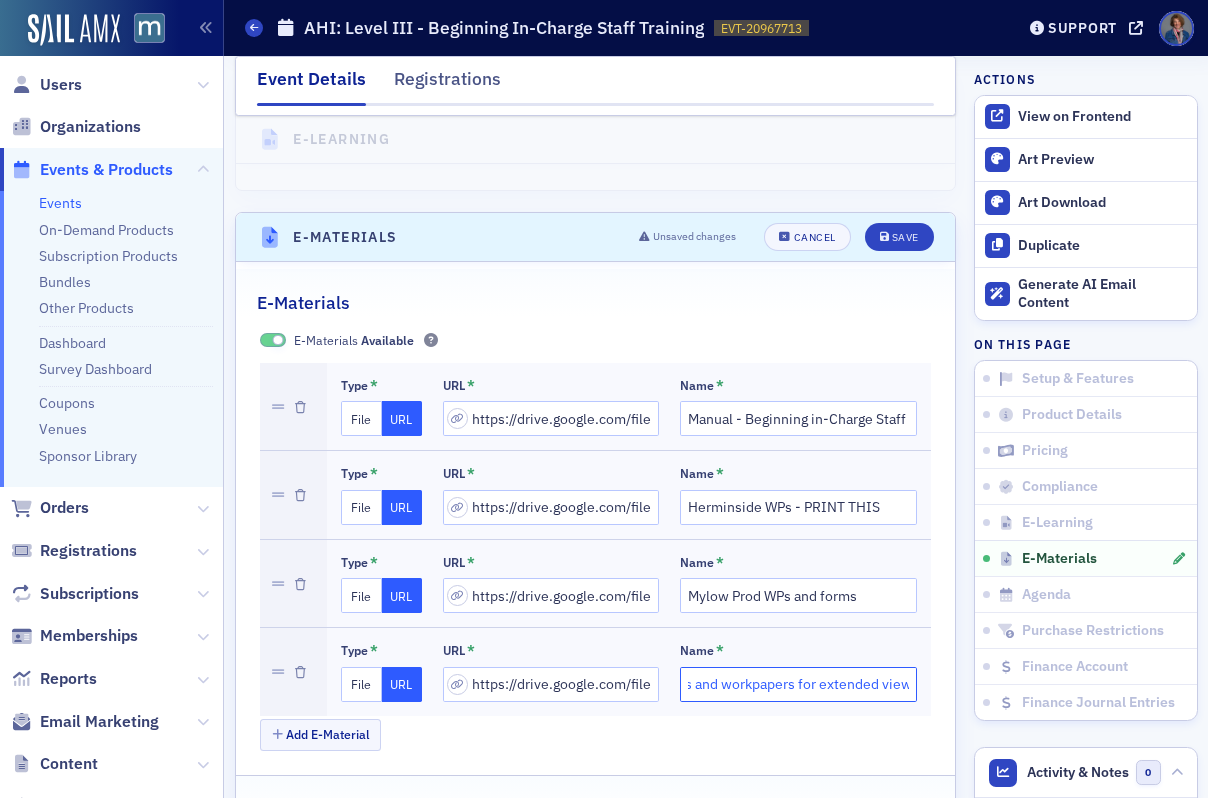 scroll, scrollTop: 0, scrollLeft: 104, axis: horizontal 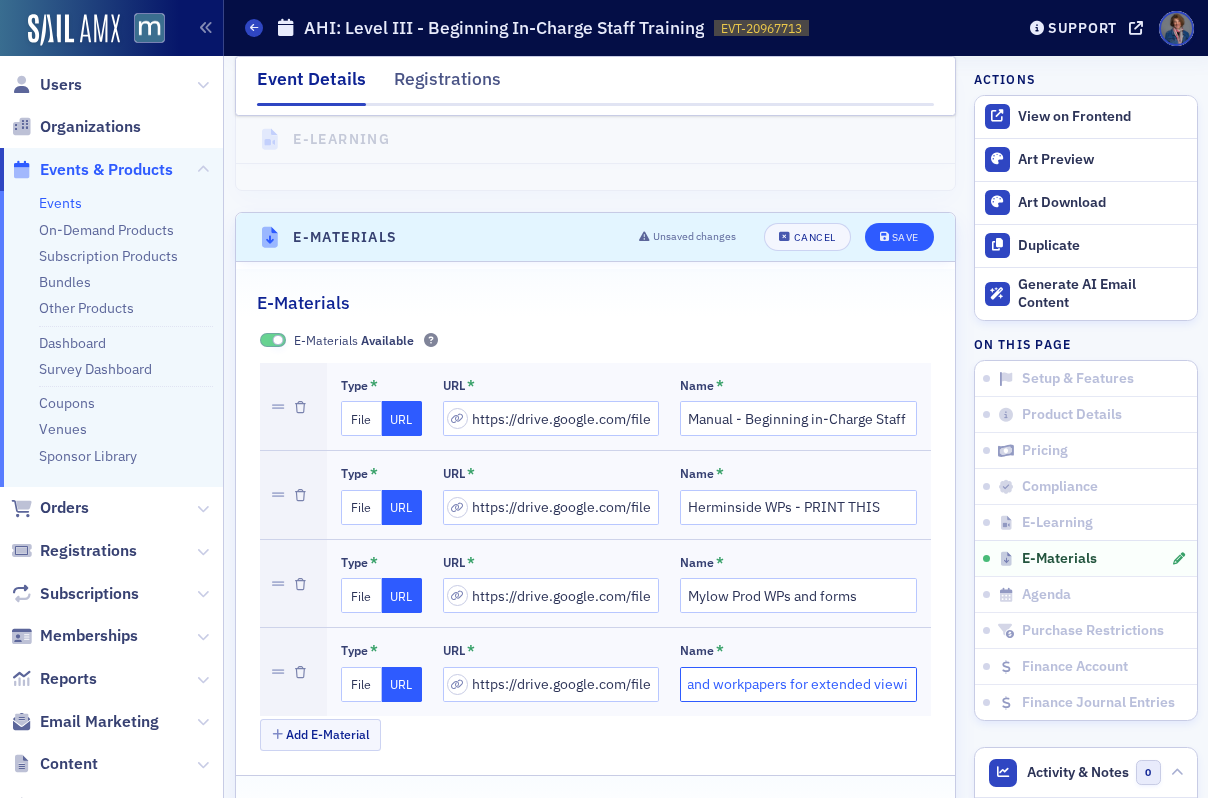 type on "Extracted forms and workpapers for extended viewing" 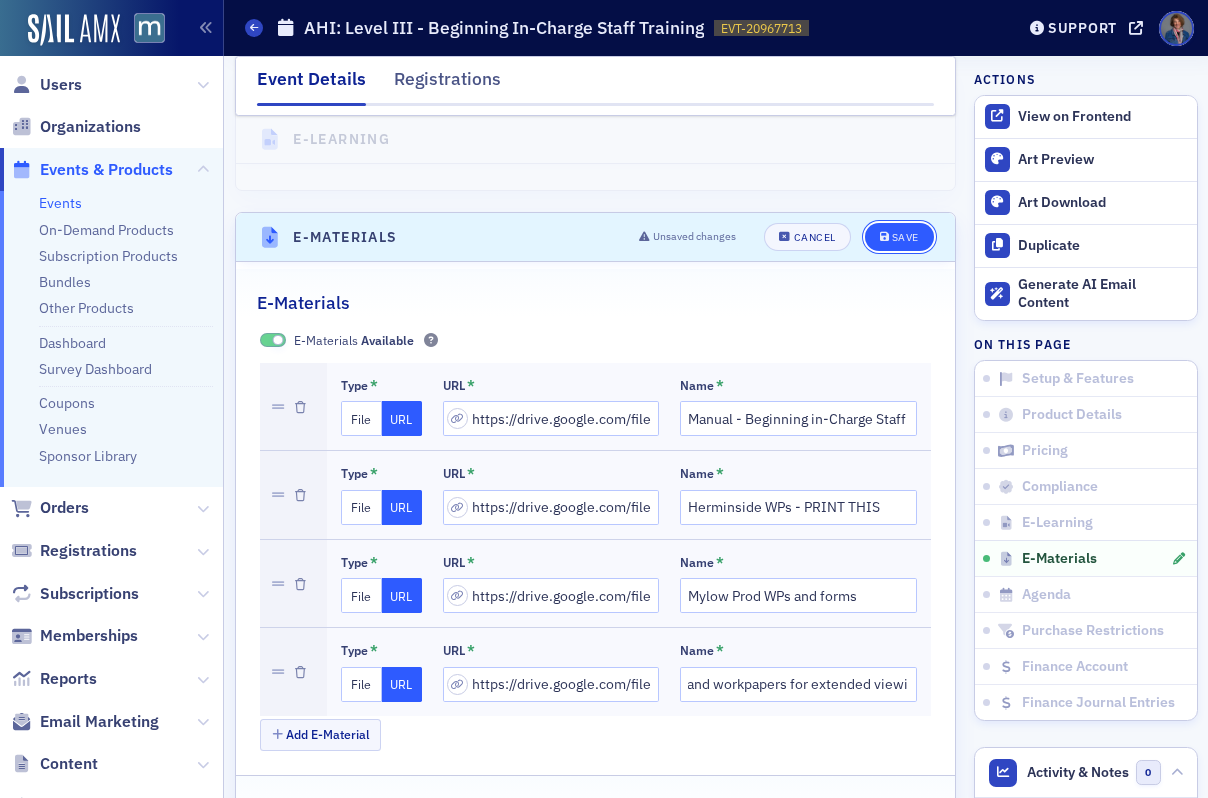 scroll, scrollTop: 0, scrollLeft: 0, axis: both 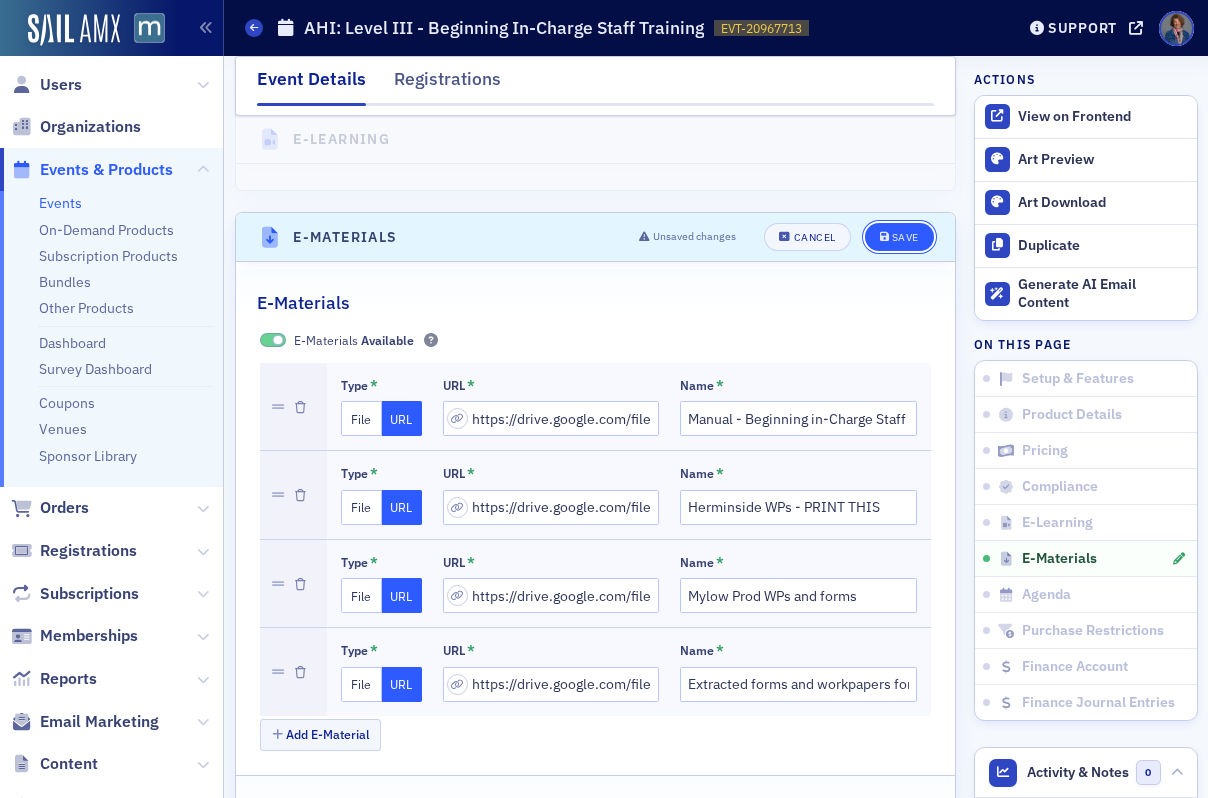 click on "Save" 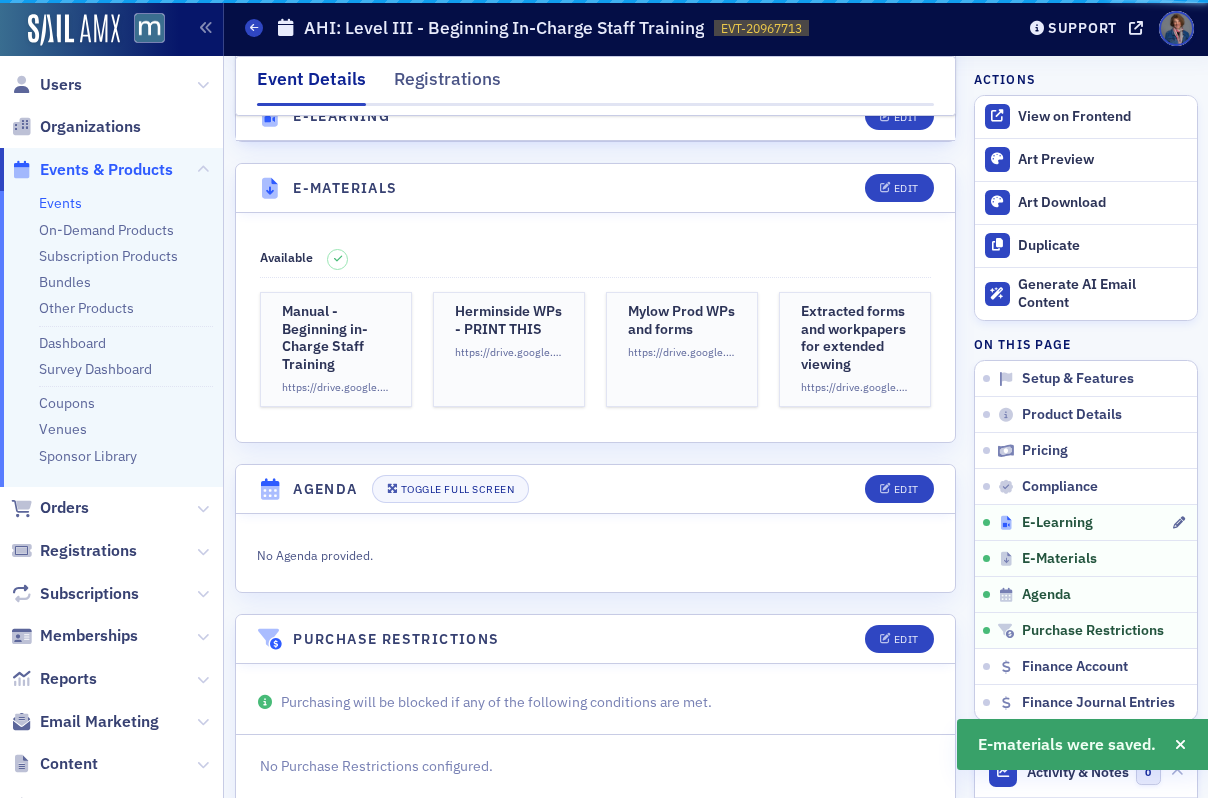scroll, scrollTop: 2998, scrollLeft: 0, axis: vertical 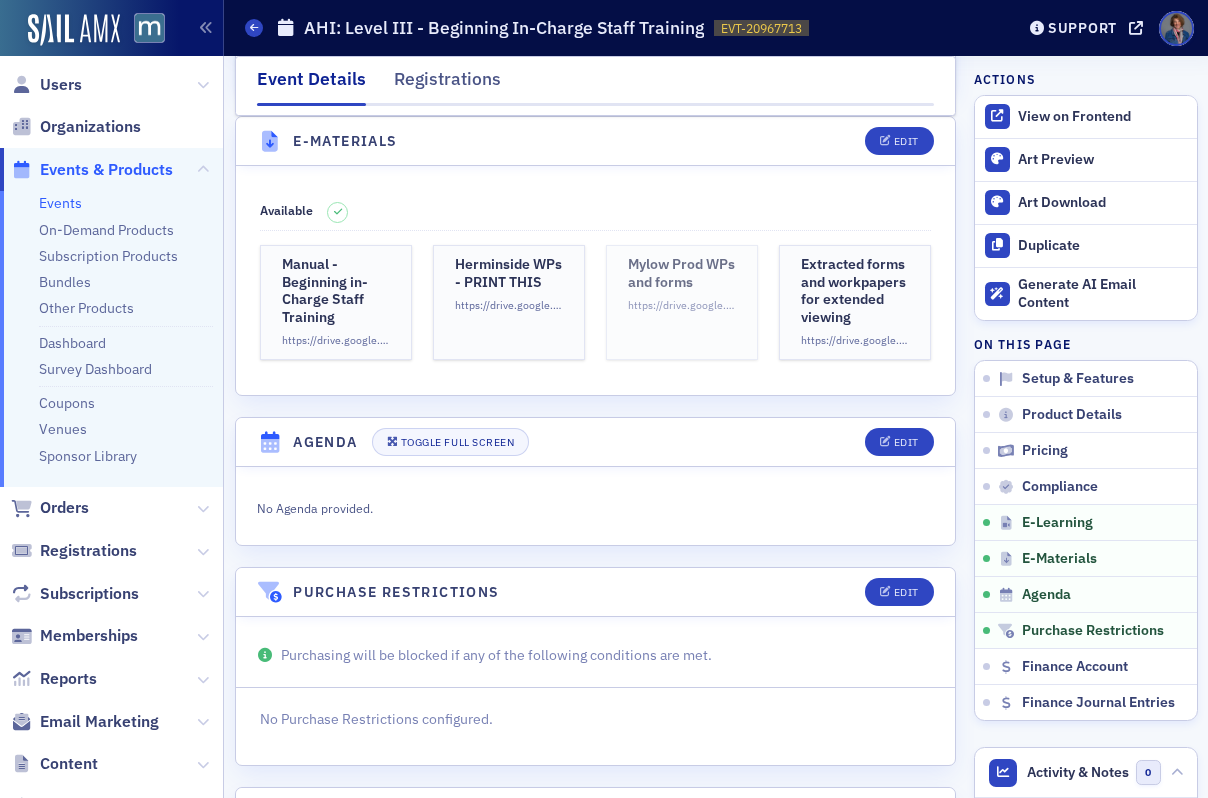 click on "Mylow Prod WPs and forms https://drive.google.com/file/d/1c5cb6E_H5mBzAHS8E-LTk3zOfLfVaRT_/view?usp=sharing" 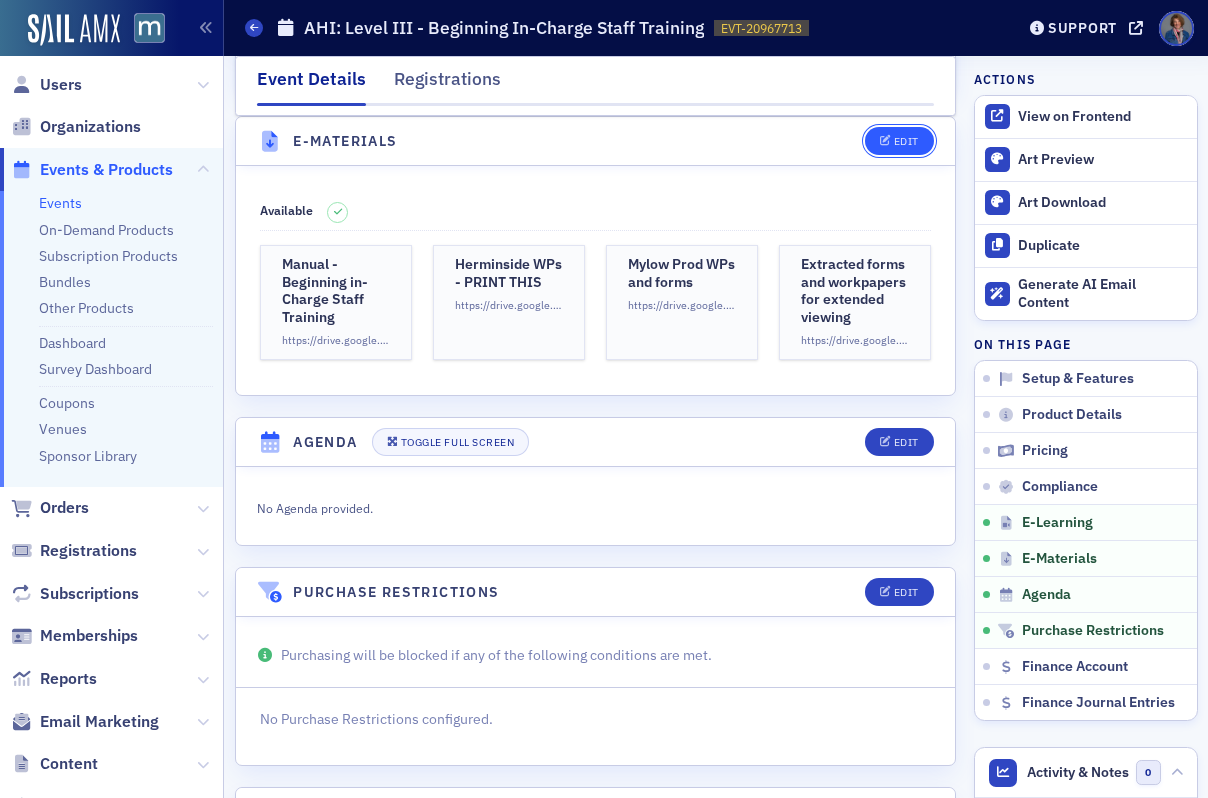click 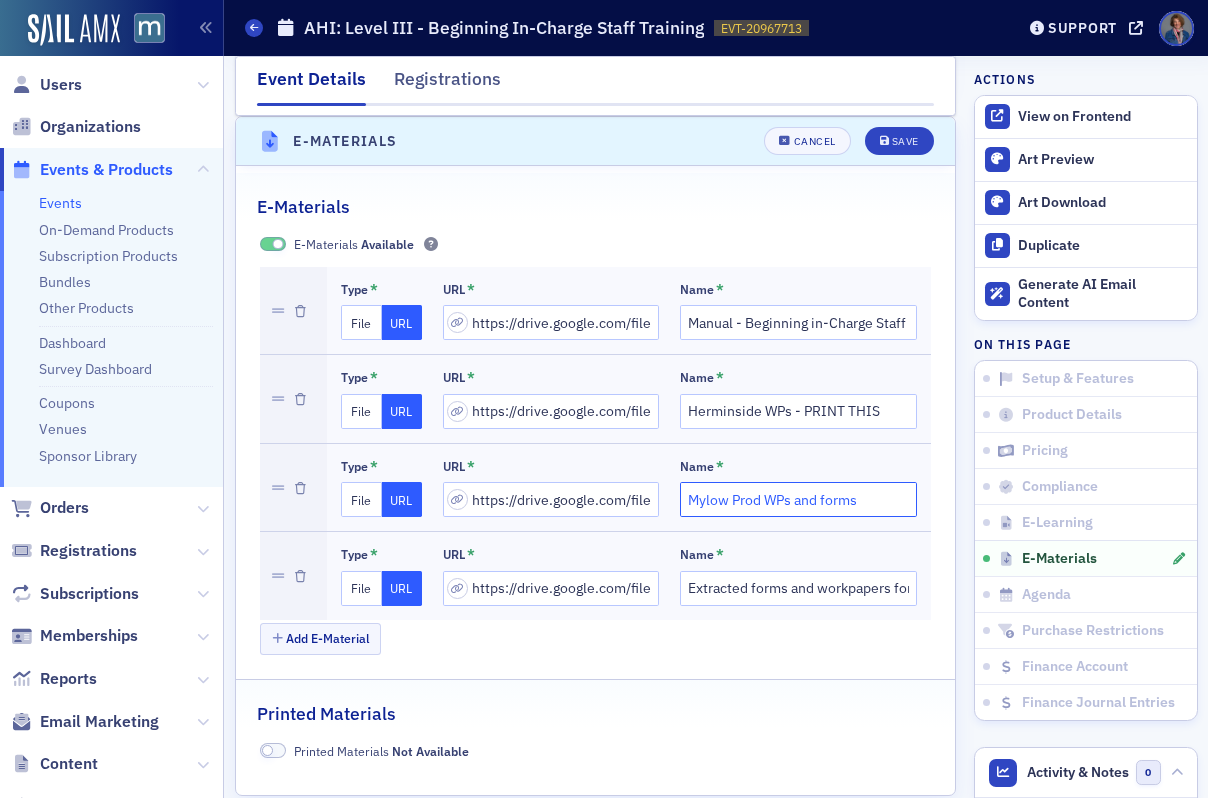 click on "Mylow Prod WPs and forms" 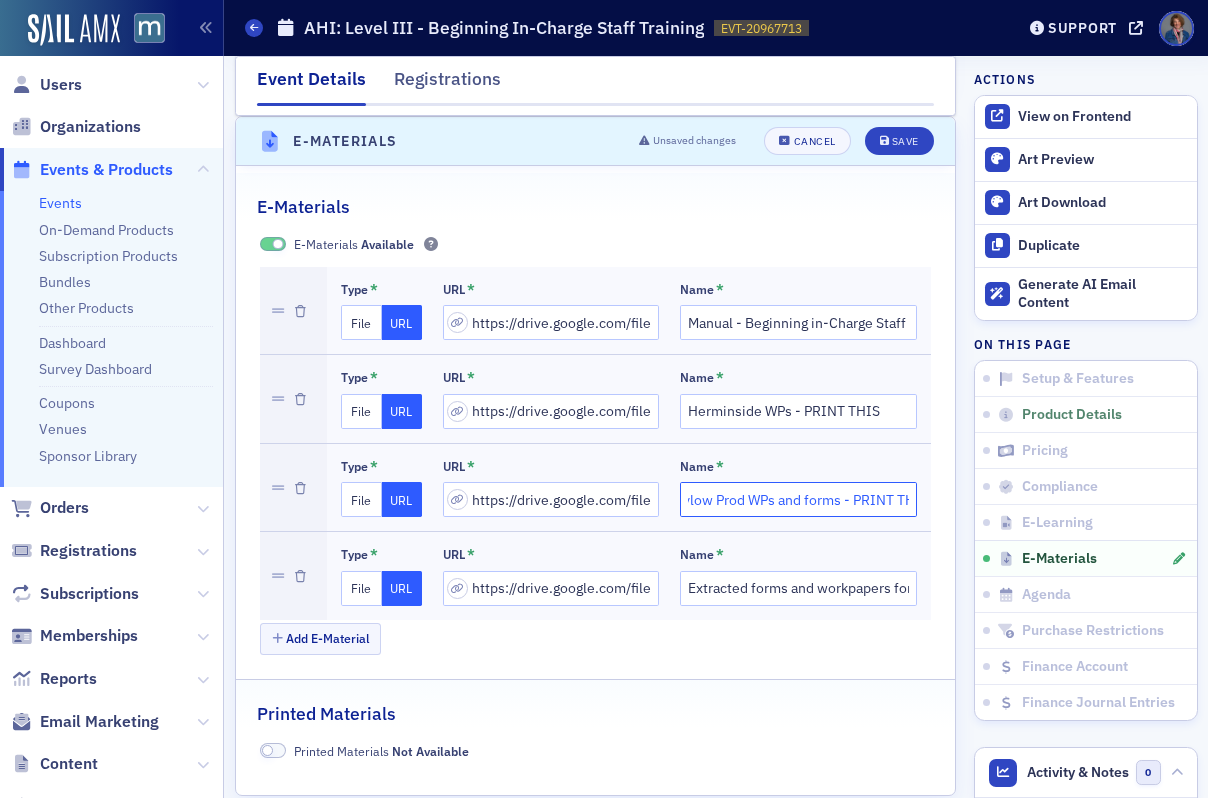 scroll, scrollTop: 0, scrollLeft: 24, axis: horizontal 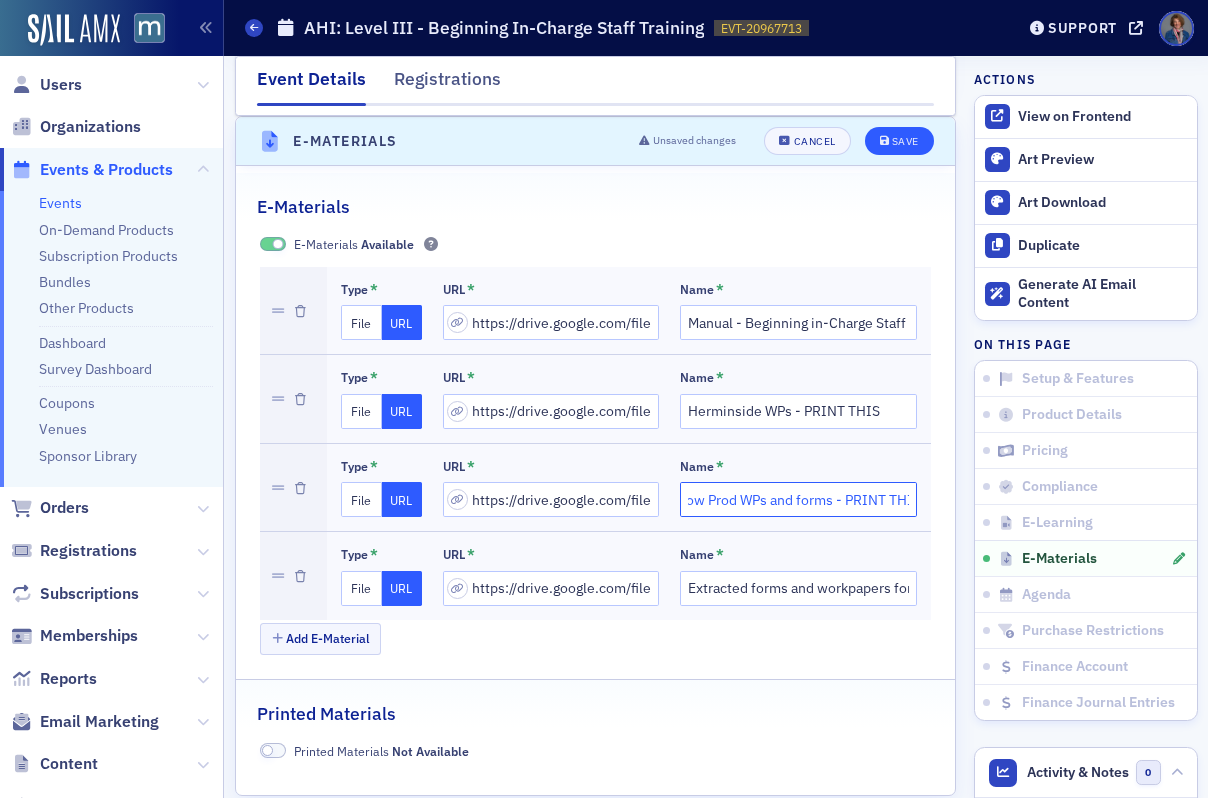 type on "Mylow Prod WPs and forms - PRINT THIS" 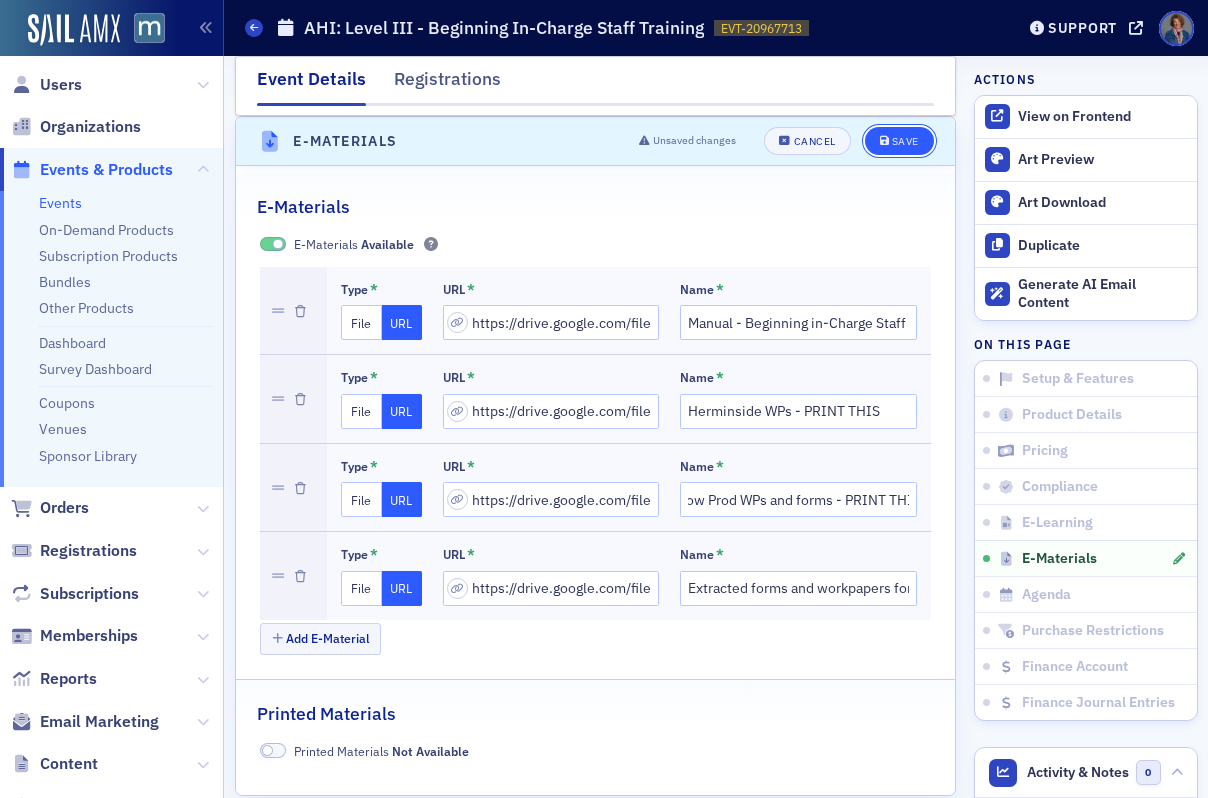 scroll, scrollTop: 0, scrollLeft: 0, axis: both 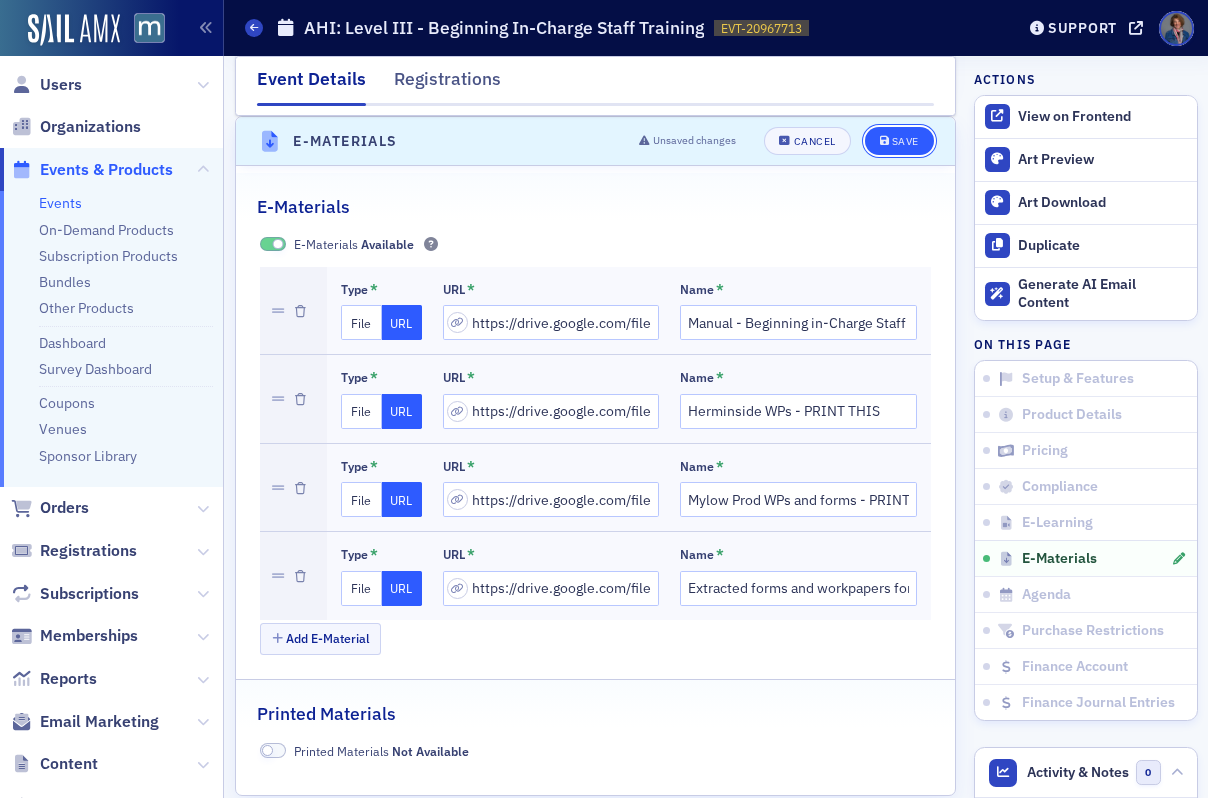 click on "Save" 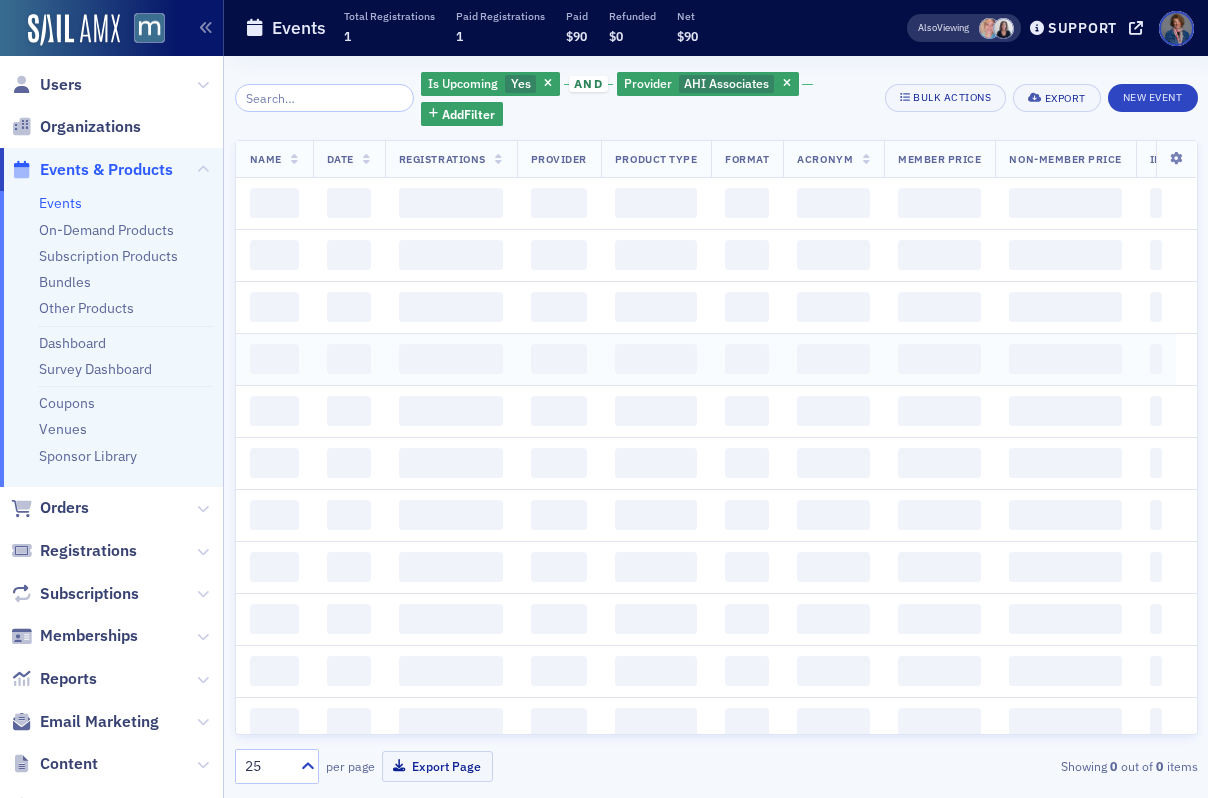 scroll, scrollTop: 0, scrollLeft: 0, axis: both 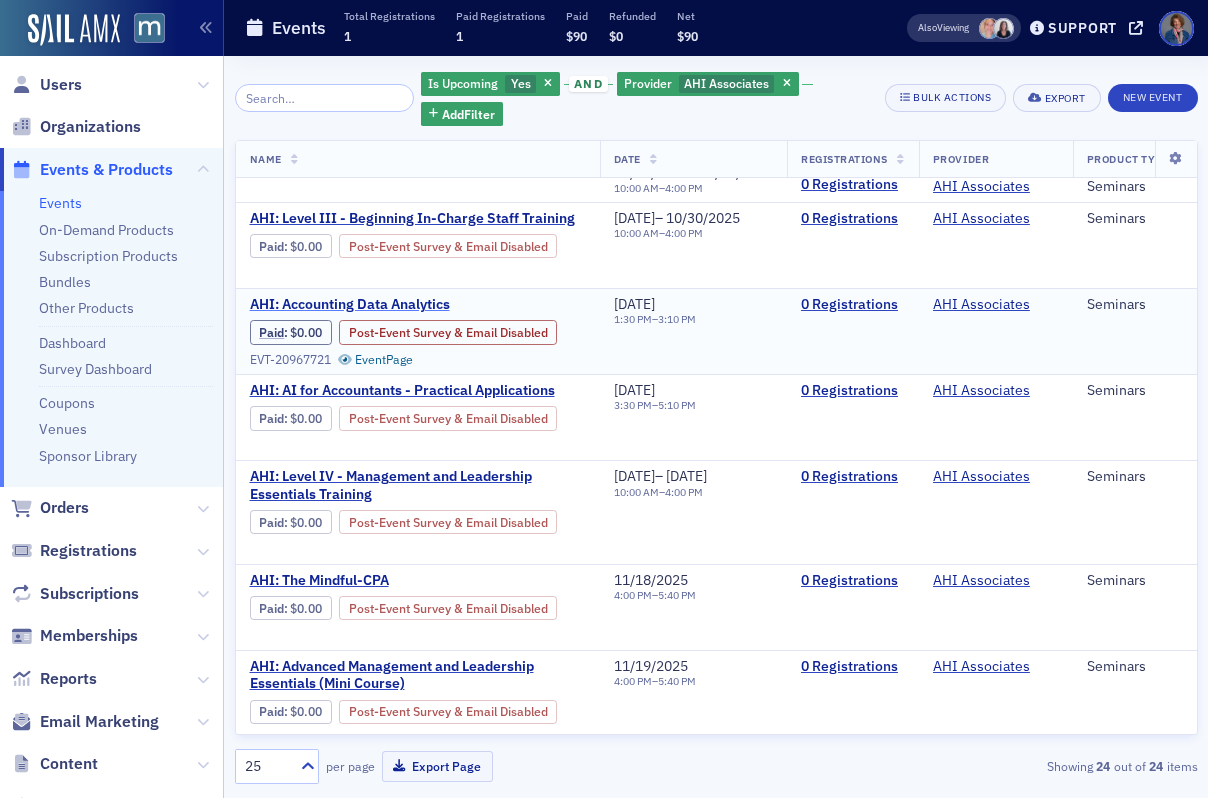 click on "AHI: Accounting Data Analytics" 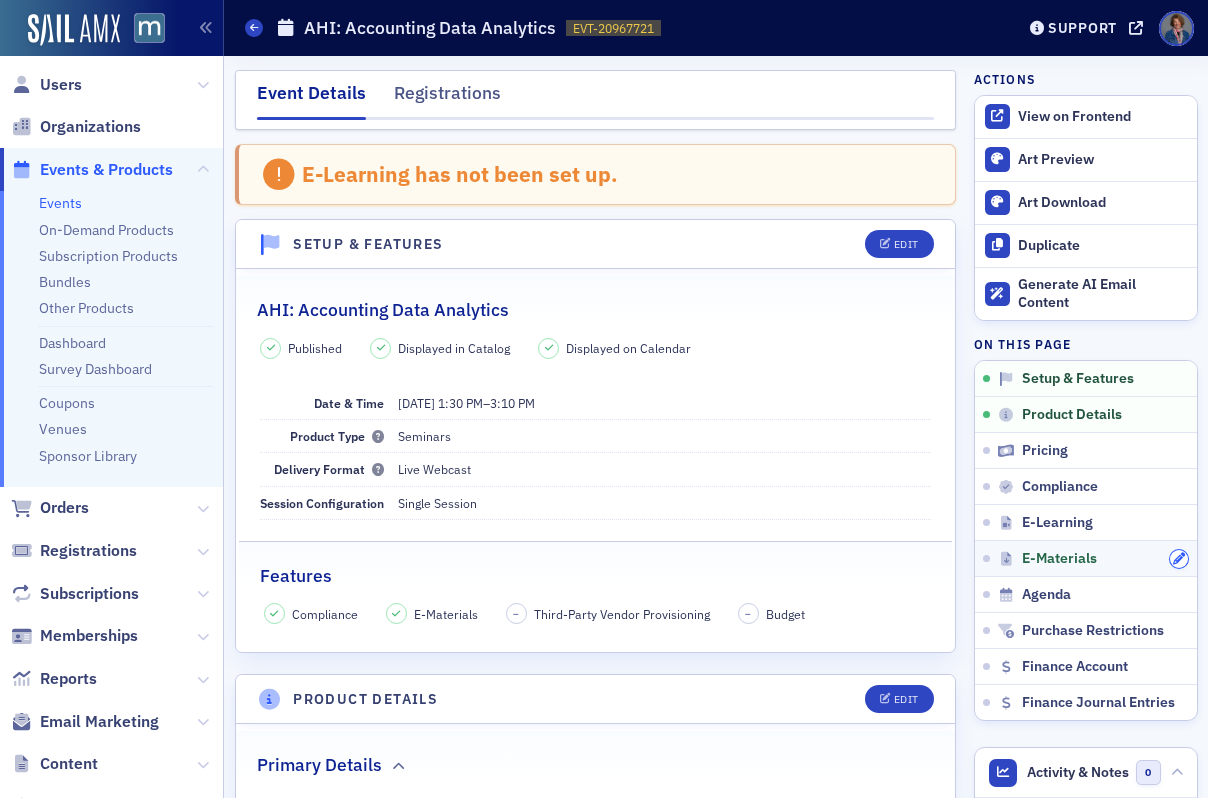 click 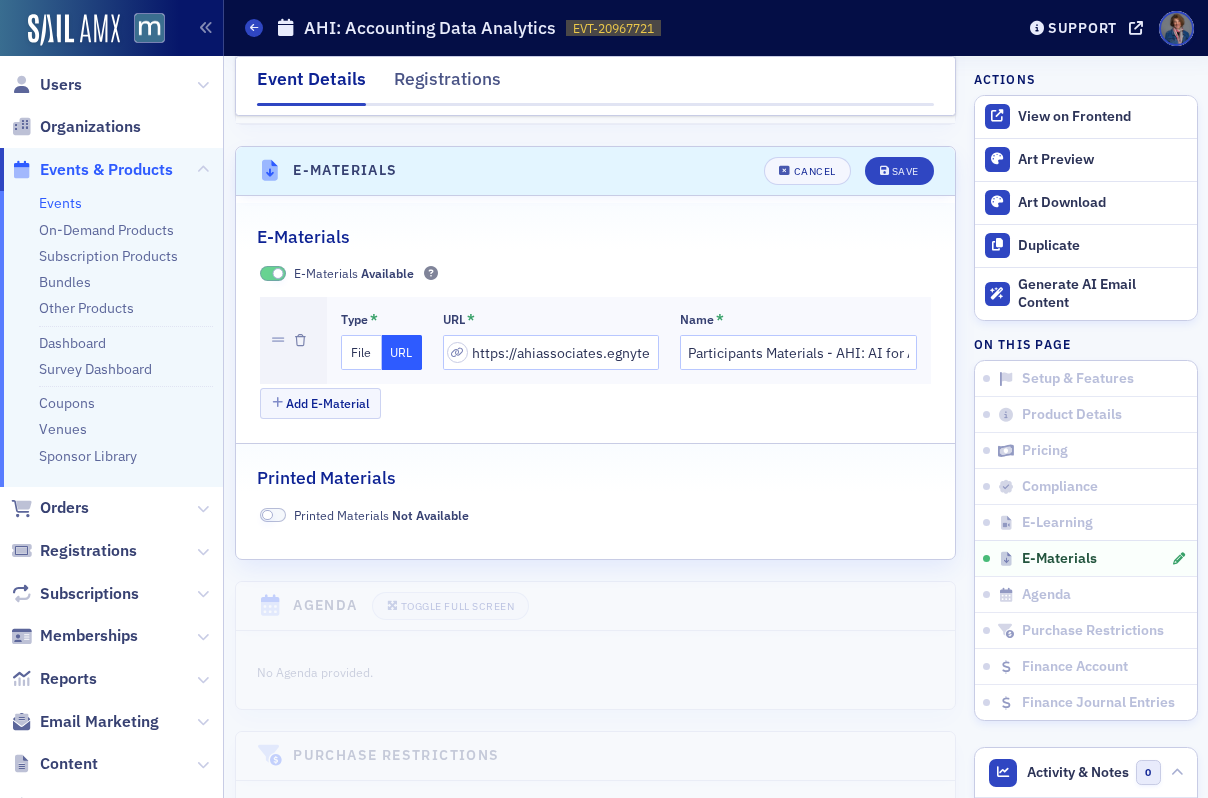 scroll, scrollTop: 2979, scrollLeft: 0, axis: vertical 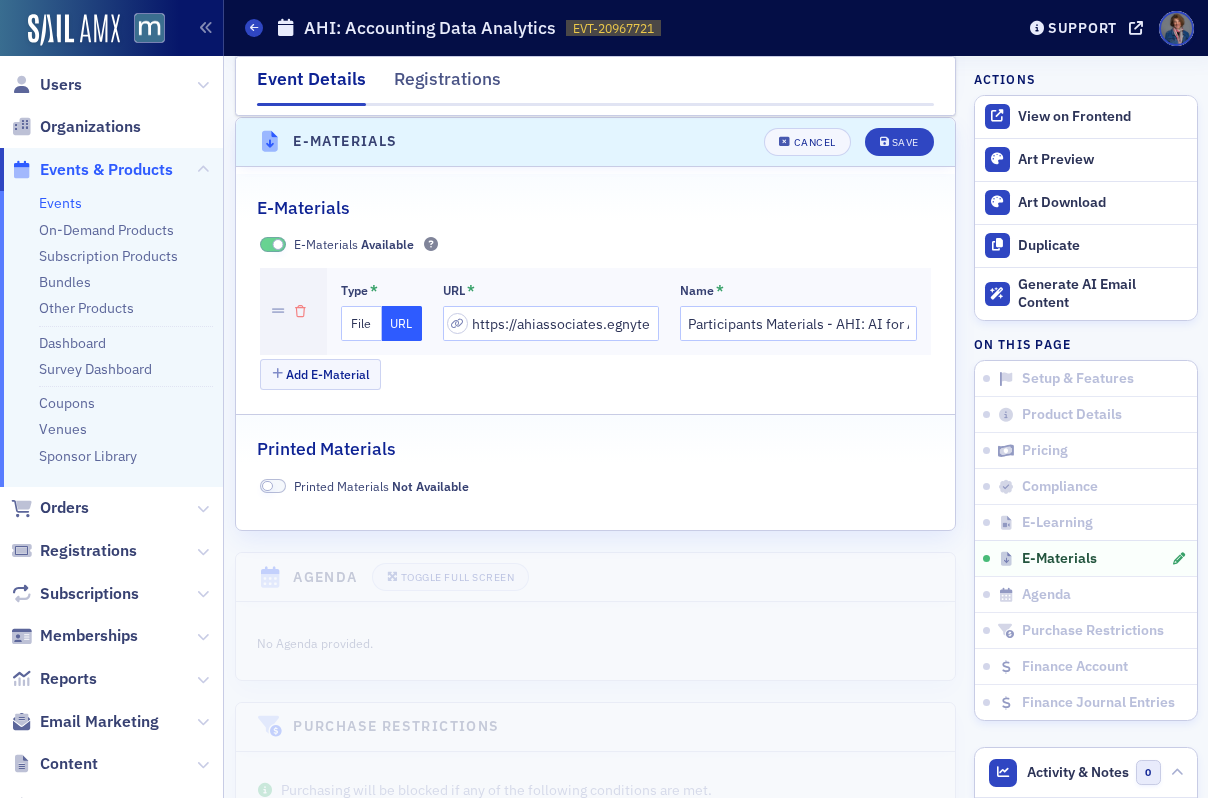 click 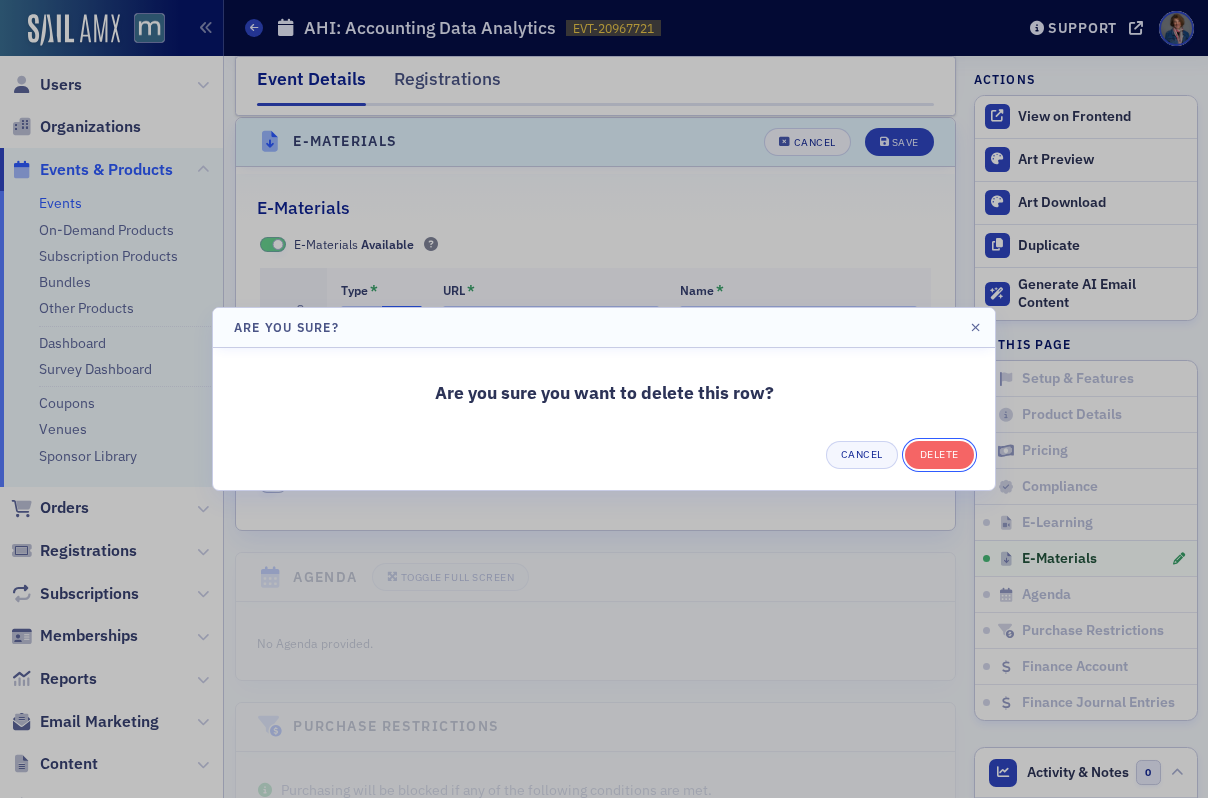 click on "Delete" at bounding box center [939, 455] 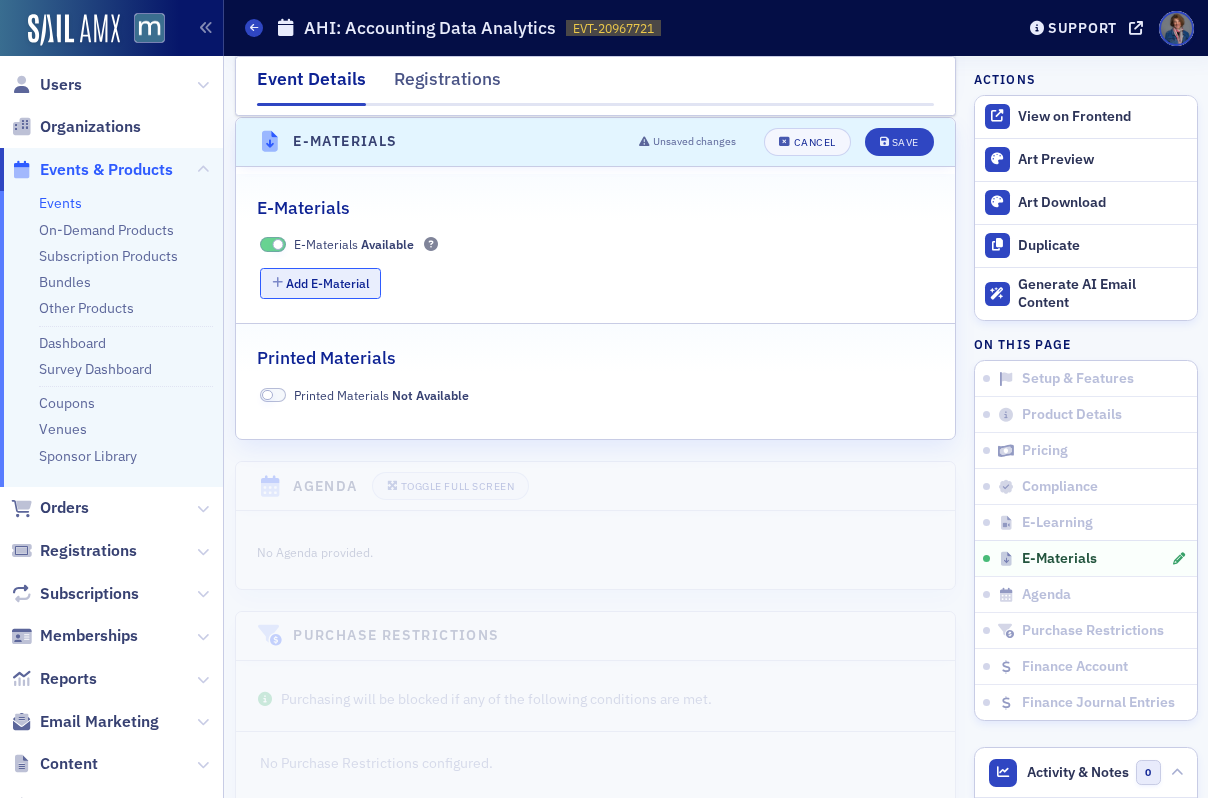 click on "Add E-Material" 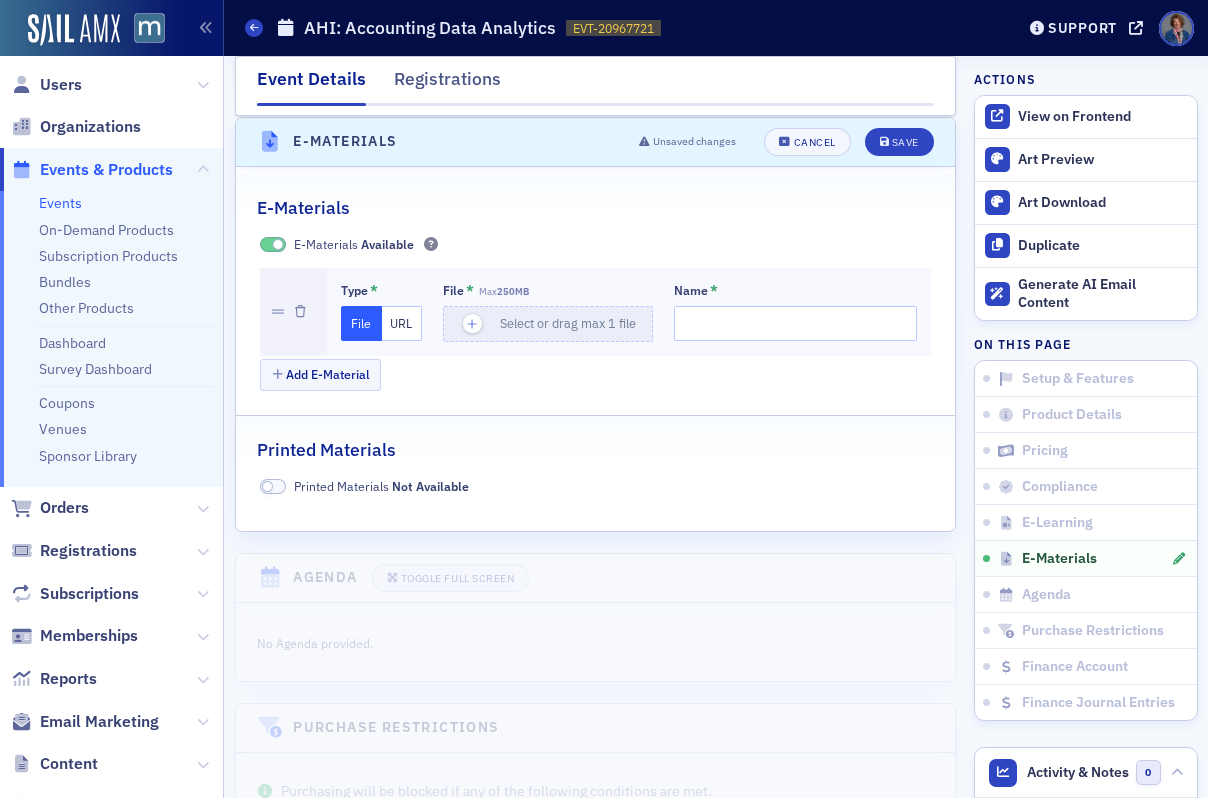 click on "URL" 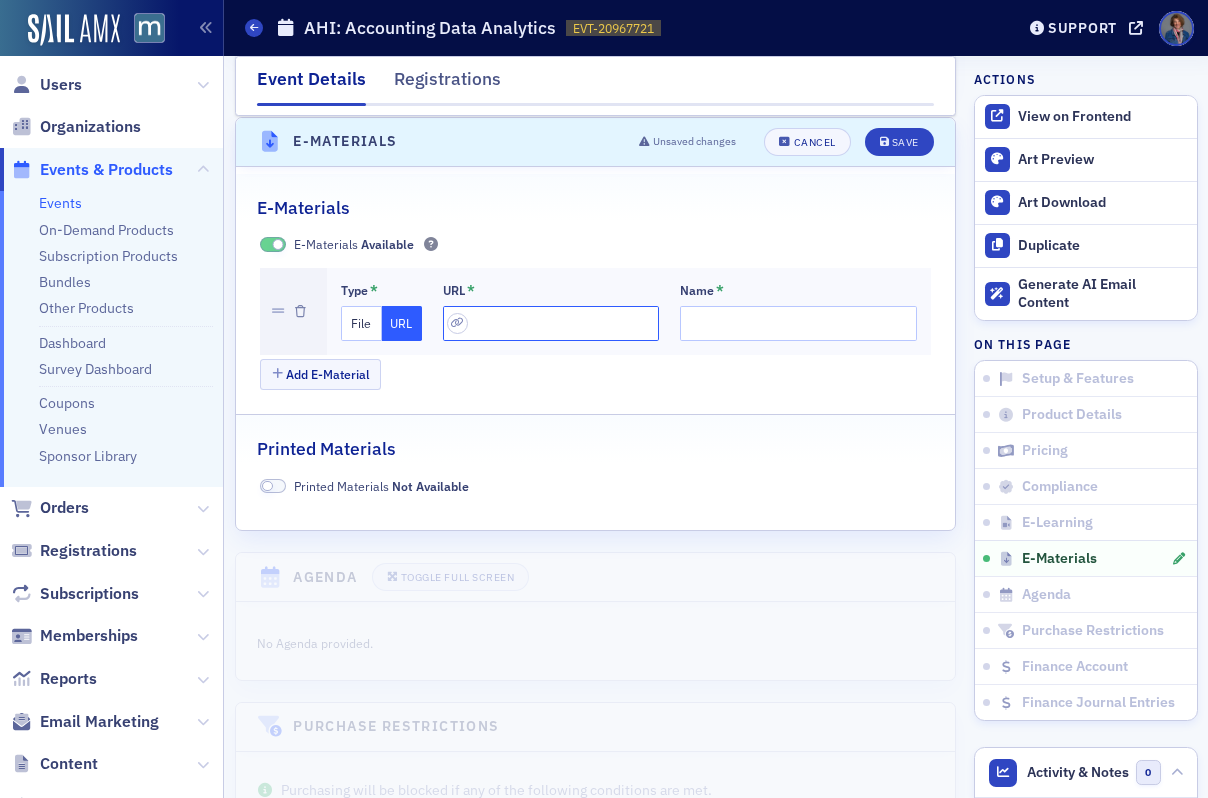 click 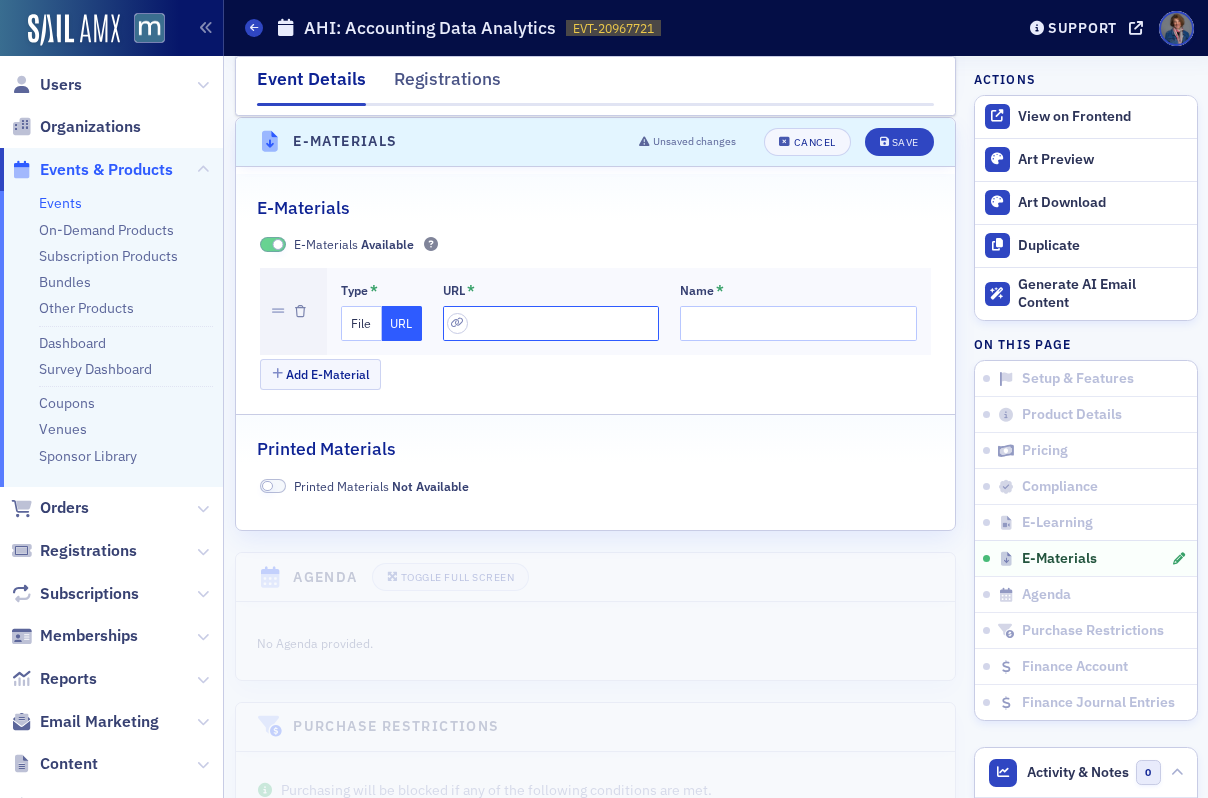 paste on "https://drive.google.com/file/d/1rB0KCiTogVxtQ0Mja9N2oZUuAoRfeU19/view?usp=sharing" 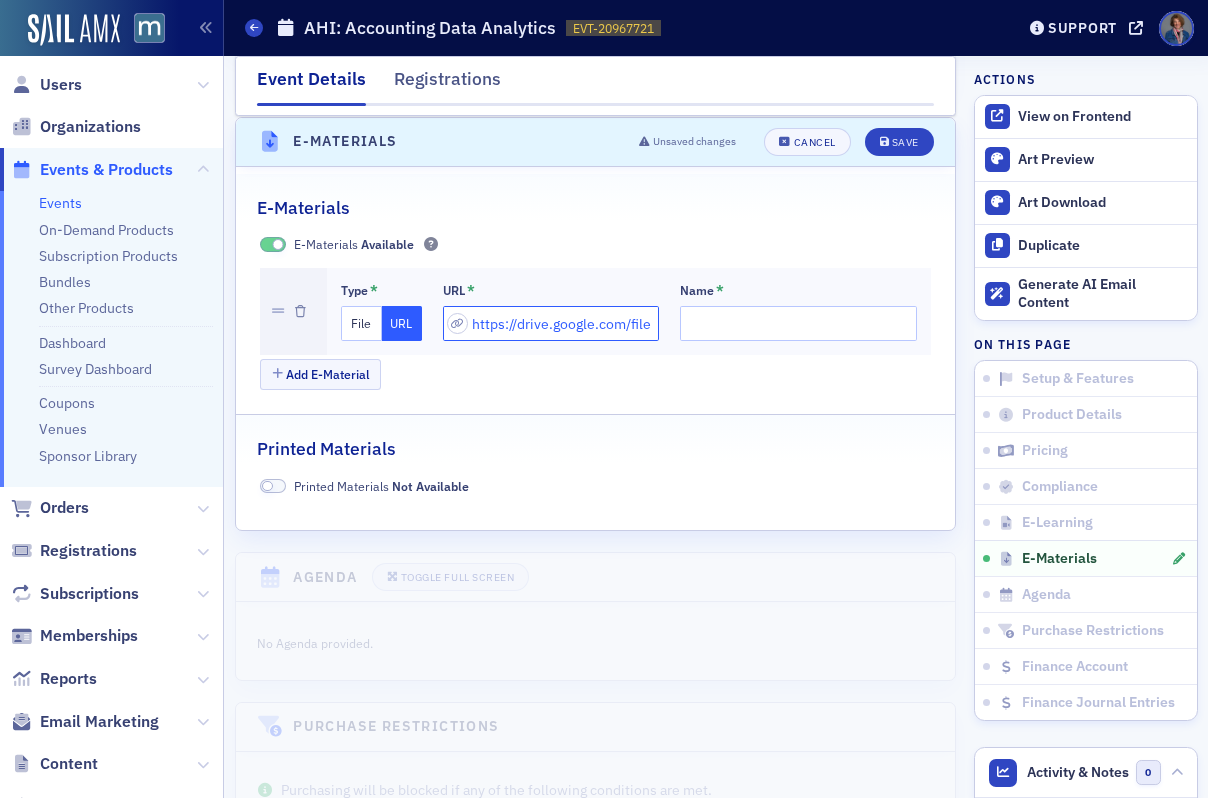 scroll, scrollTop: 0, scrollLeft: 424, axis: horizontal 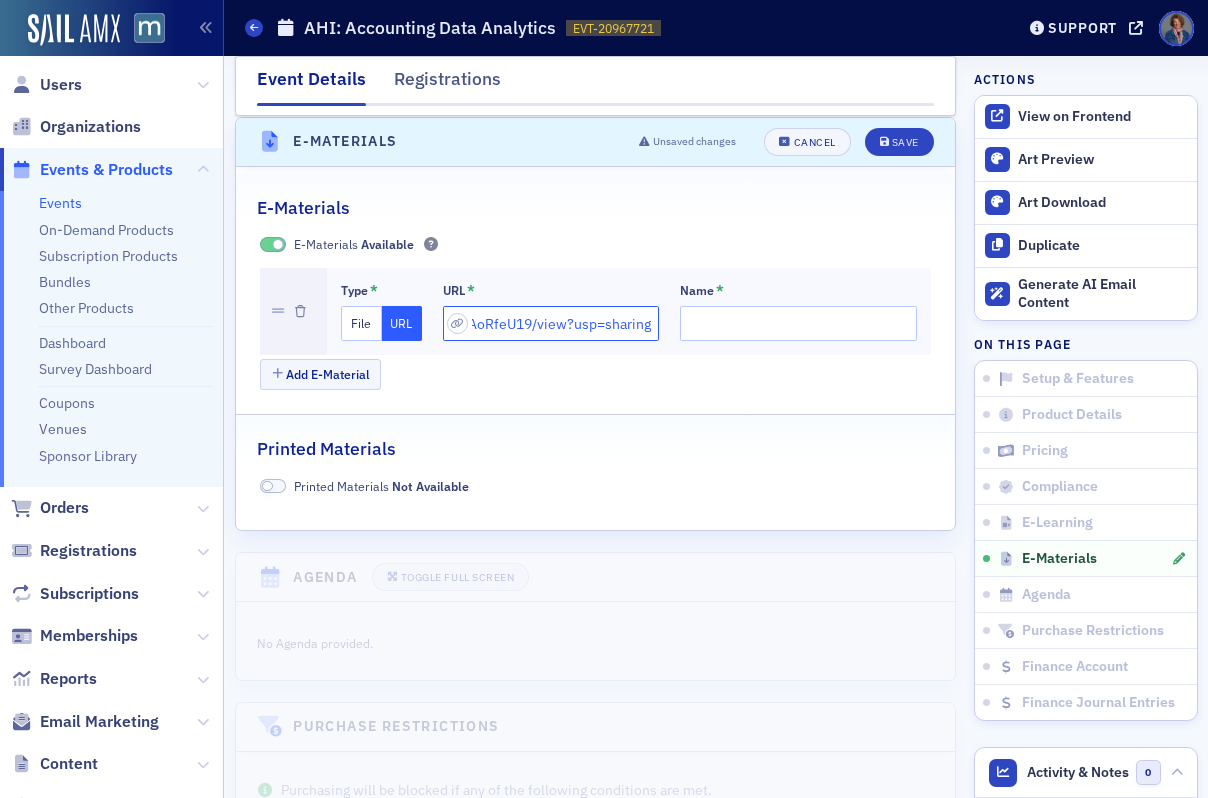 type on "https://drive.google.com/file/d/1rB0KCiTogVxtQ0Mja9N2oZUuAoRfeU19/view?usp=sharing" 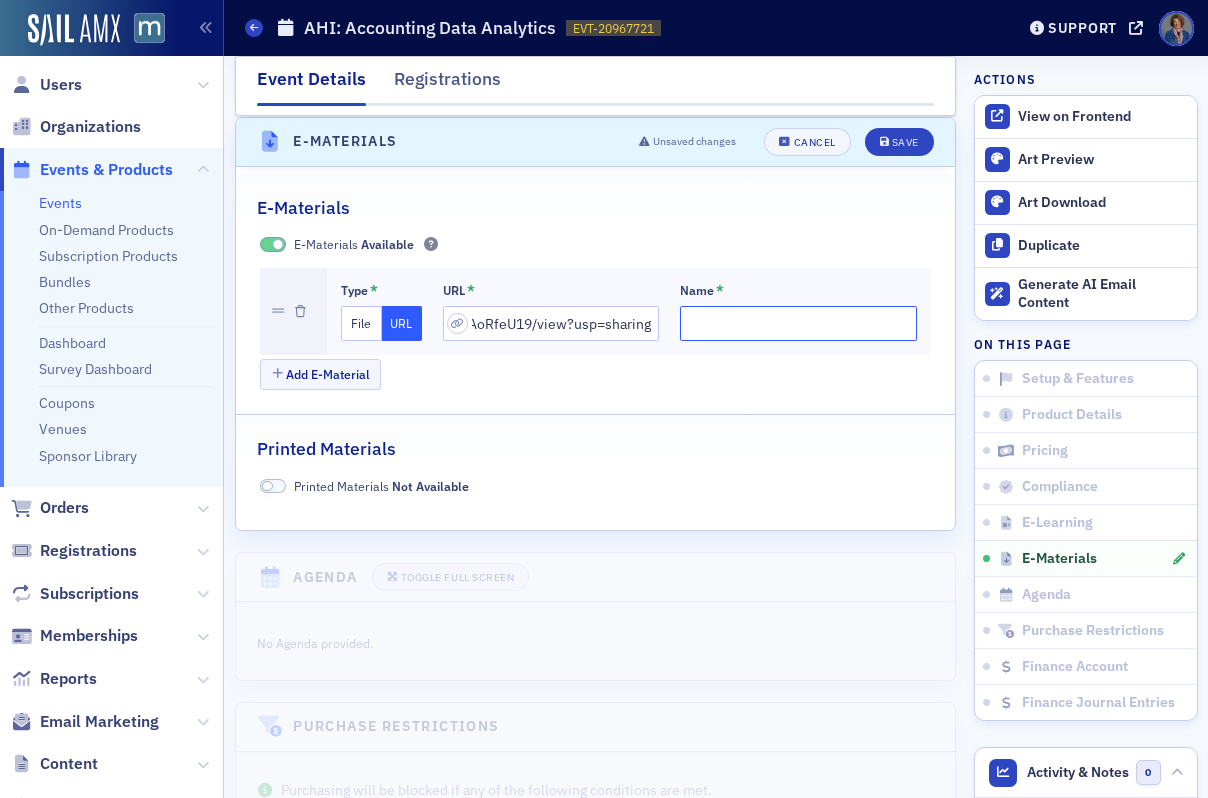 scroll, scrollTop: 0, scrollLeft: 0, axis: both 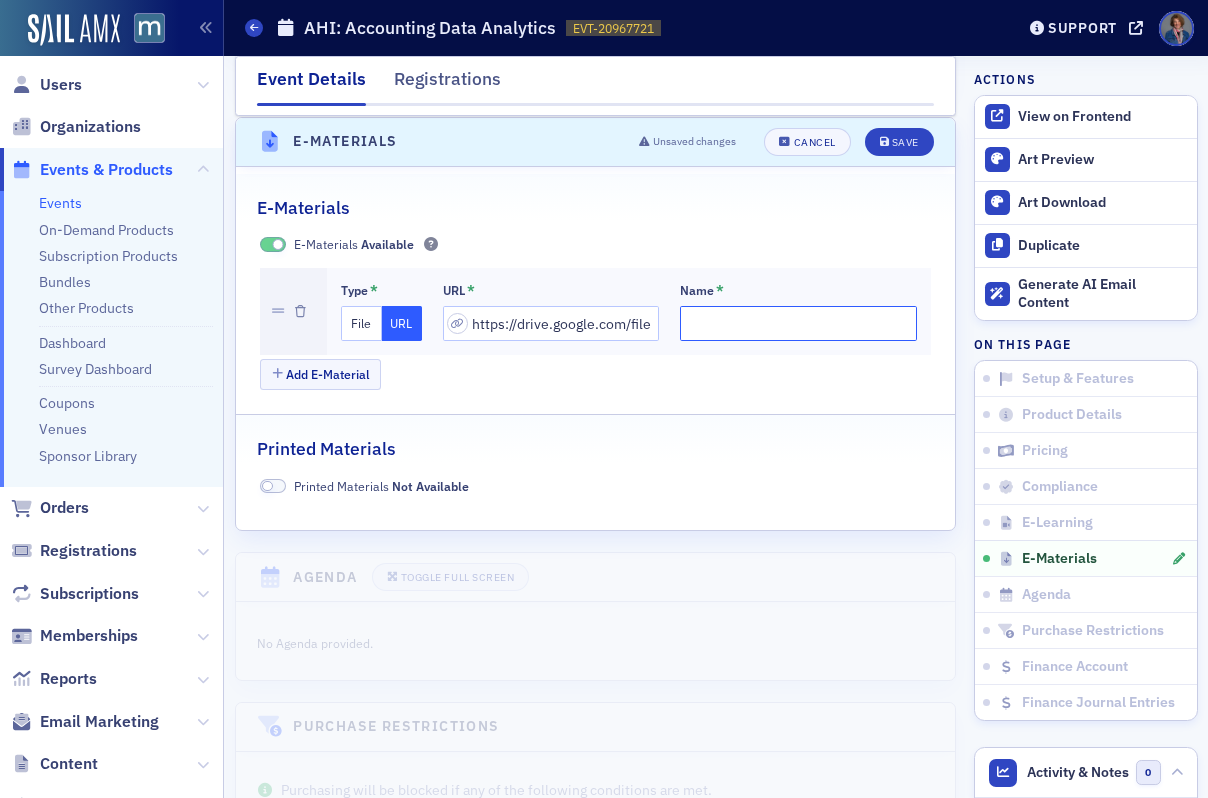 click on "Name *" 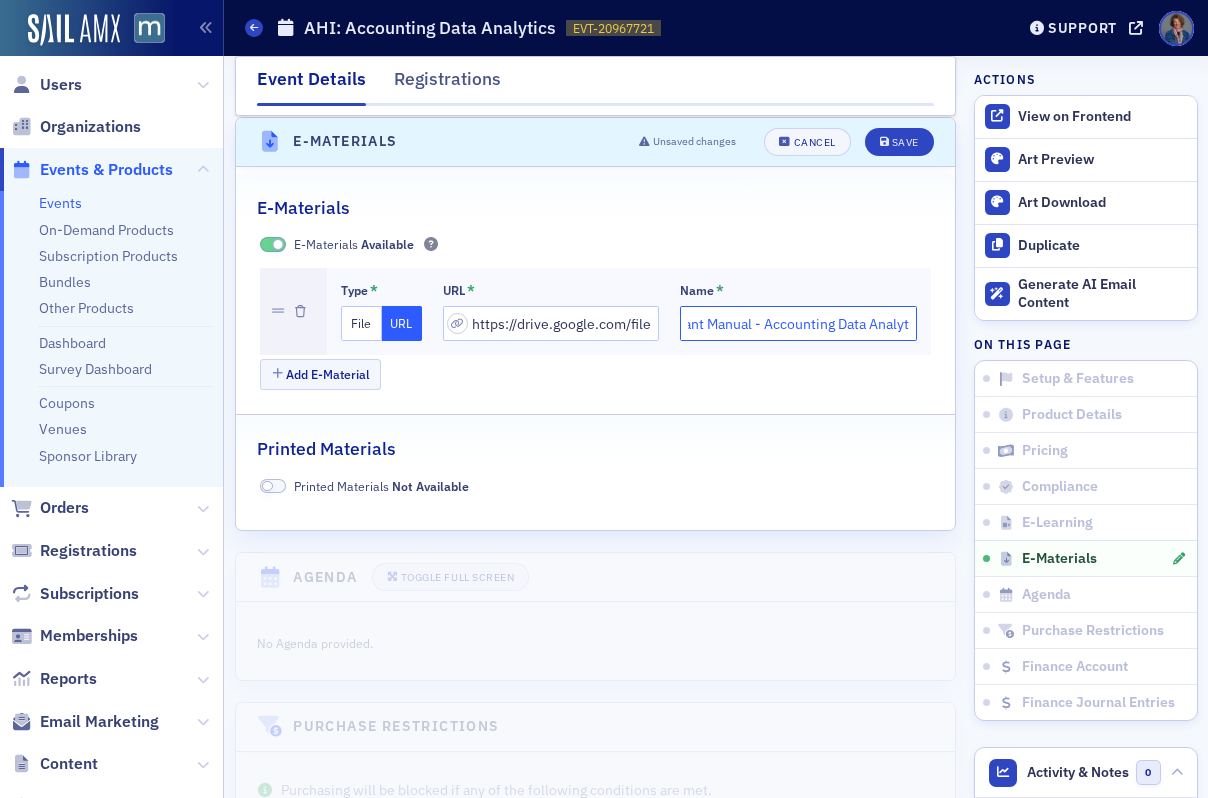 scroll, scrollTop: 0, scrollLeft: 59, axis: horizontal 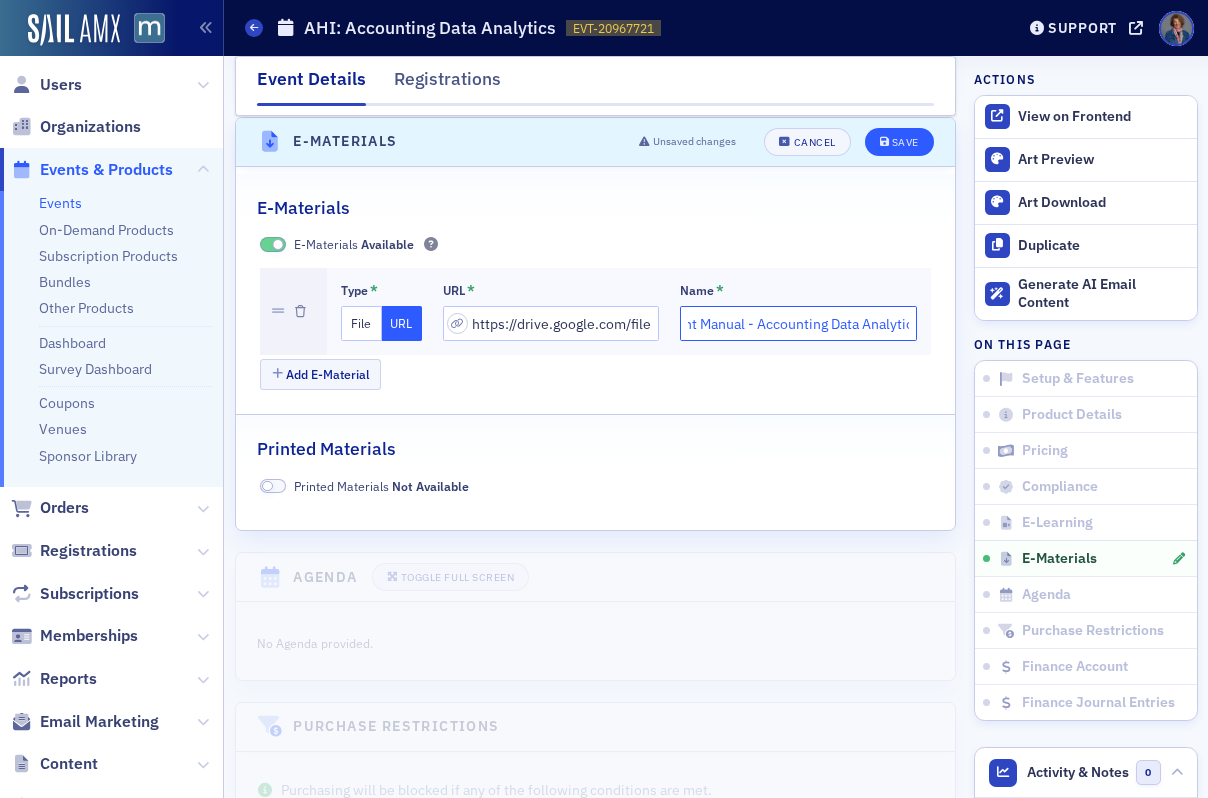 type on "Participant Manual - Accounting Data Analytics" 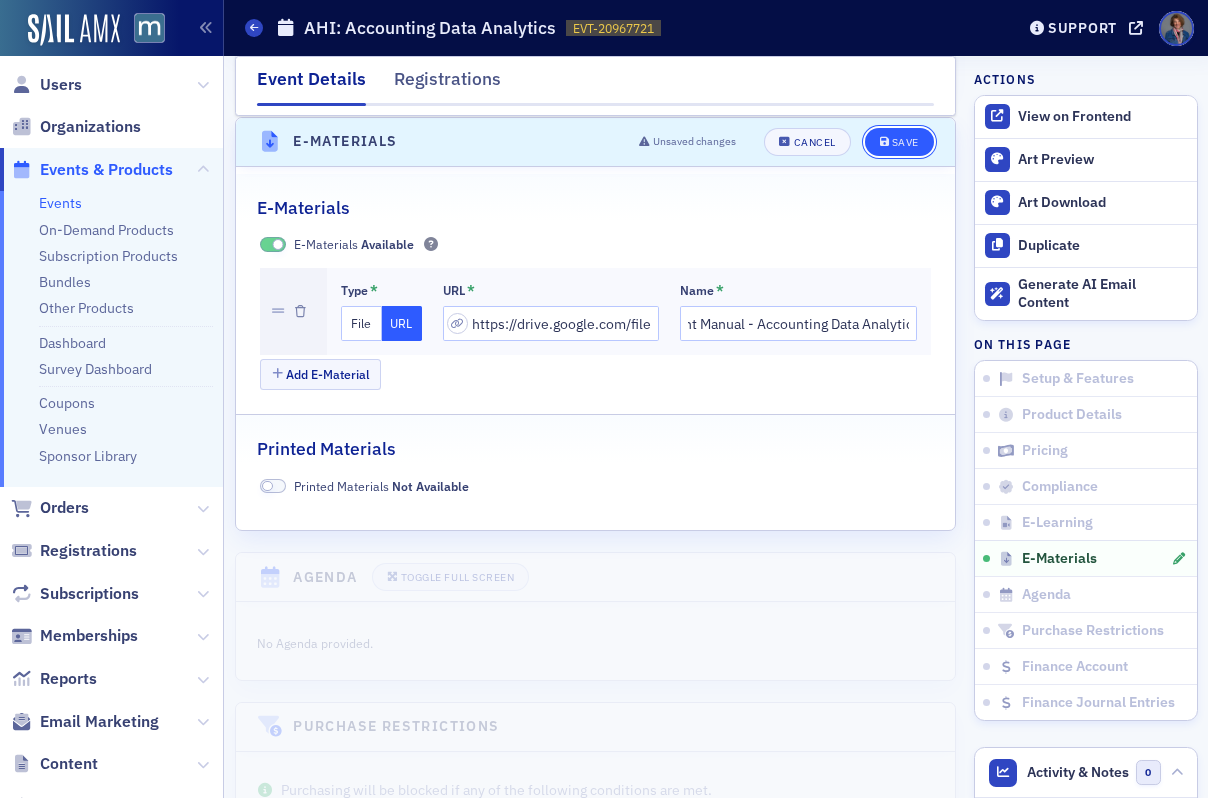 scroll, scrollTop: 0, scrollLeft: 0, axis: both 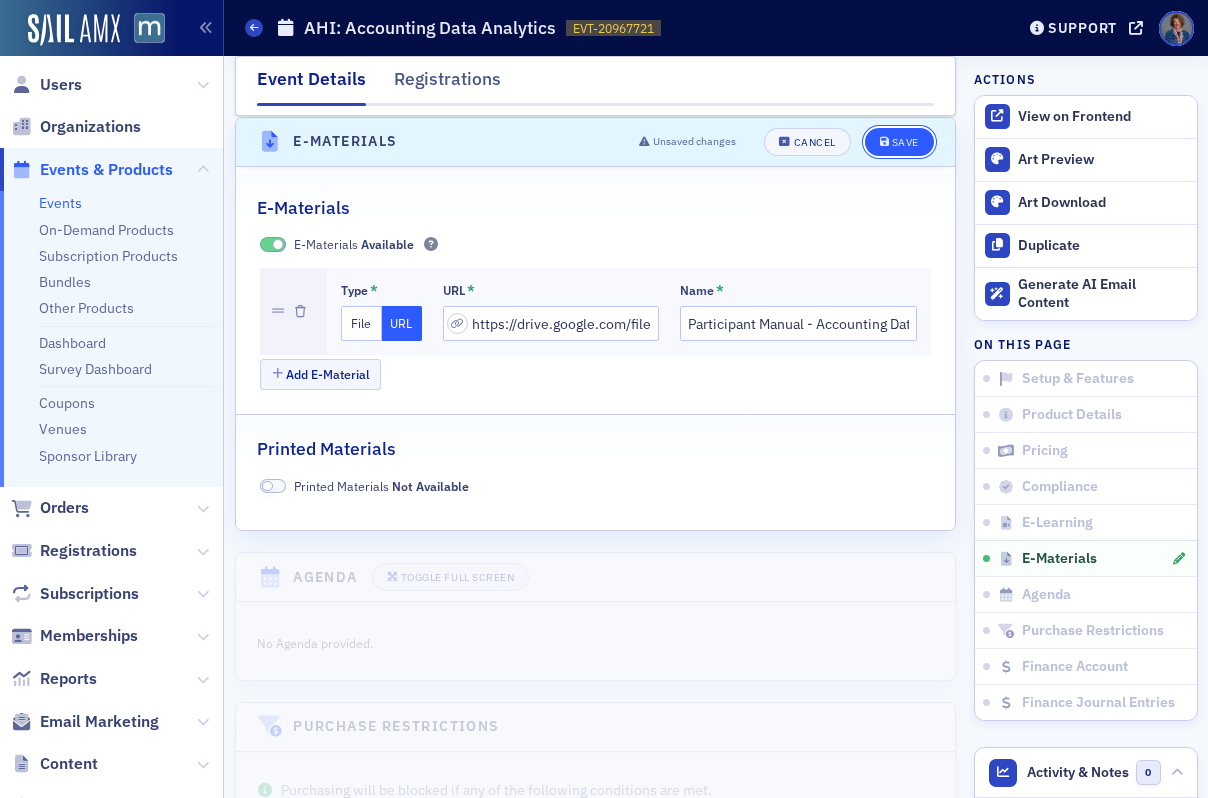 click on "Save" 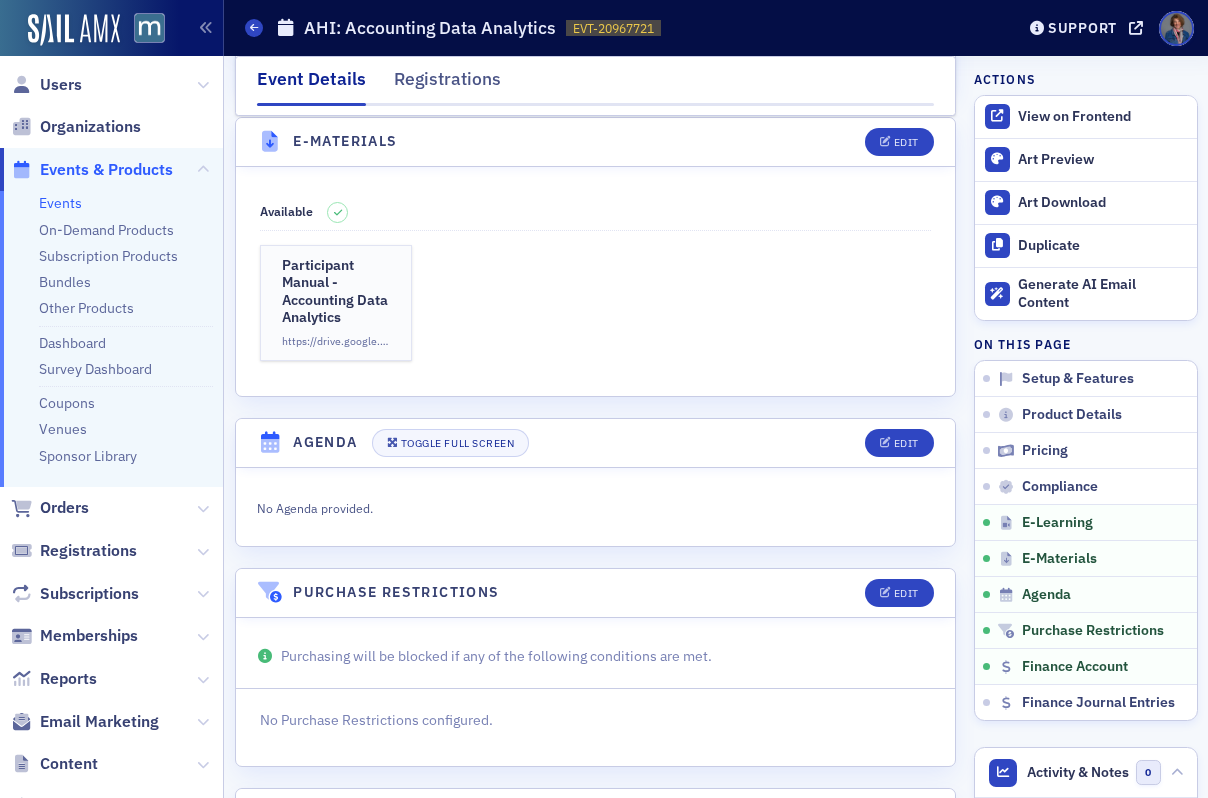 scroll, scrollTop: 0, scrollLeft: 0, axis: both 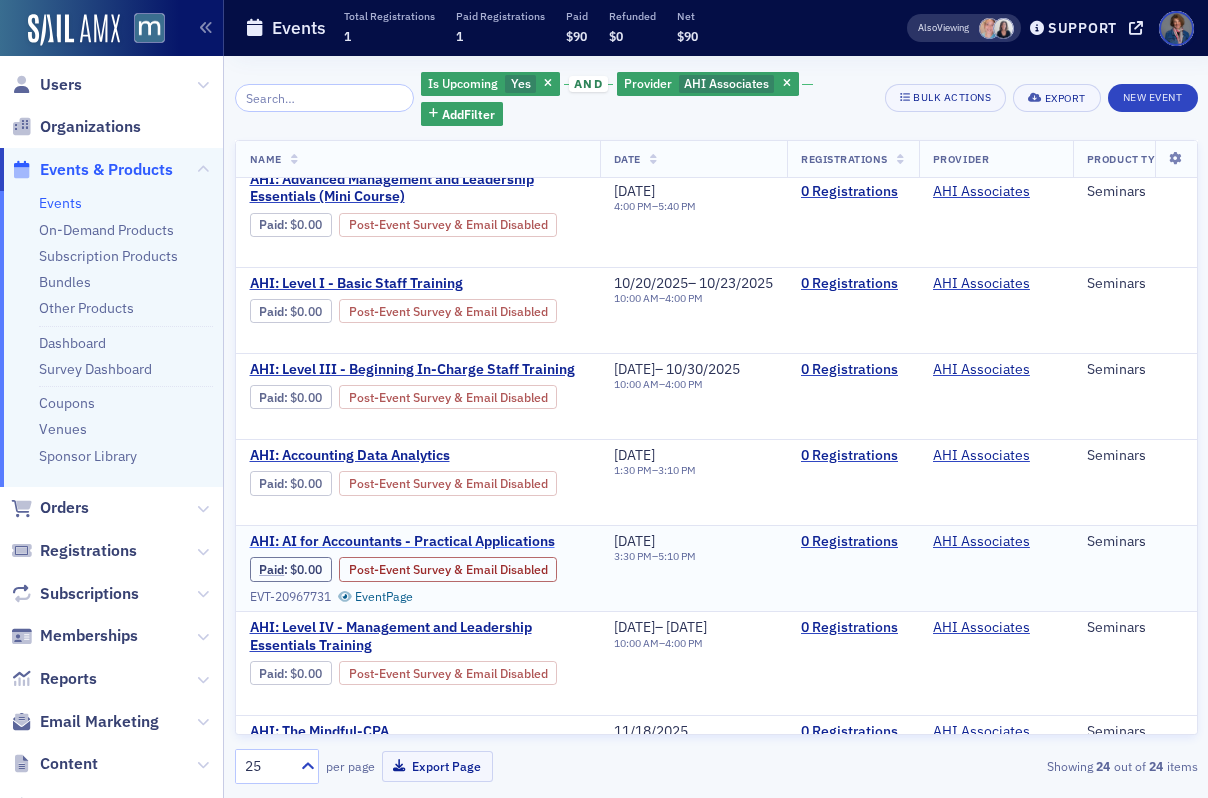 click on "AHI: AI for Accountants - Practical Applications" 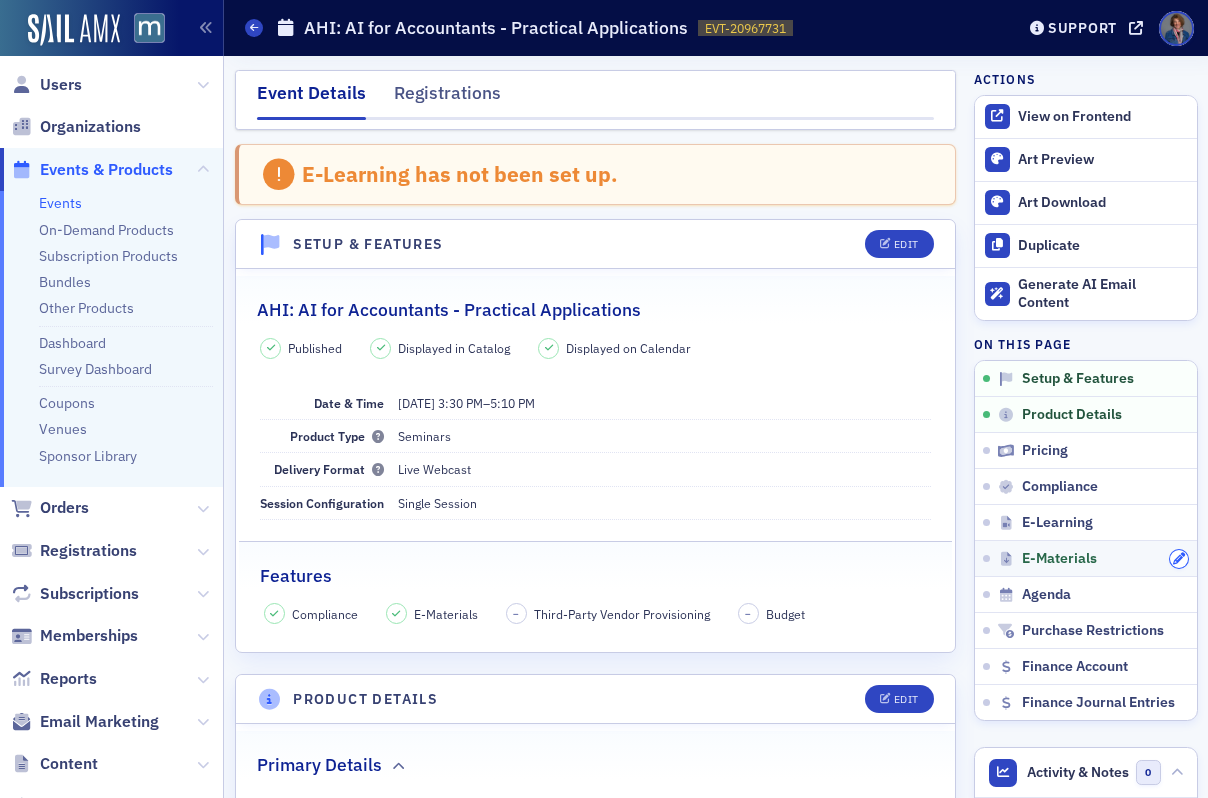 click 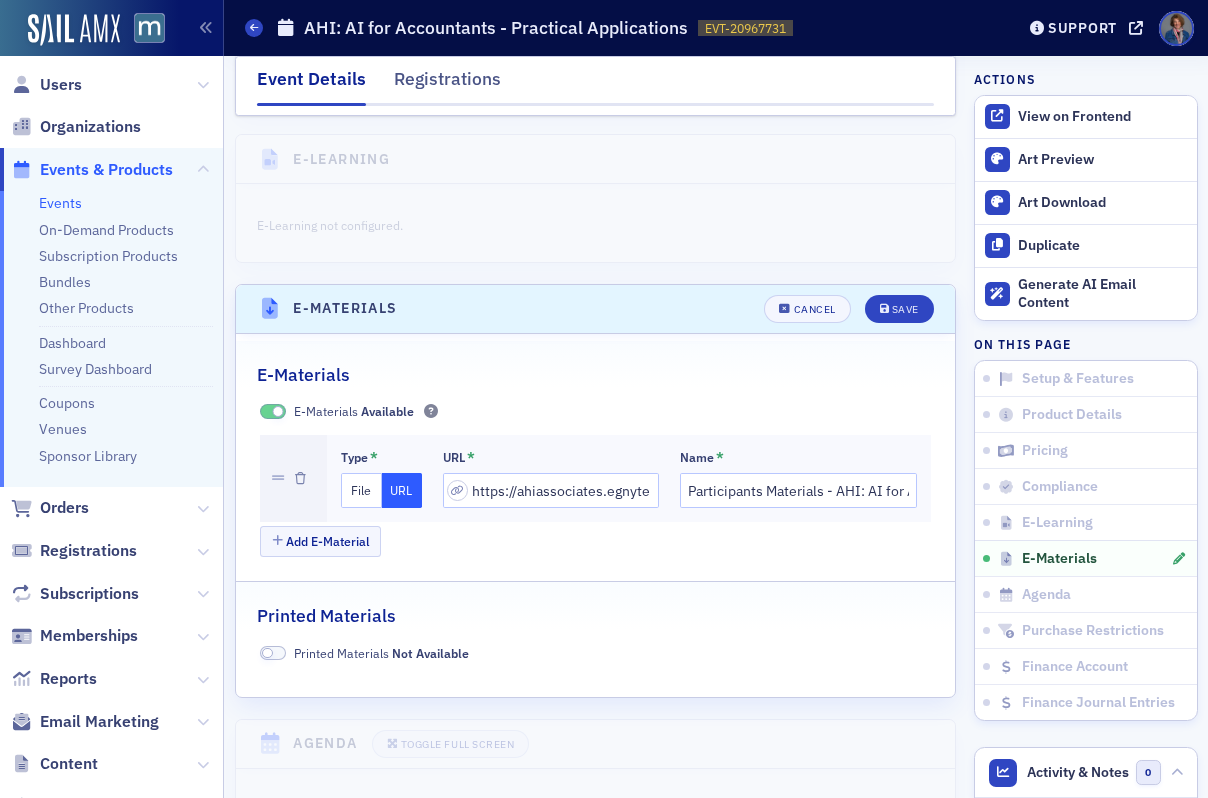 scroll, scrollTop: 2979, scrollLeft: 0, axis: vertical 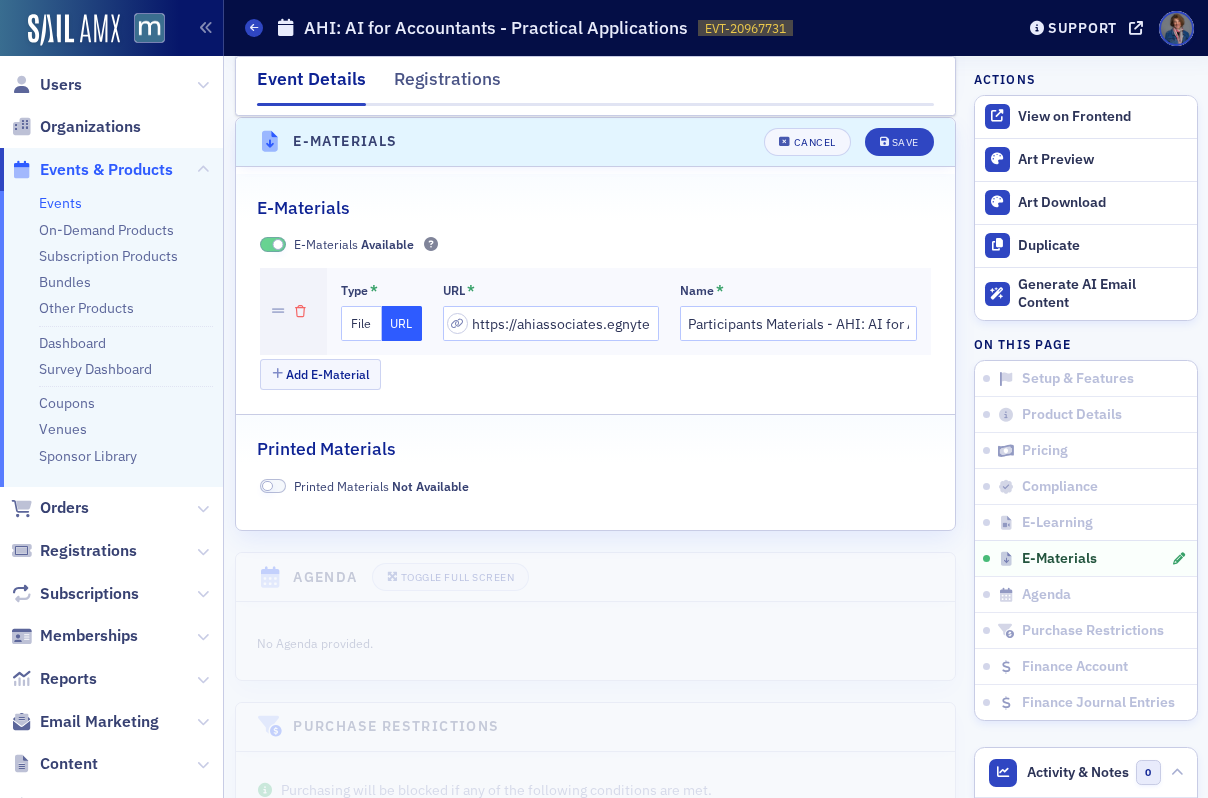 click 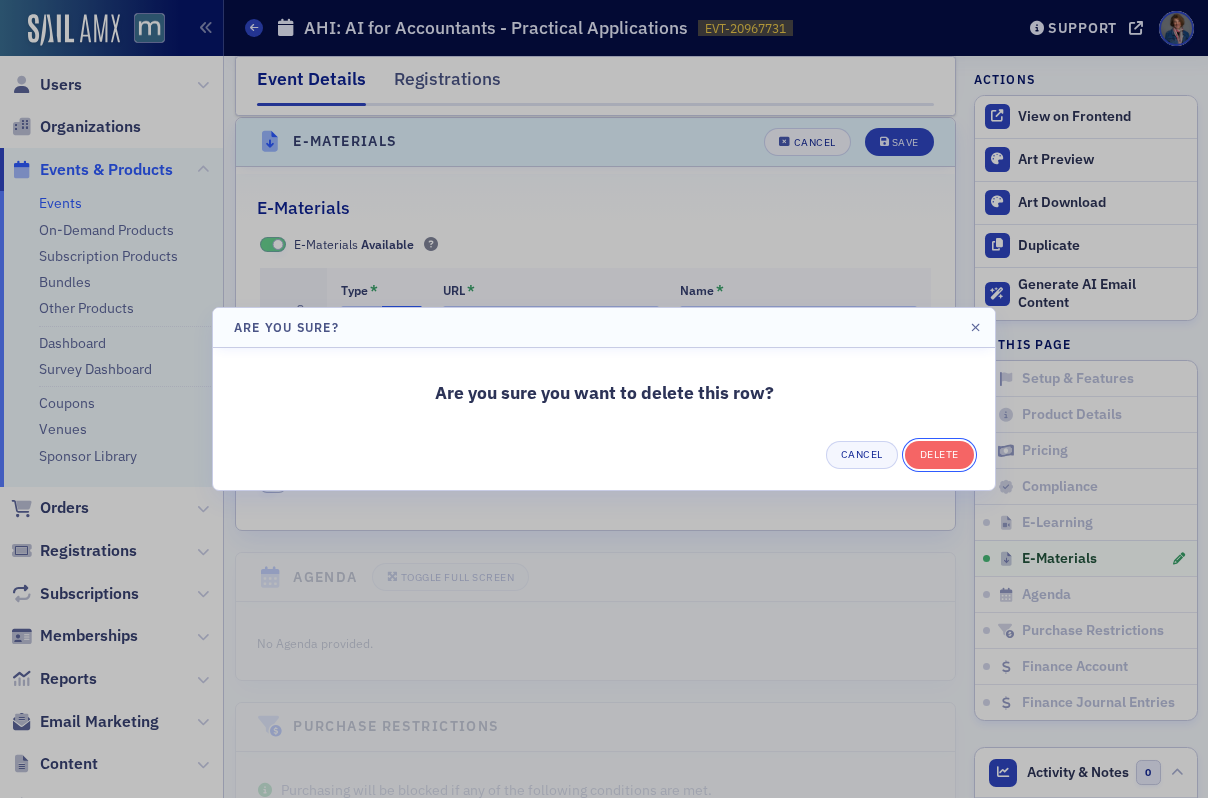 drag, startPoint x: 944, startPoint y: 454, endPoint x: 925, endPoint y: 454, distance: 19 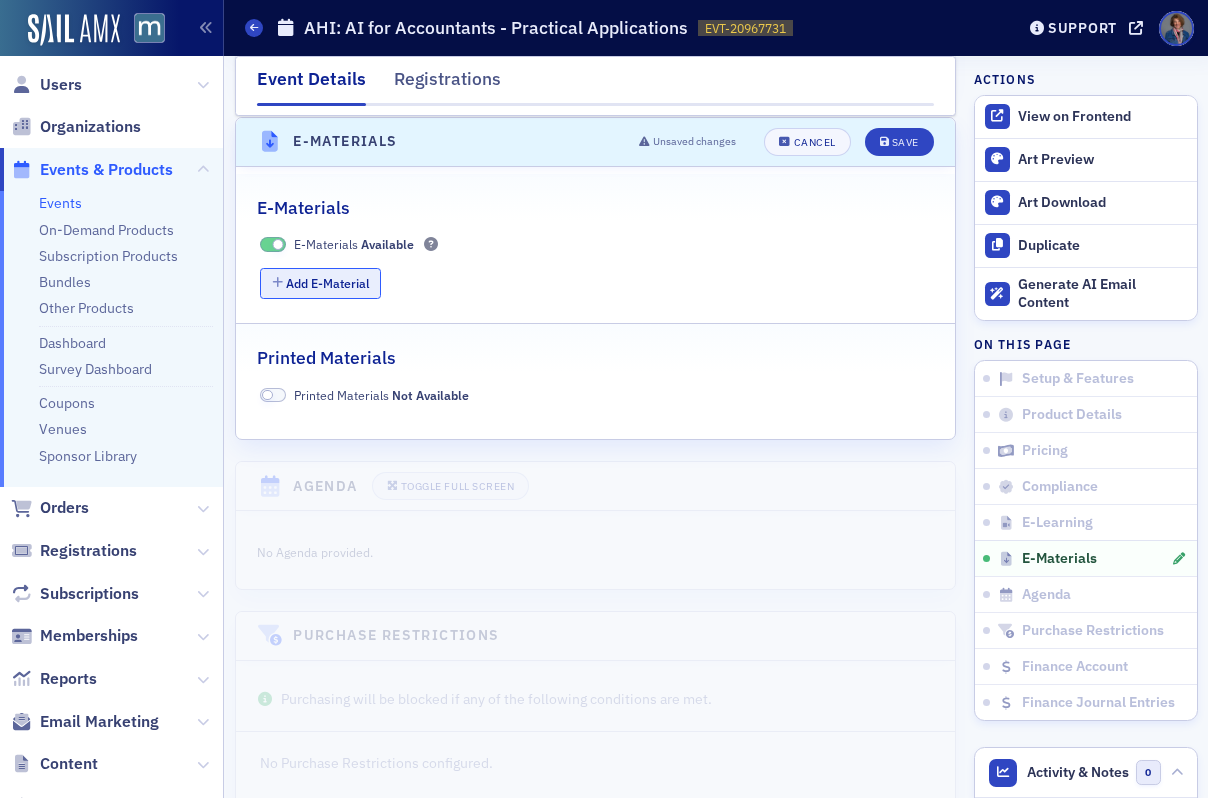 click on "Add E-Material" 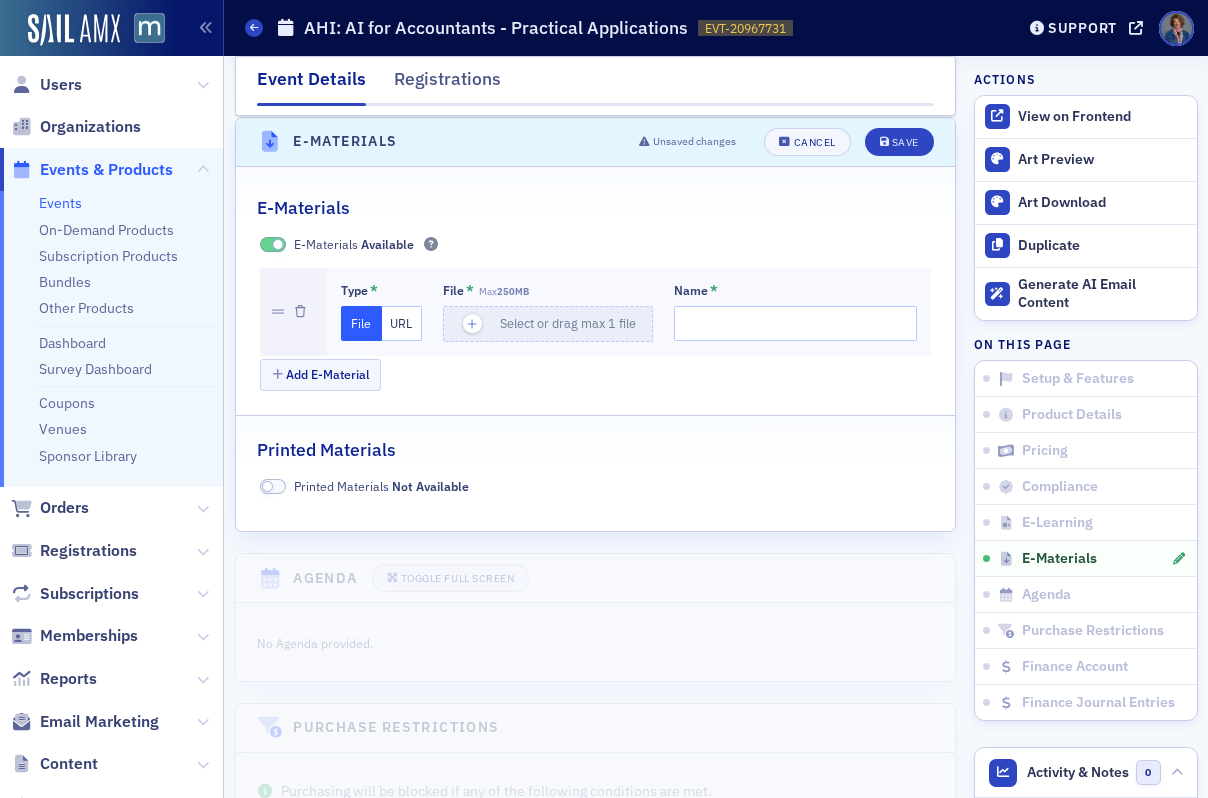 drag, startPoint x: 396, startPoint y: 320, endPoint x: 426, endPoint y: 329, distance: 31.320919 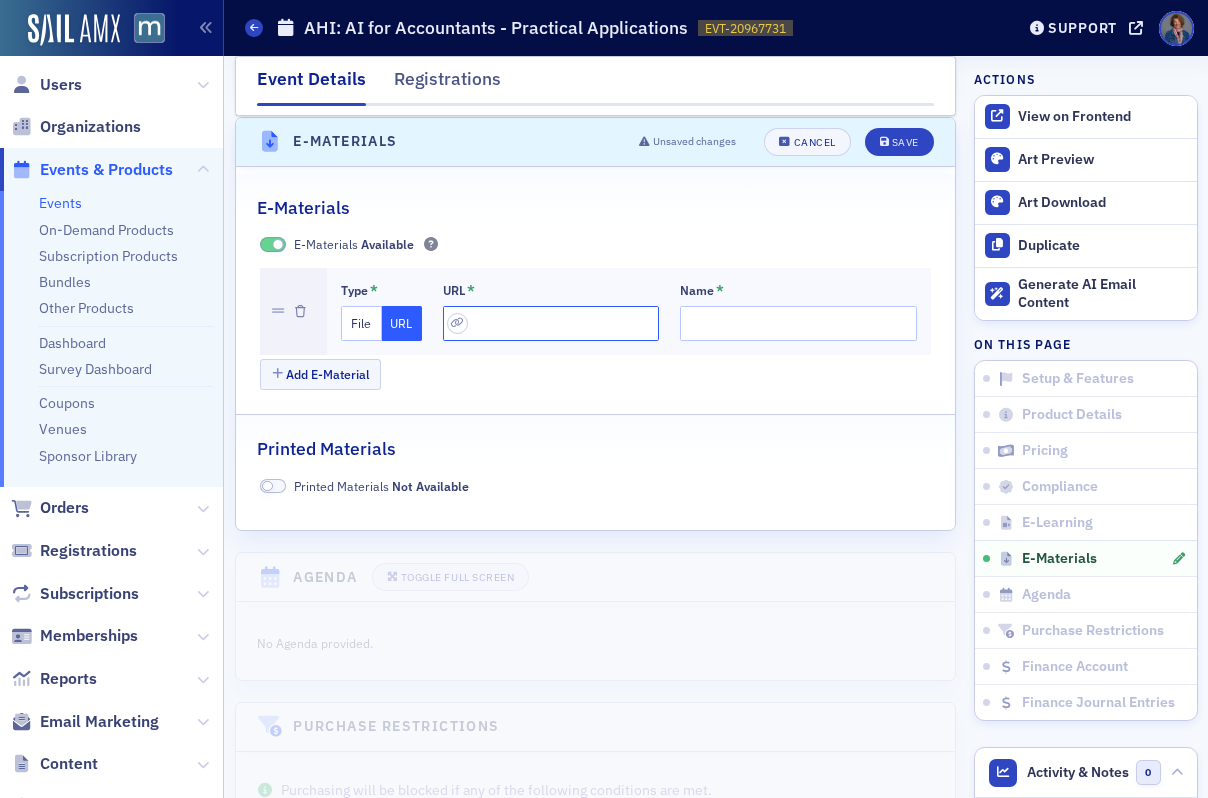 click 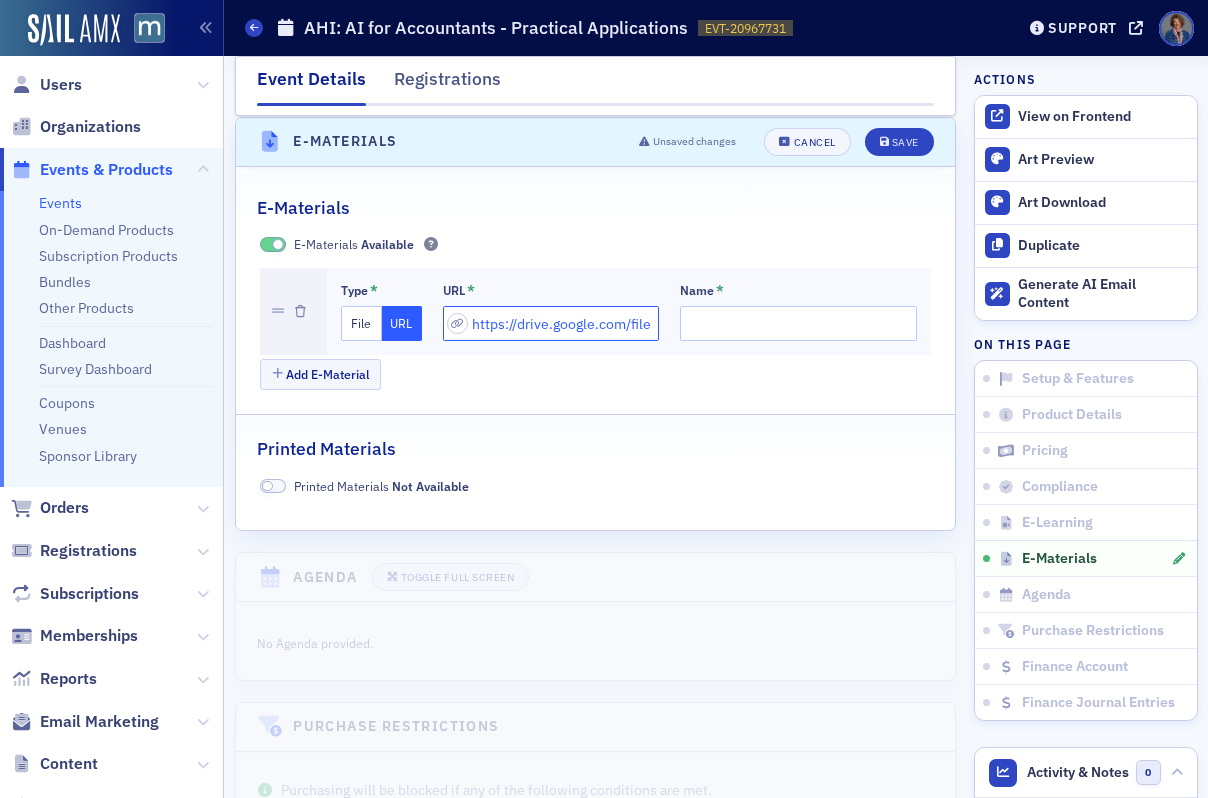 scroll, scrollTop: 0, scrollLeft: 416, axis: horizontal 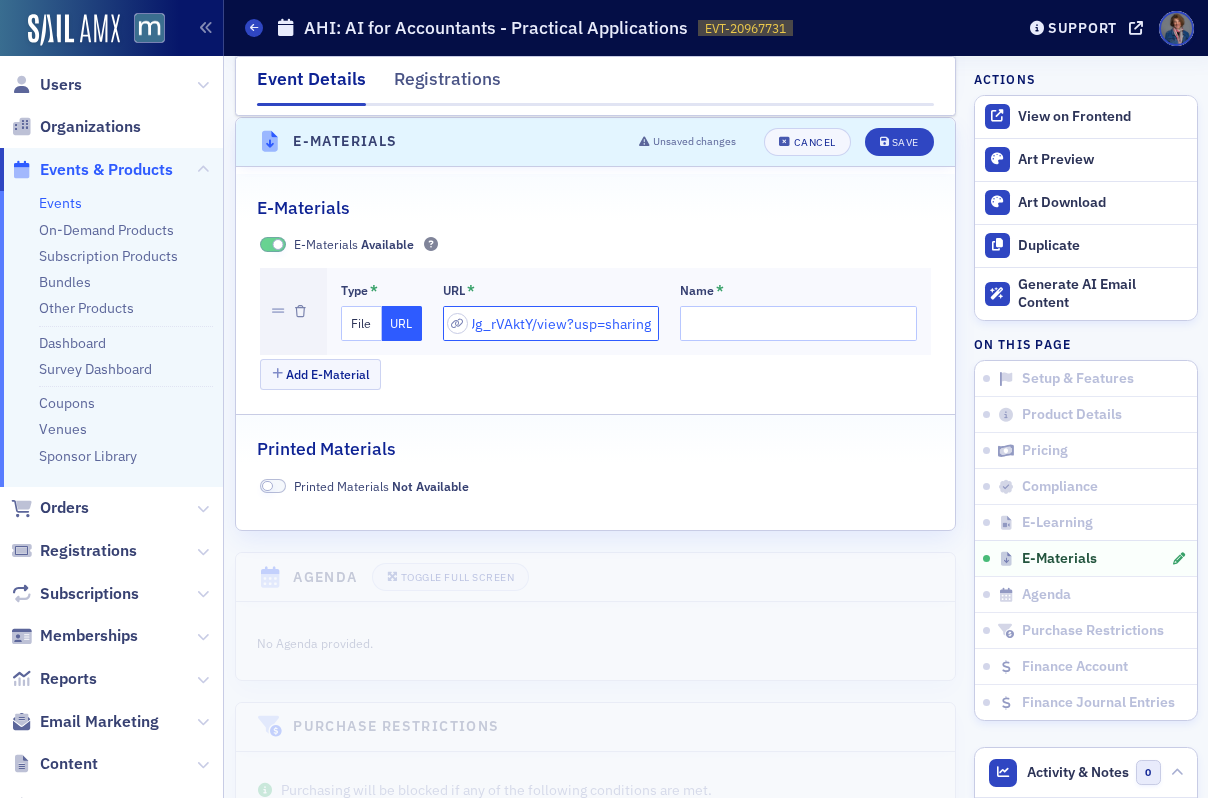 type on "https://drive.google.com/file/d/19rrDTNlNua561s_pz02PaeTUg_rVAktY/view?usp=sharing" 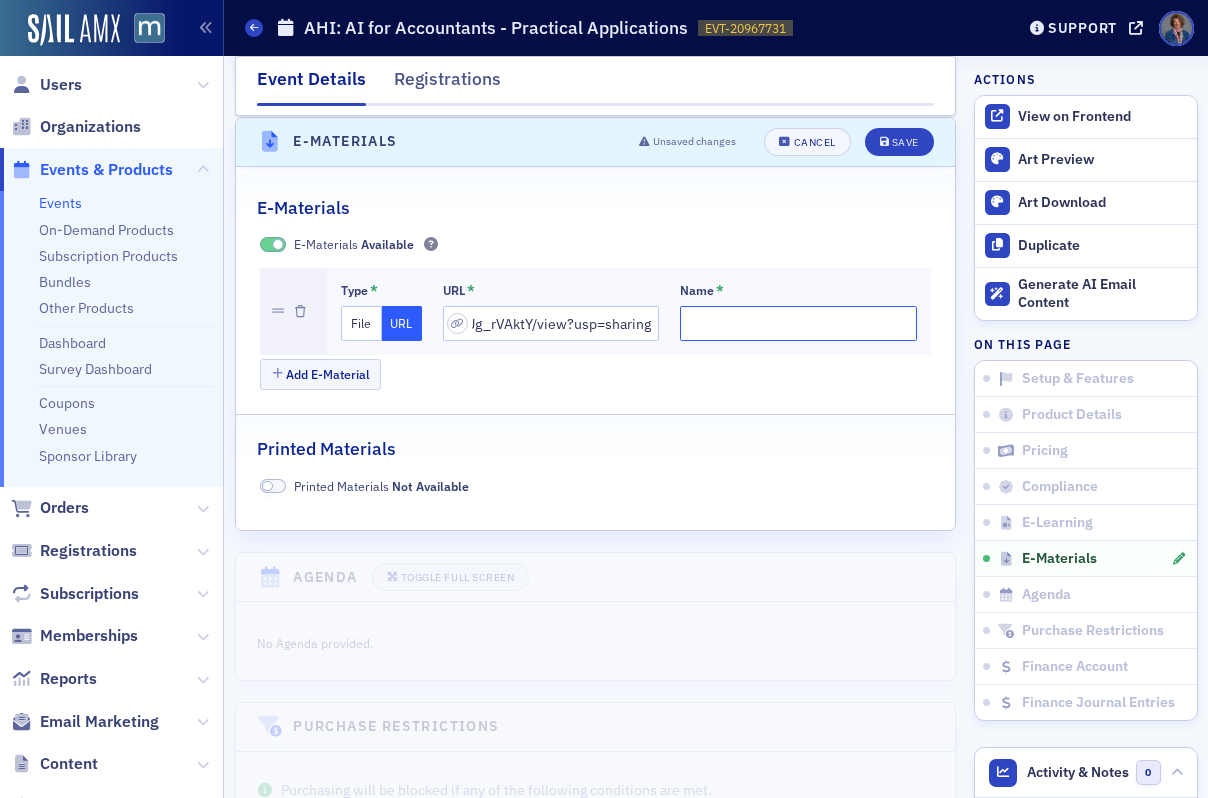 scroll, scrollTop: 0, scrollLeft: 0, axis: both 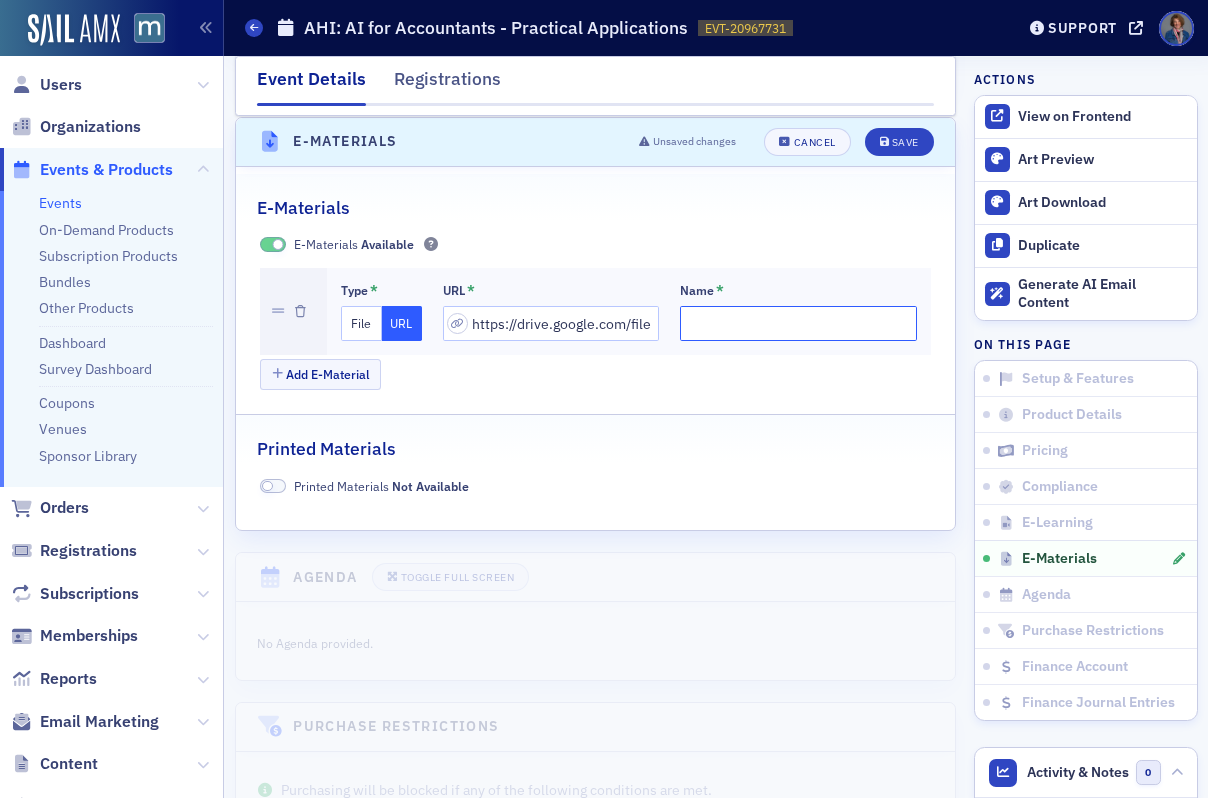 drag, startPoint x: 703, startPoint y: 330, endPoint x: 717, endPoint y: 330, distance: 14 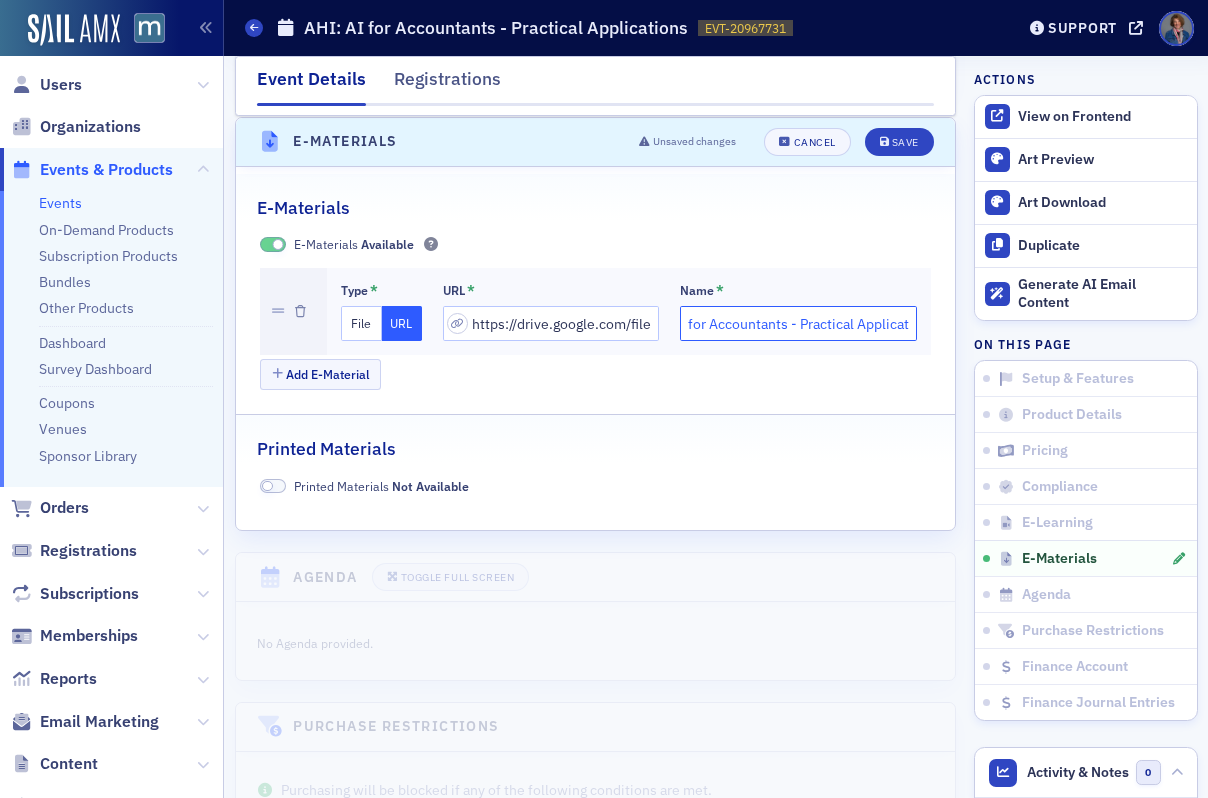 scroll, scrollTop: 0, scrollLeft: 161, axis: horizontal 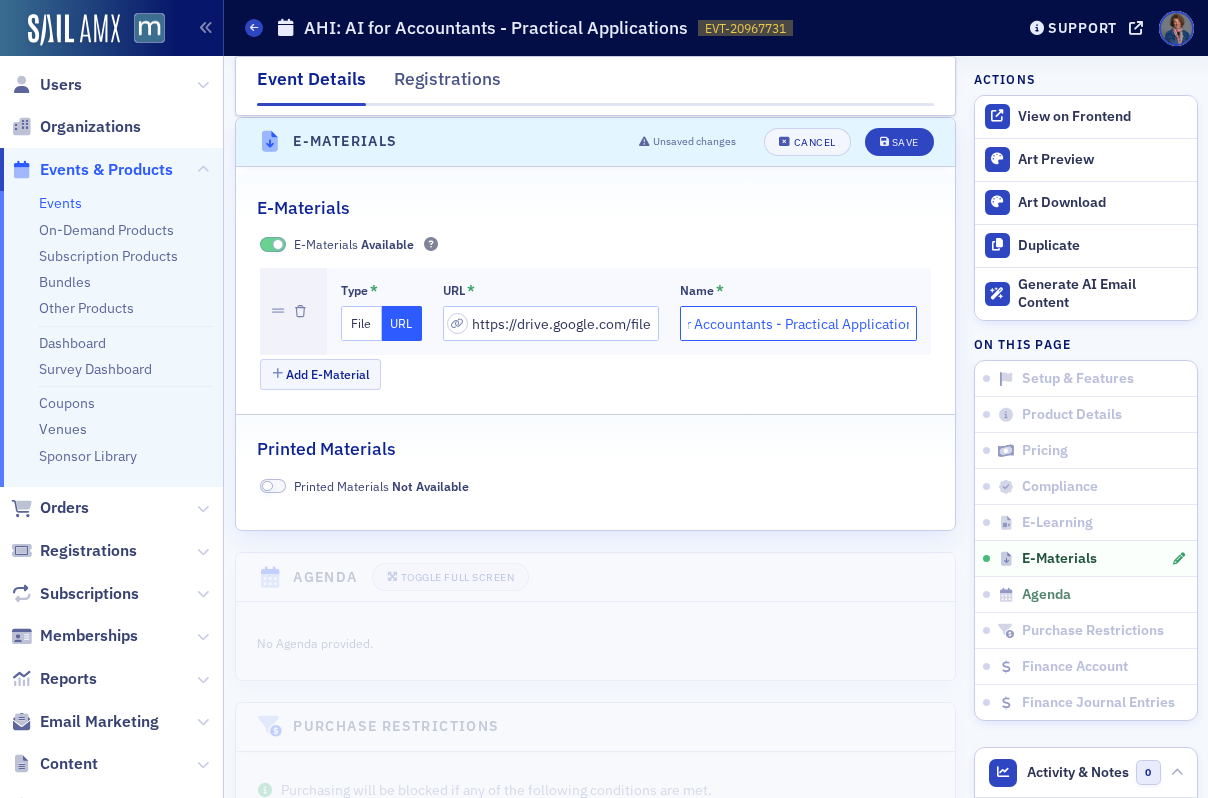 type on "Participant Manual - AI for Accountants - Practical Applications" 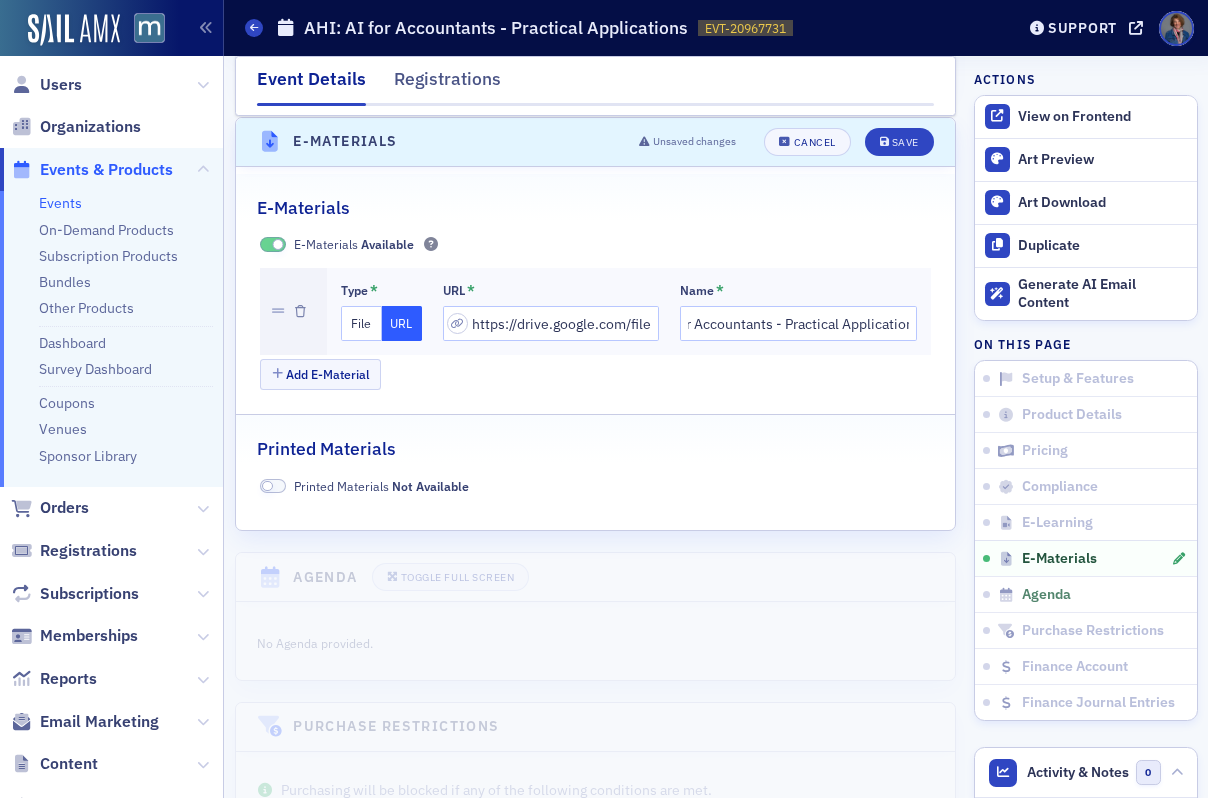 scroll, scrollTop: 0, scrollLeft: 0, axis: both 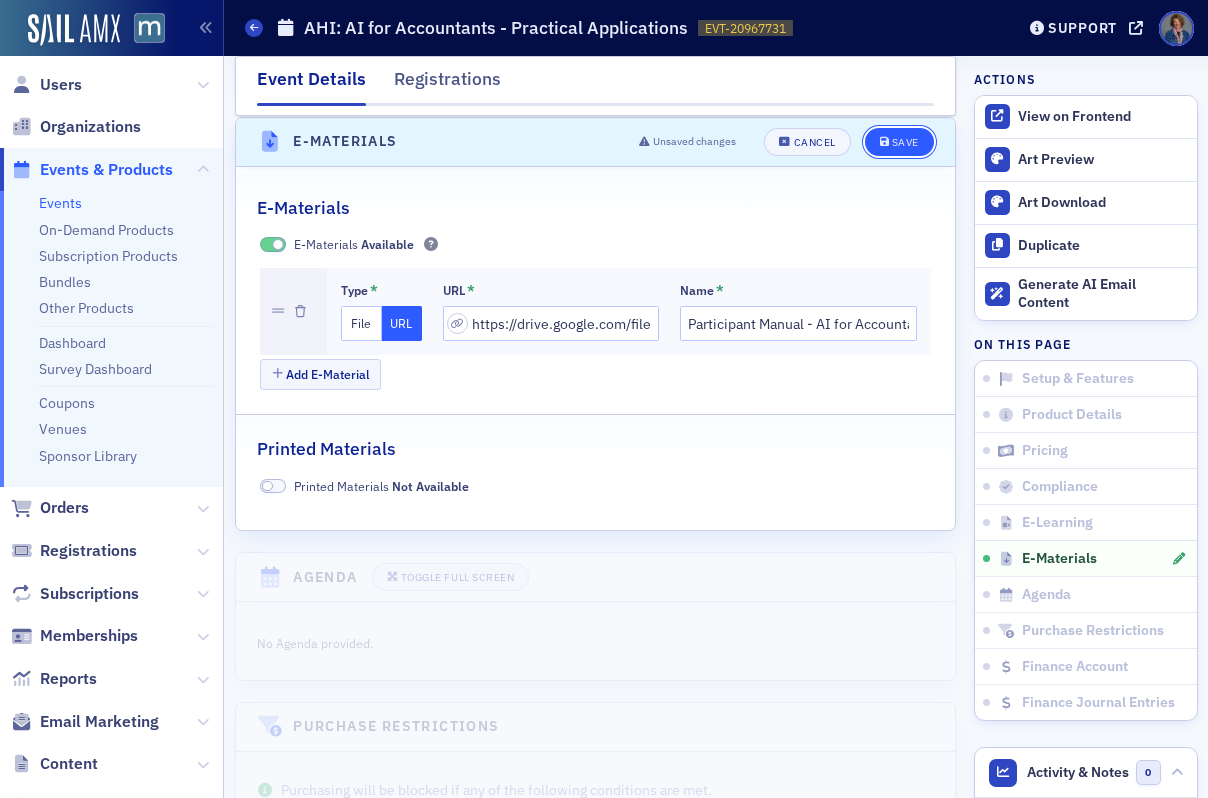 click on "Save" 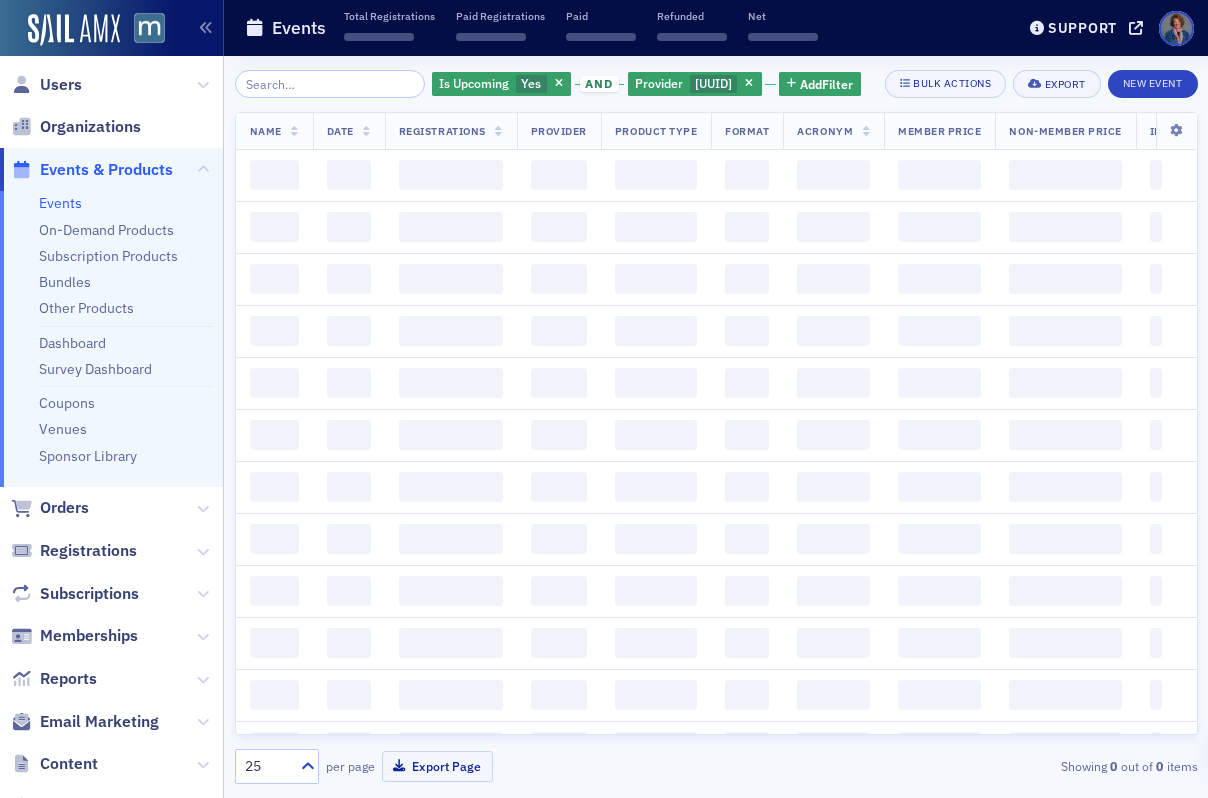 scroll, scrollTop: 0, scrollLeft: 0, axis: both 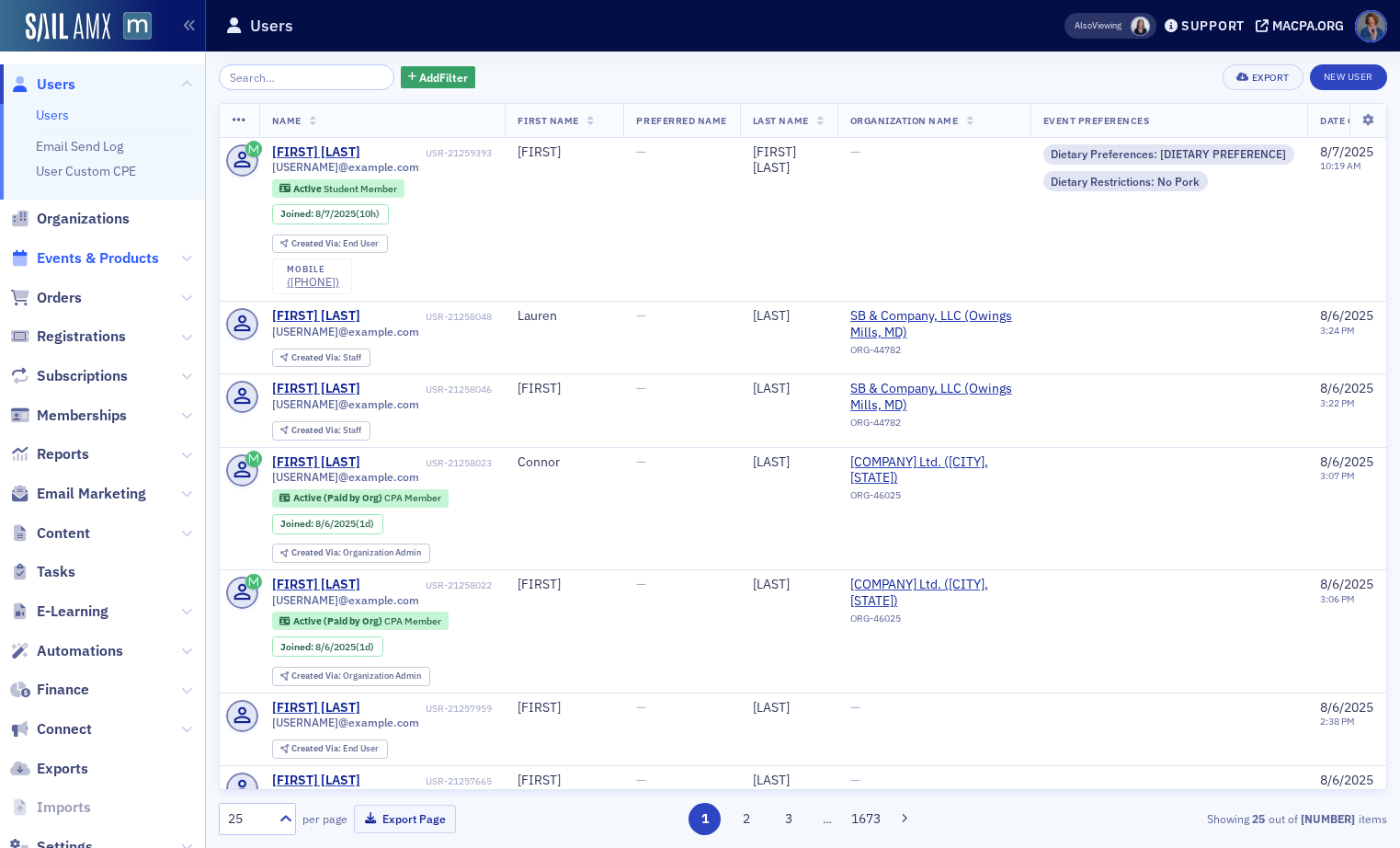 click on "Events & Products" 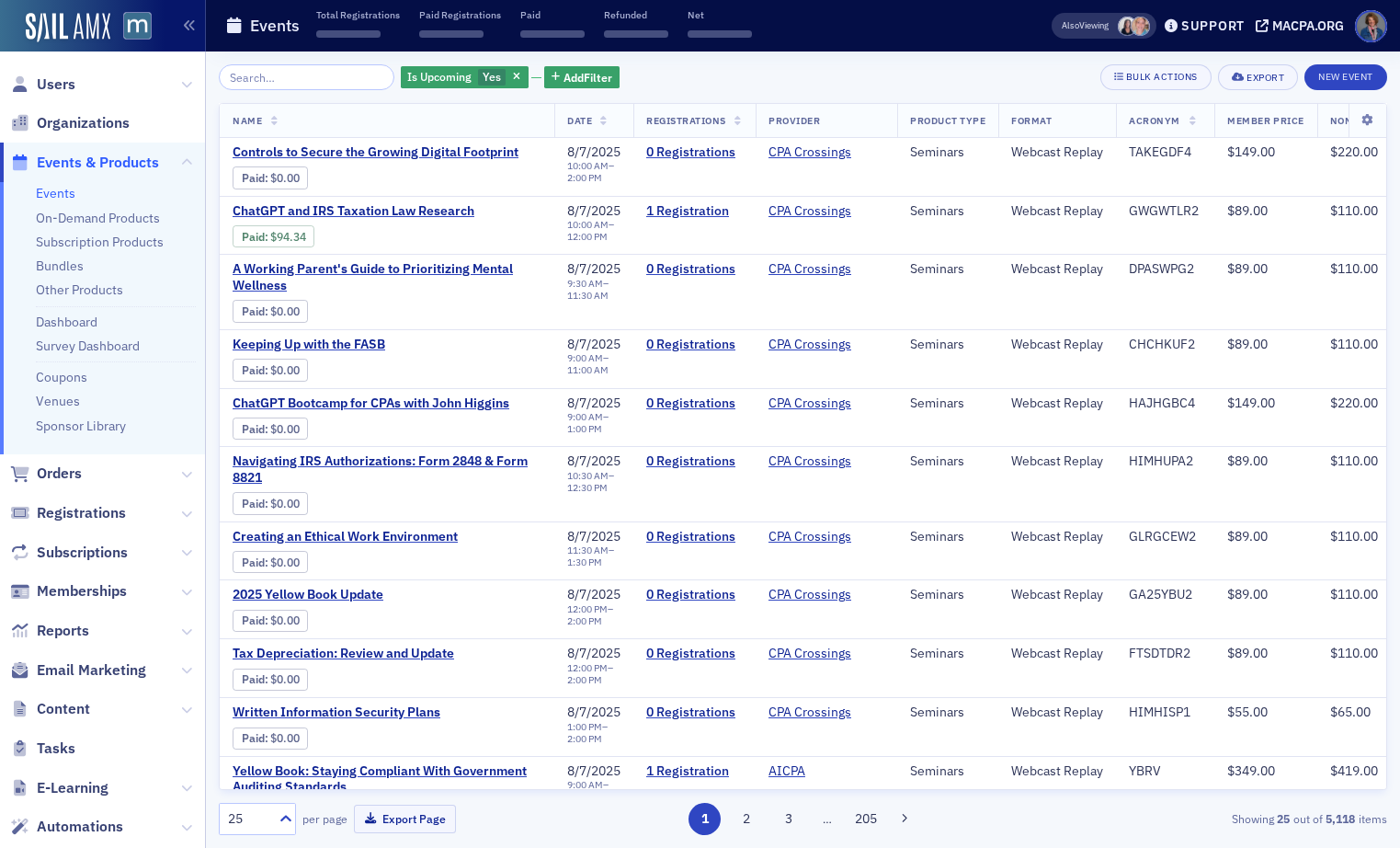 click 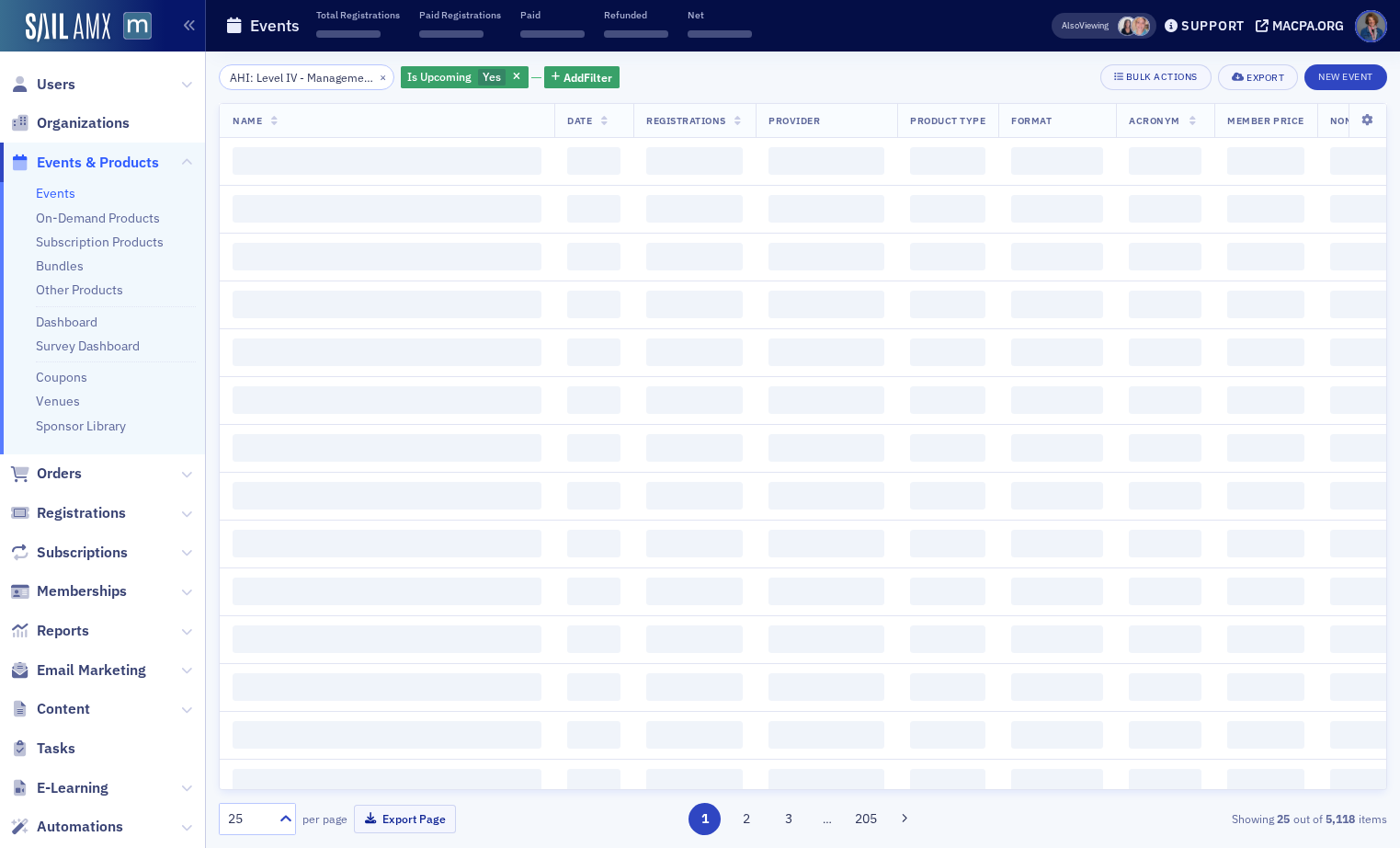 scroll, scrollTop: 0, scrollLeft: 198, axis: horizontal 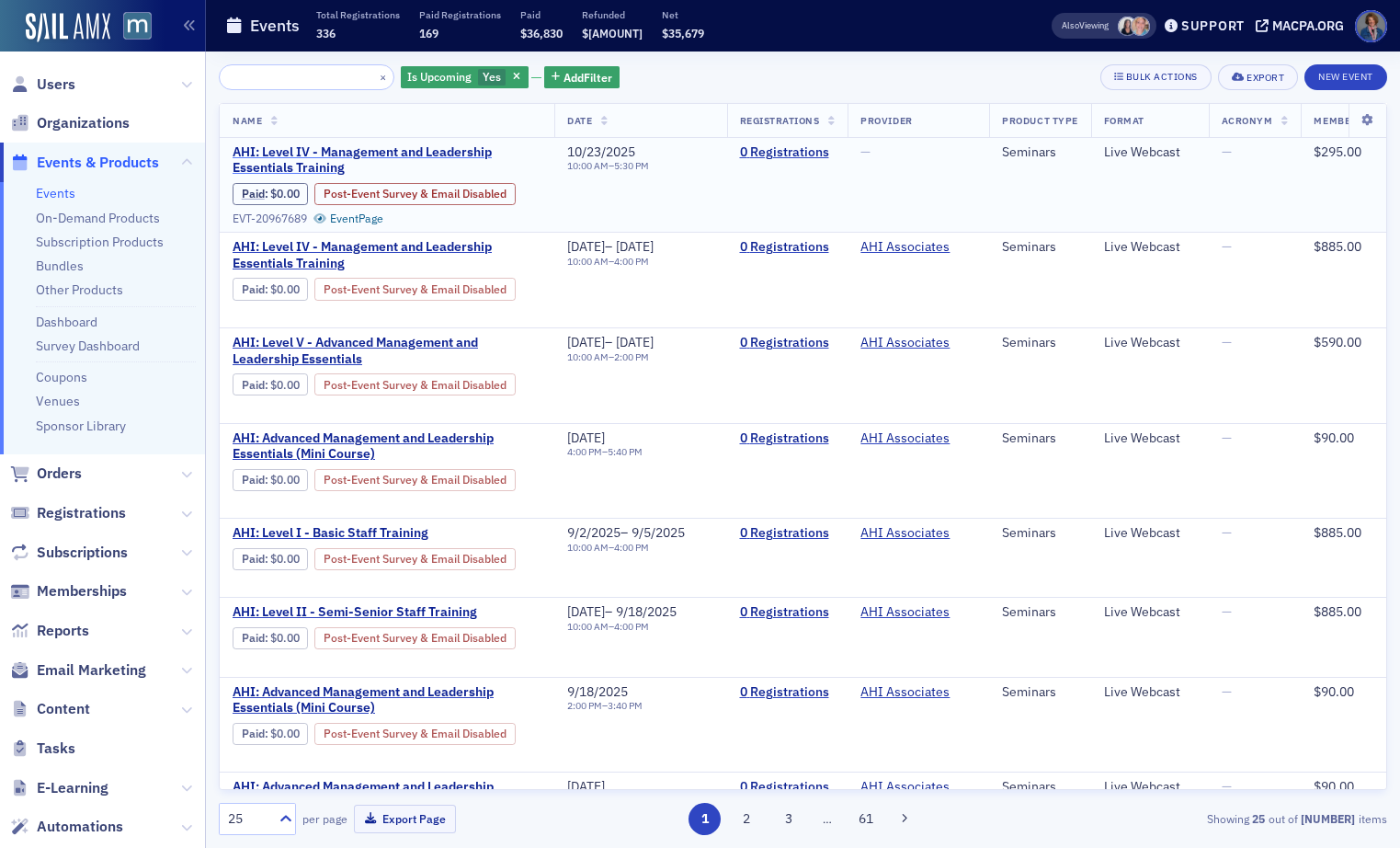 type on "AHI: Level IV - Management and Leadership Essentials Training" 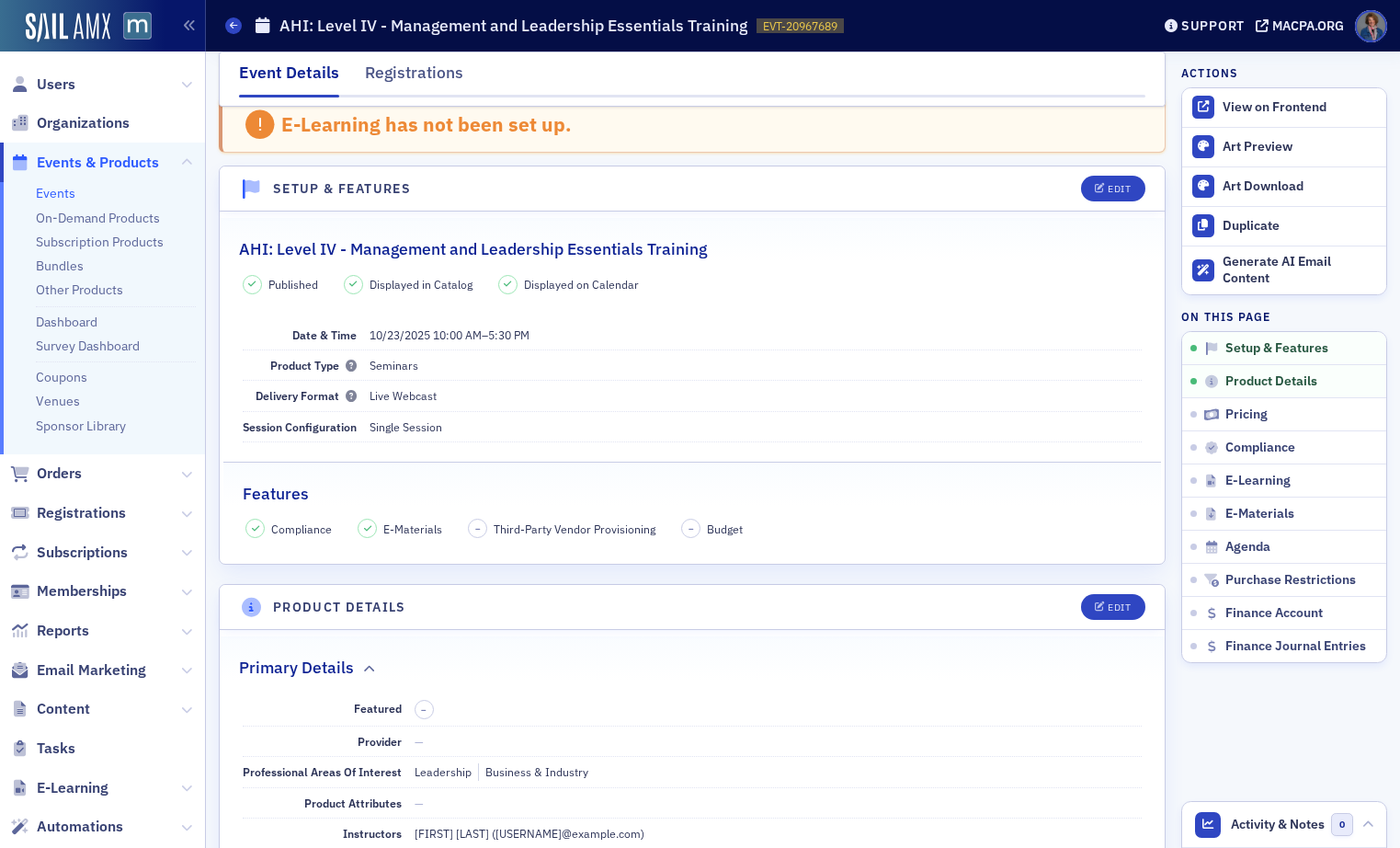 scroll, scrollTop: 0, scrollLeft: 0, axis: both 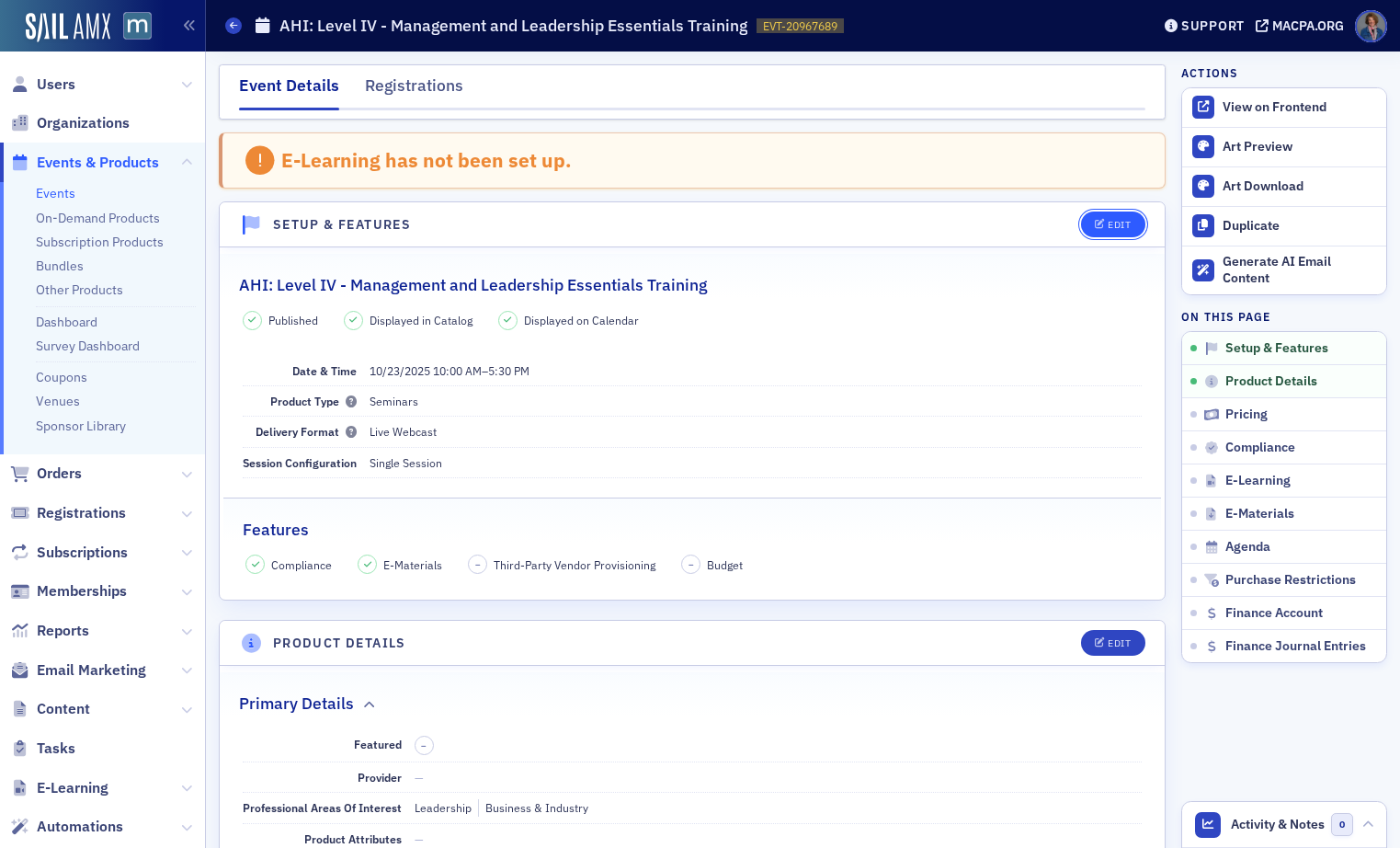 click on "Edit" 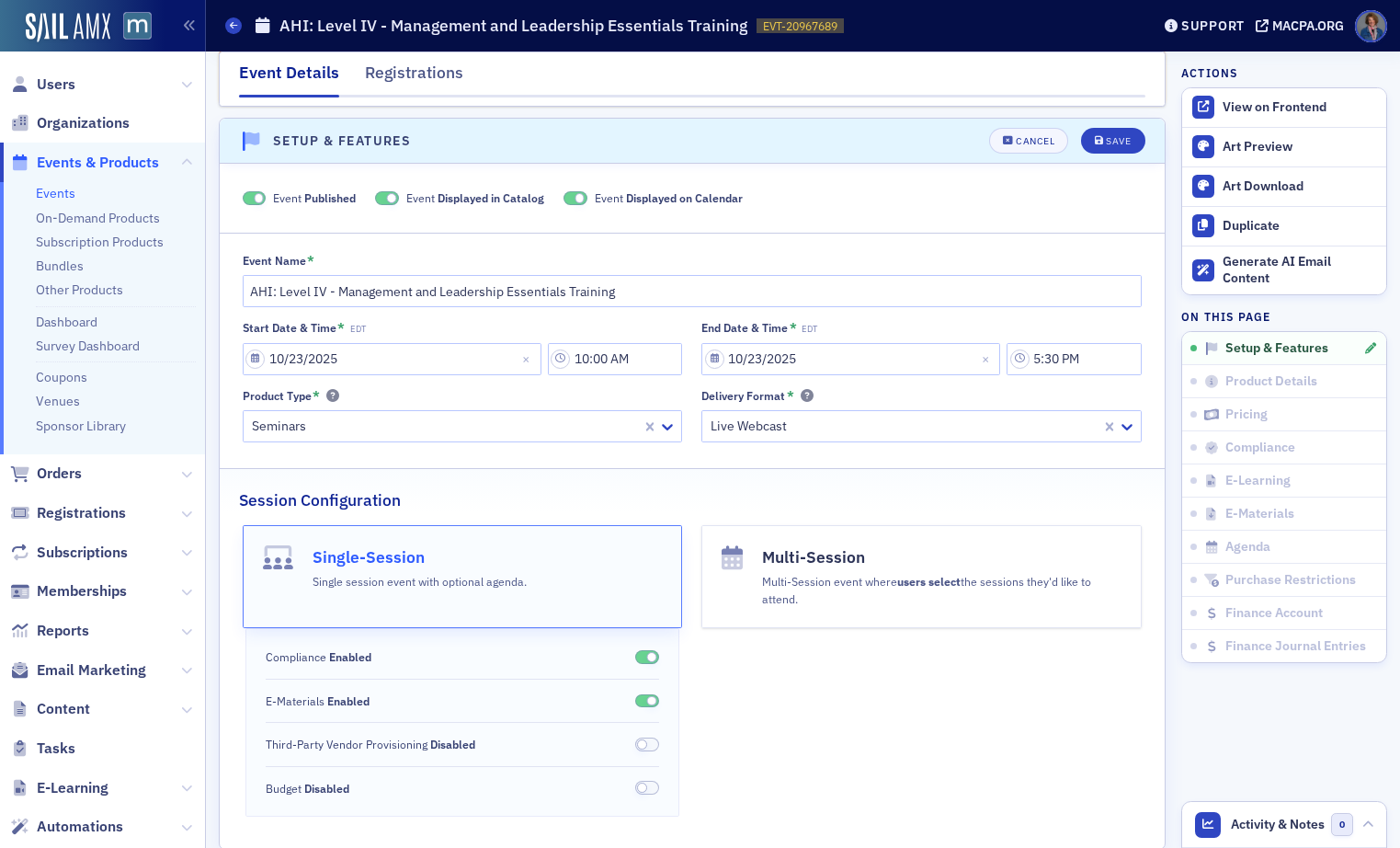 scroll, scrollTop: 0, scrollLeft: 0, axis: both 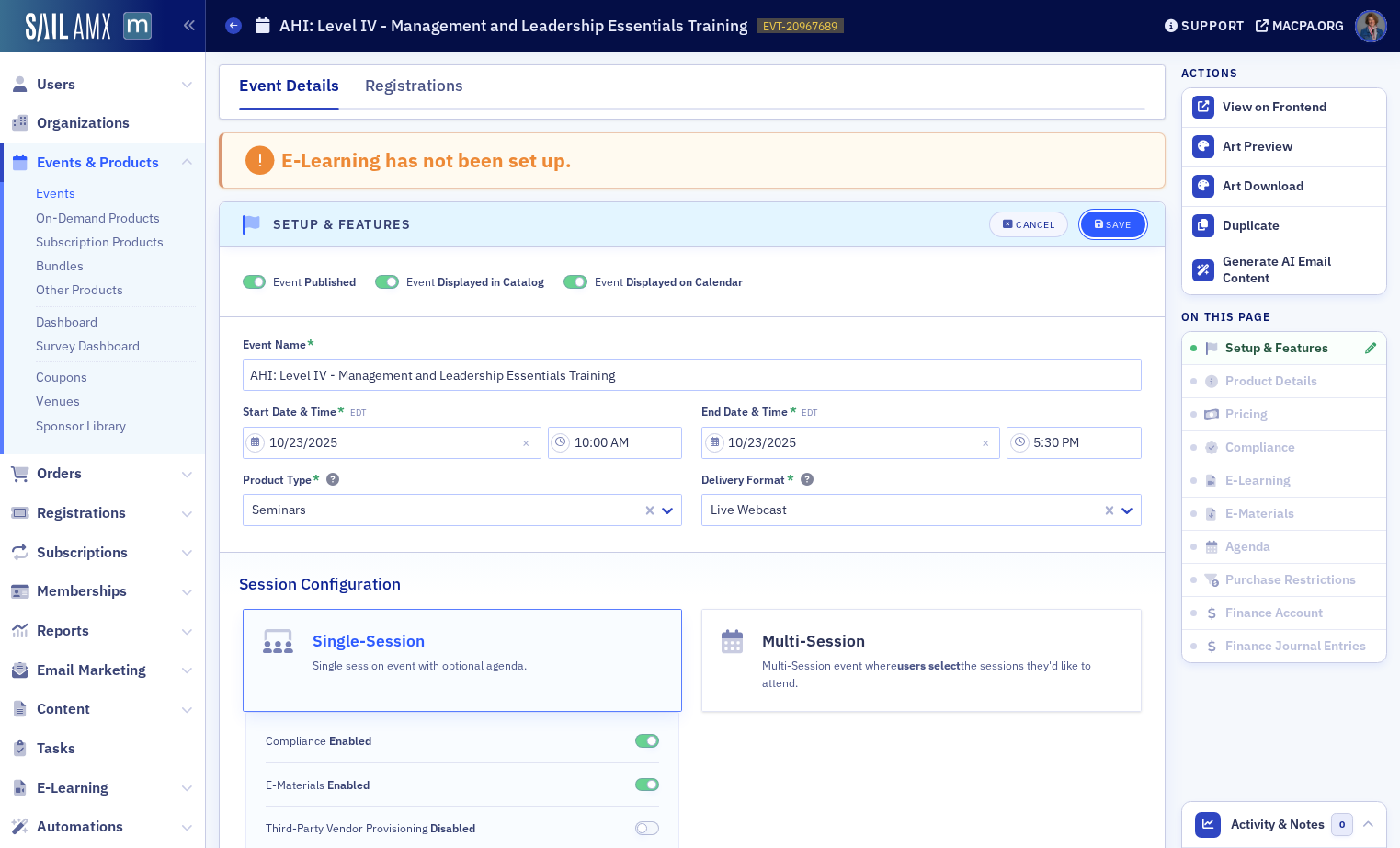 click on "Save" 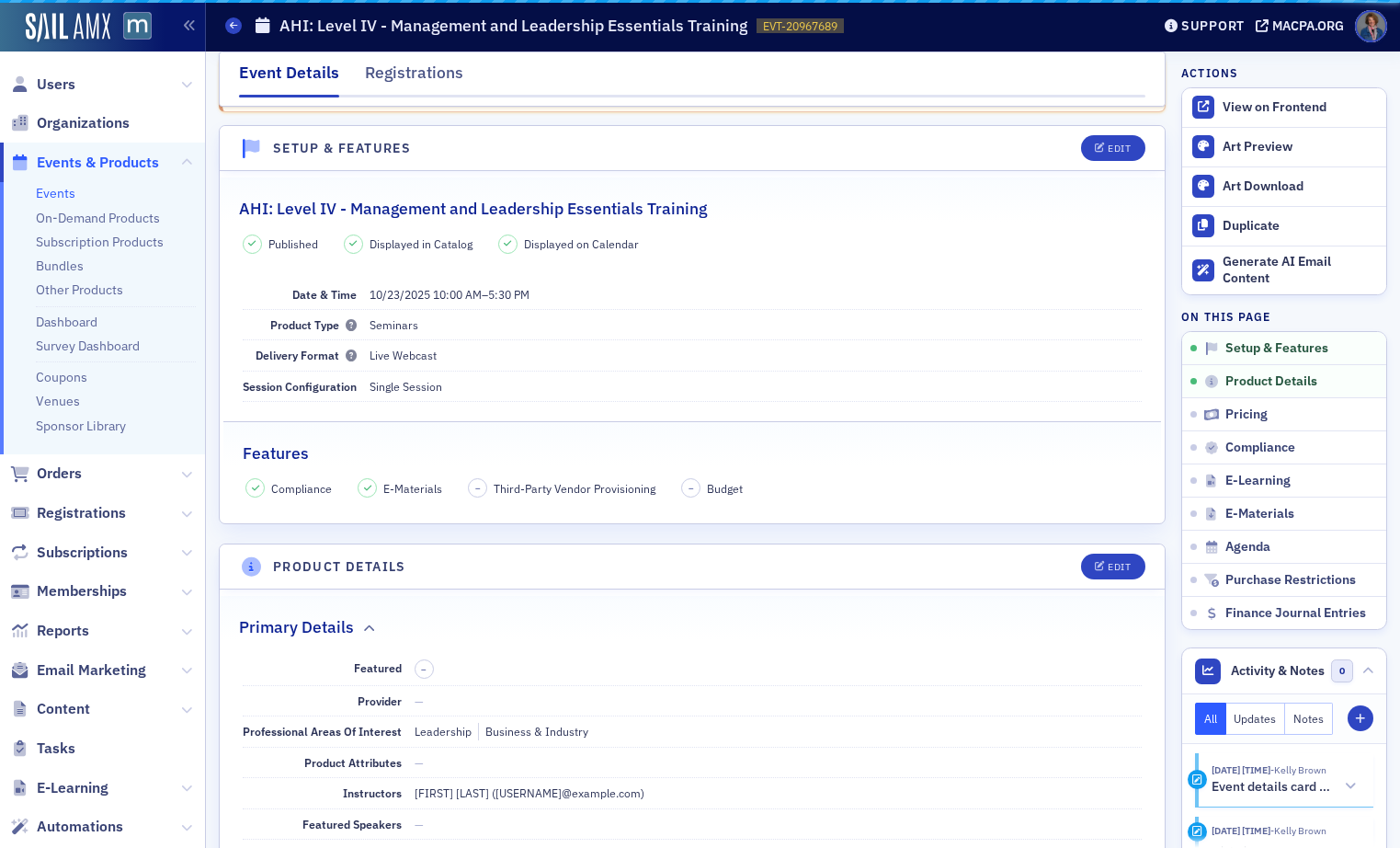scroll, scrollTop: 95, scrollLeft: 0, axis: vertical 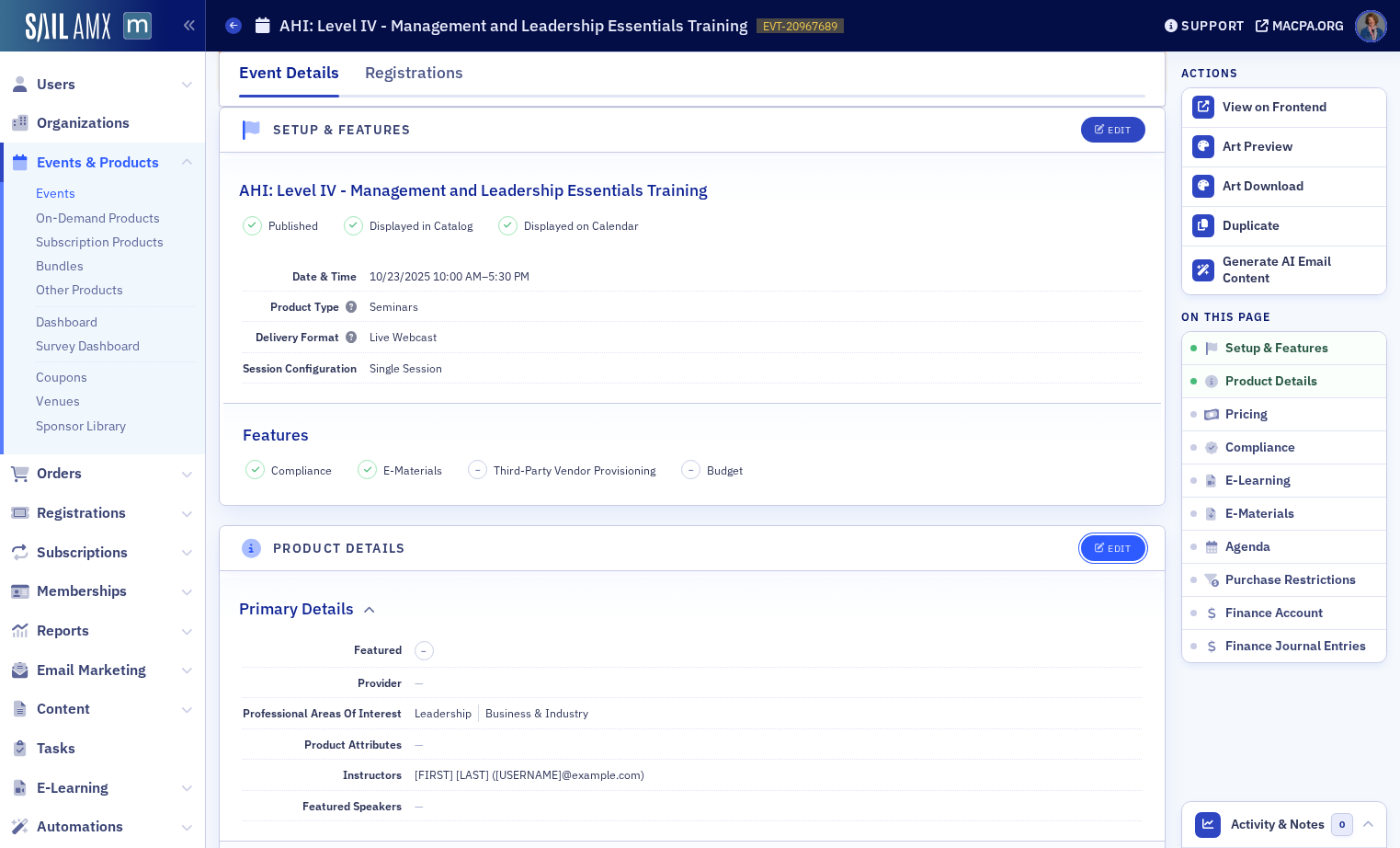 click on "Edit" 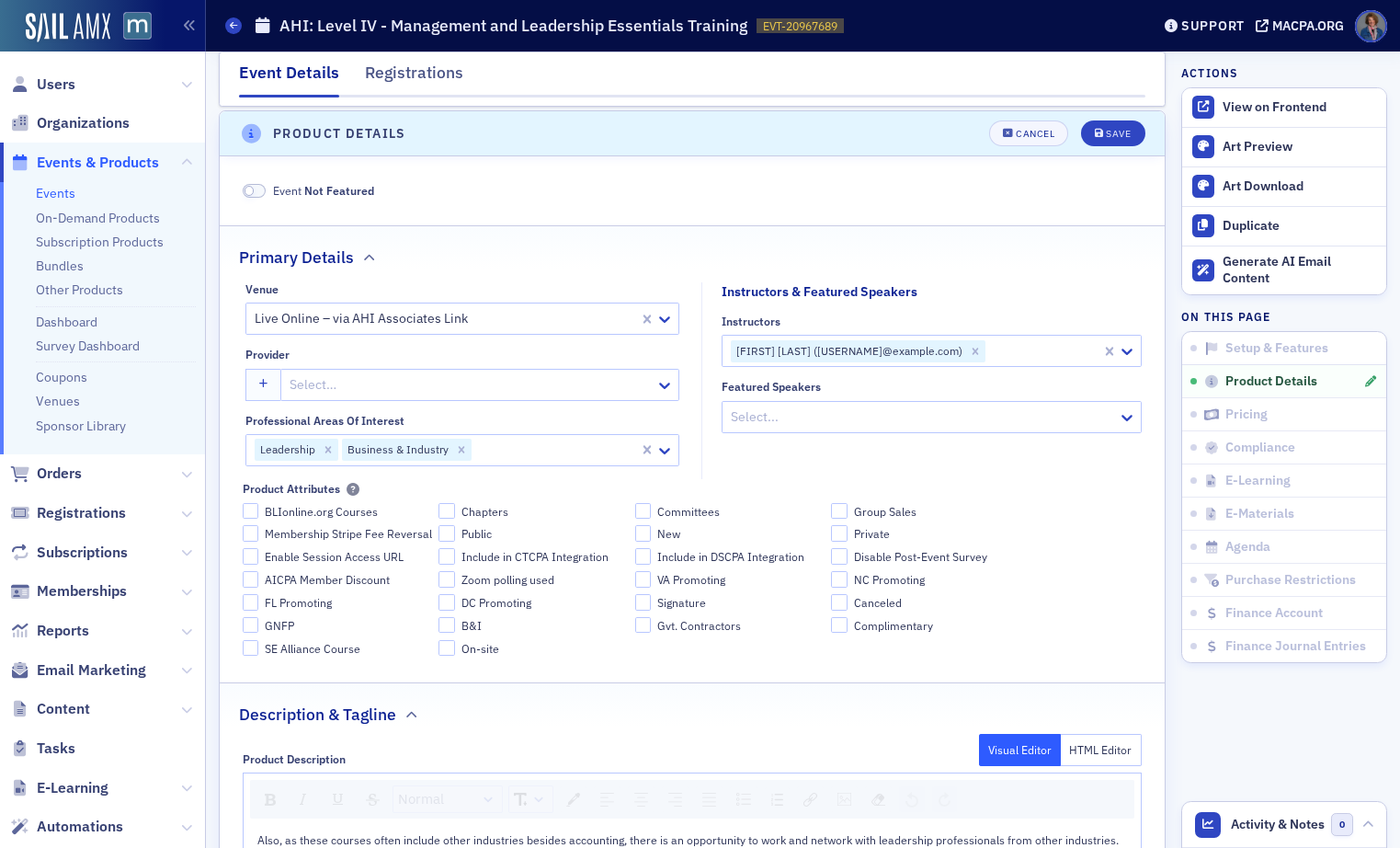 scroll, scrollTop: 513, scrollLeft: 0, axis: vertical 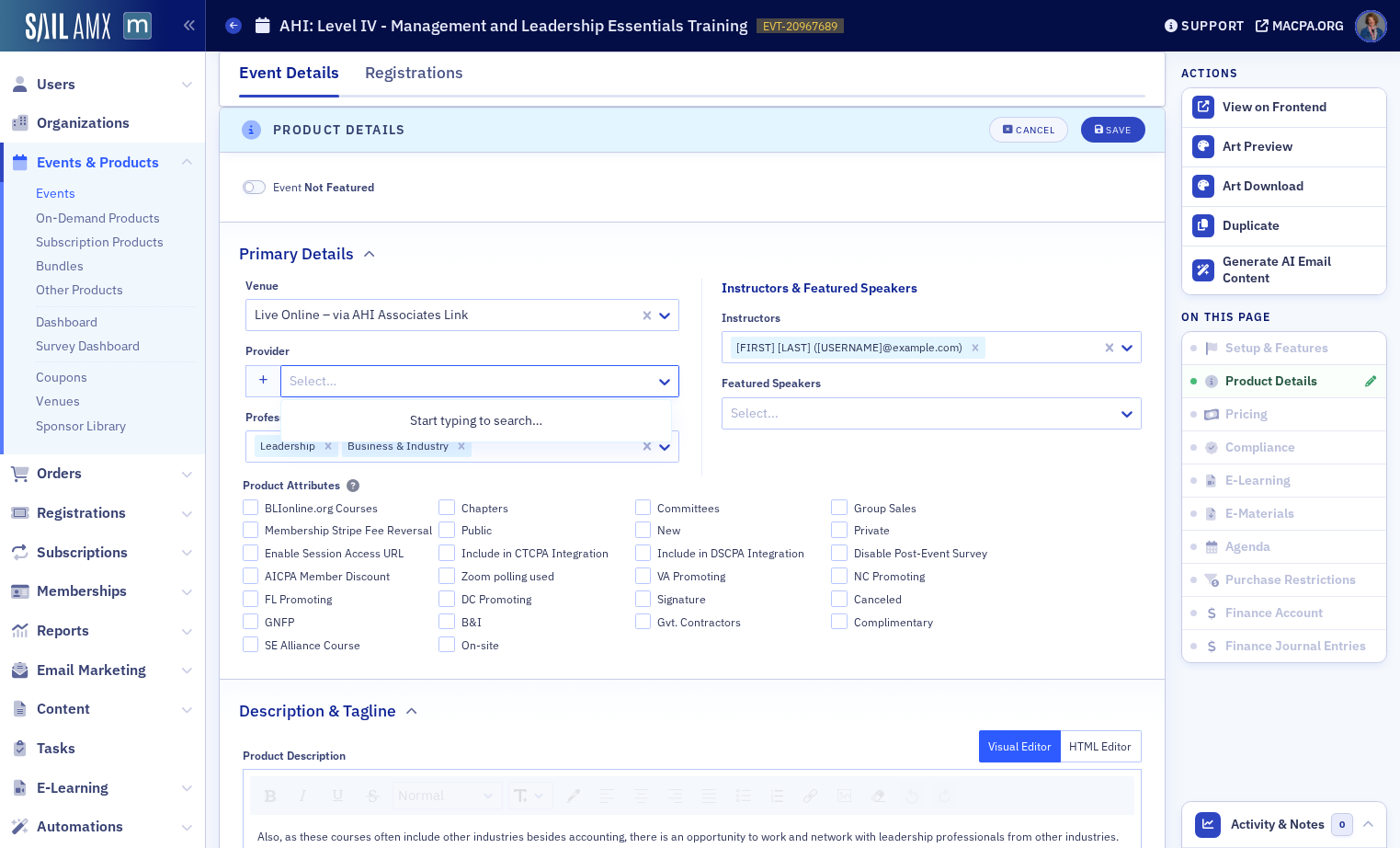 click 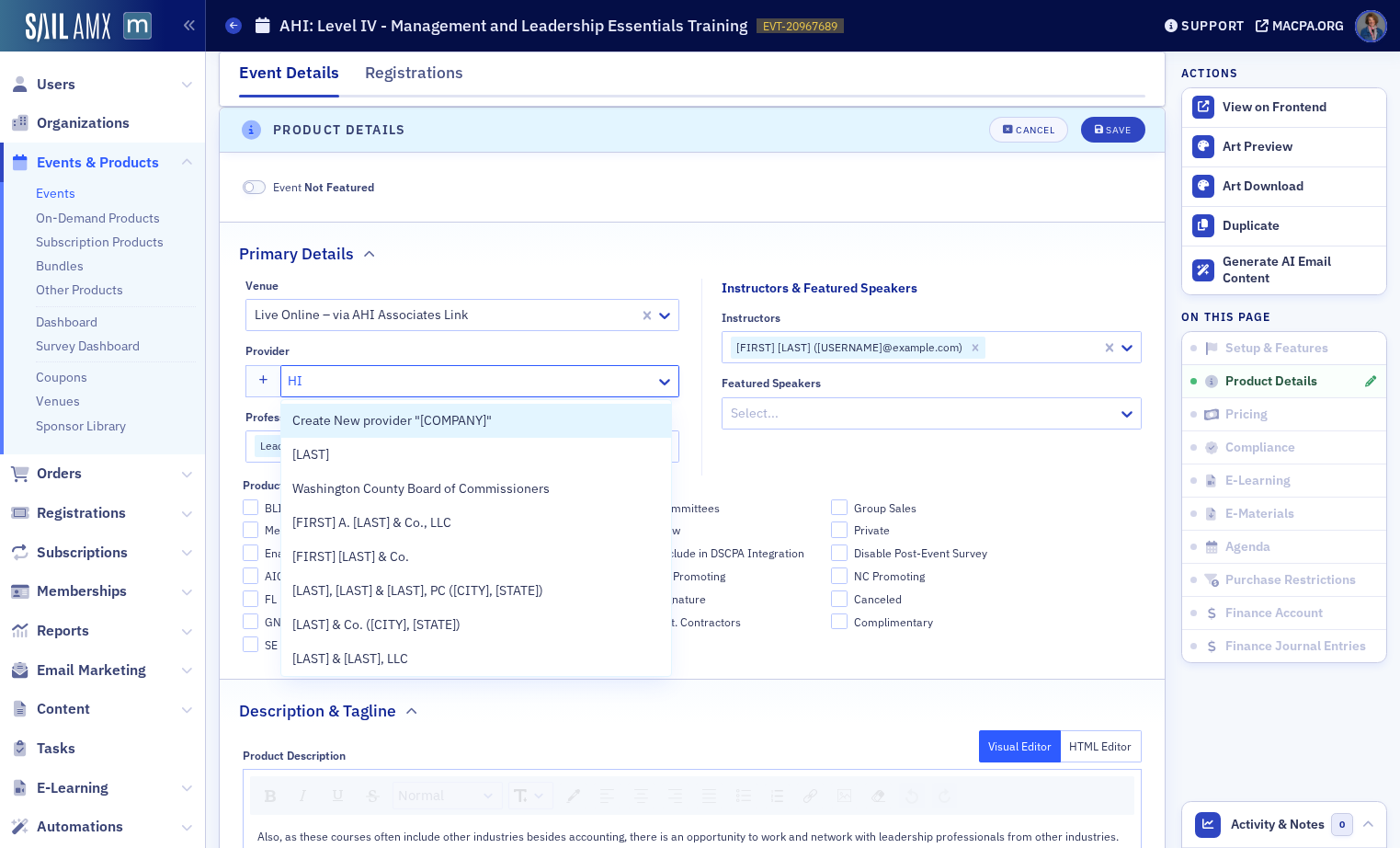 type on "H" 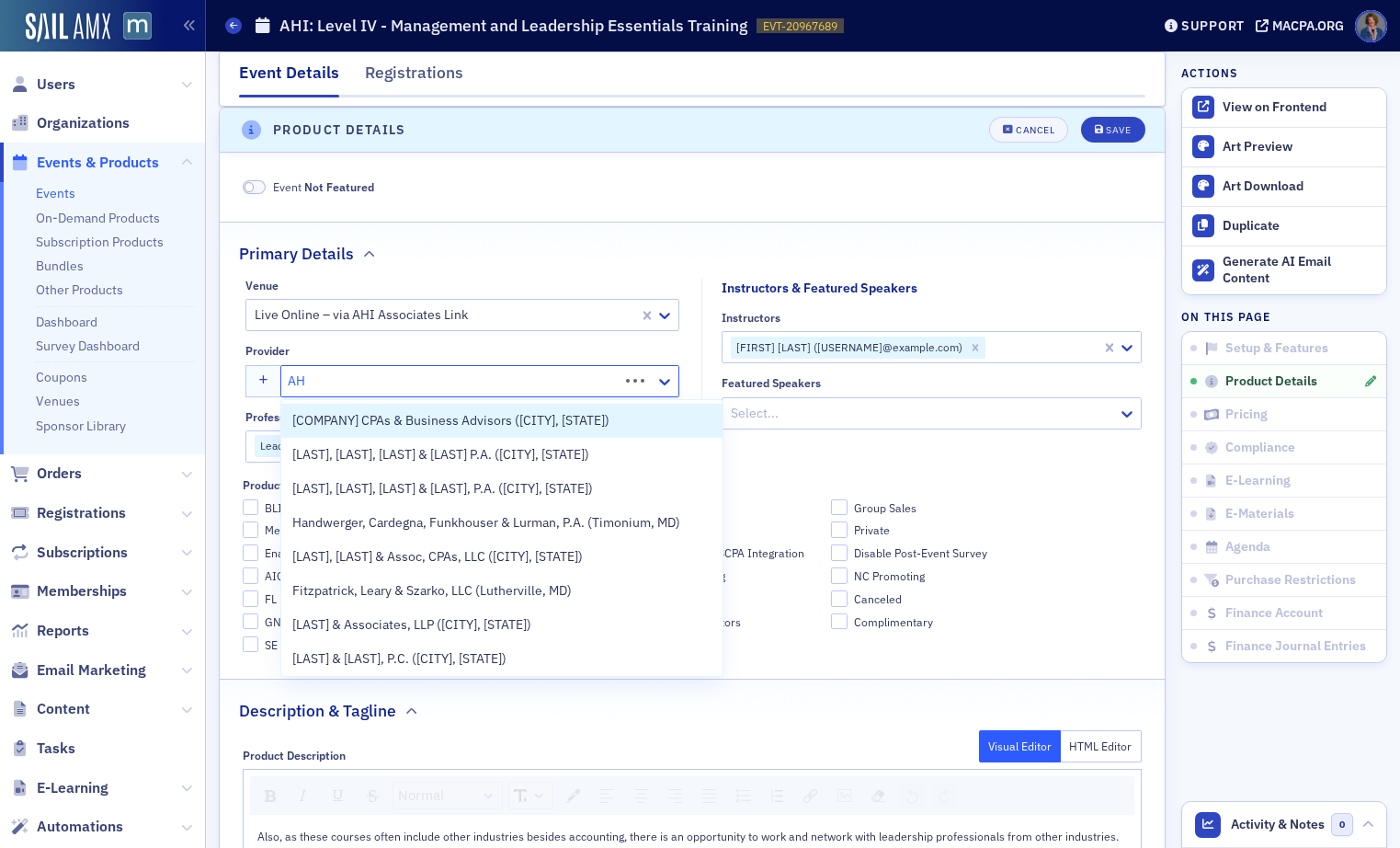 type on "AHI" 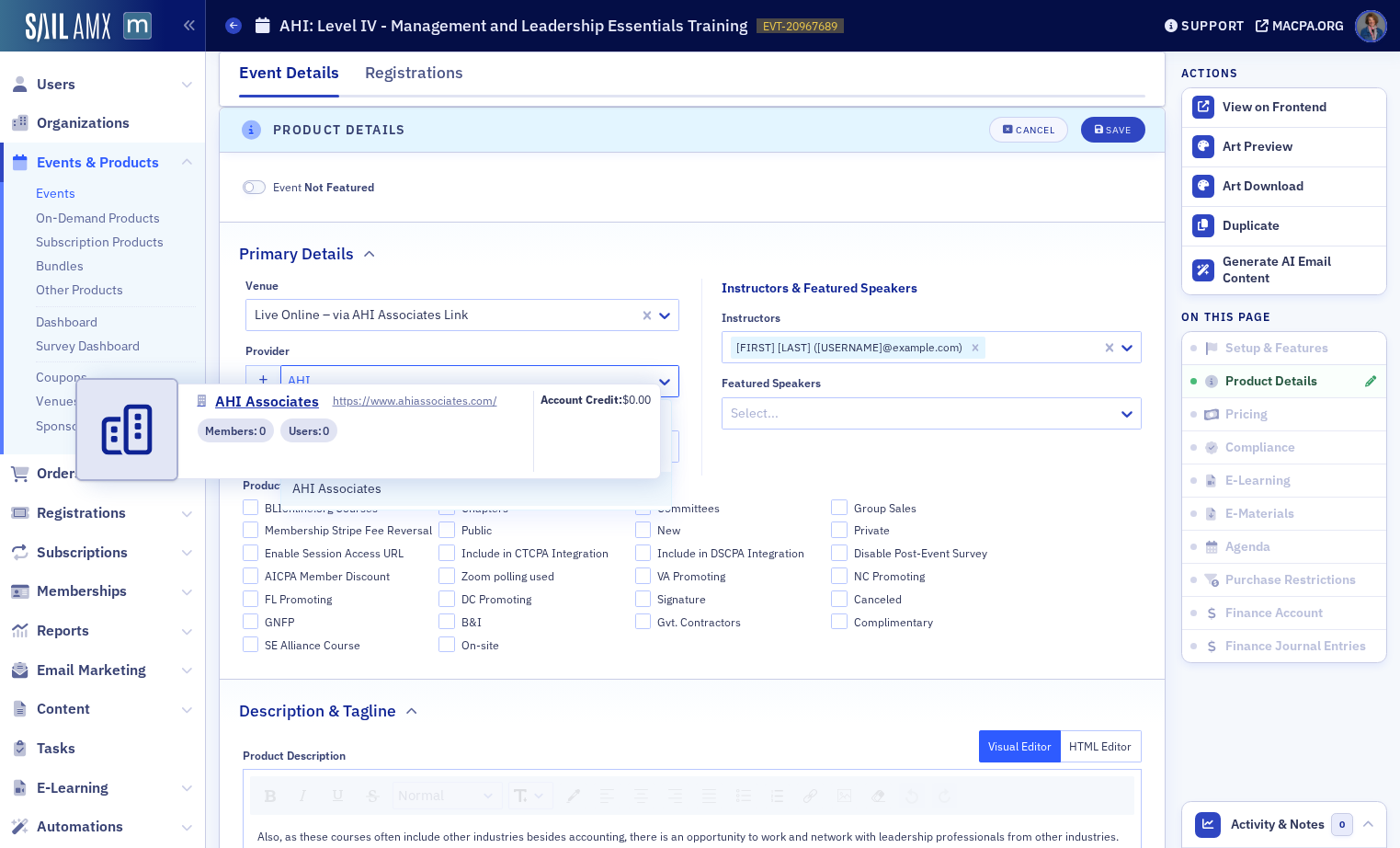 click on "AHI Associates" at bounding box center [376, 488] 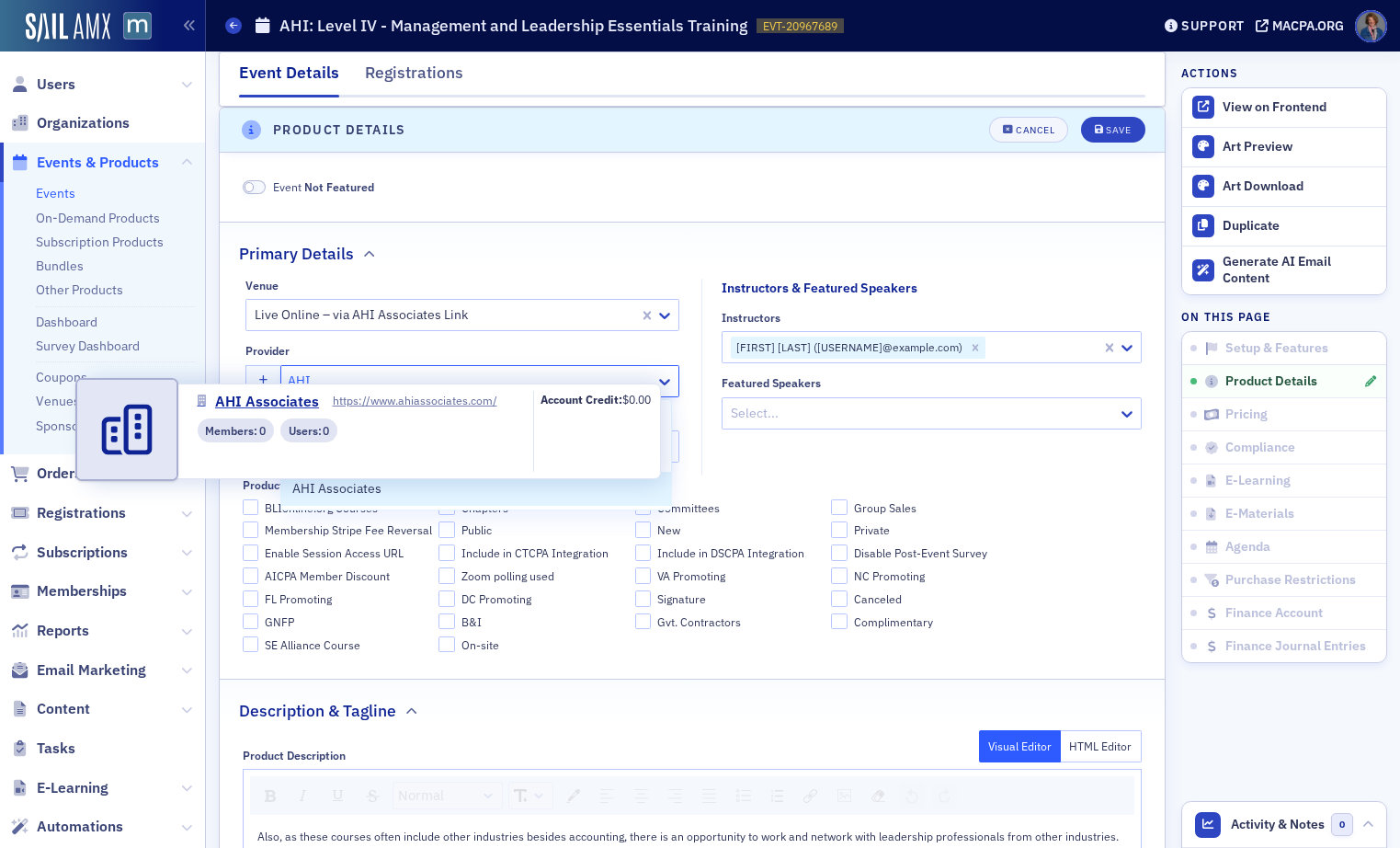 type 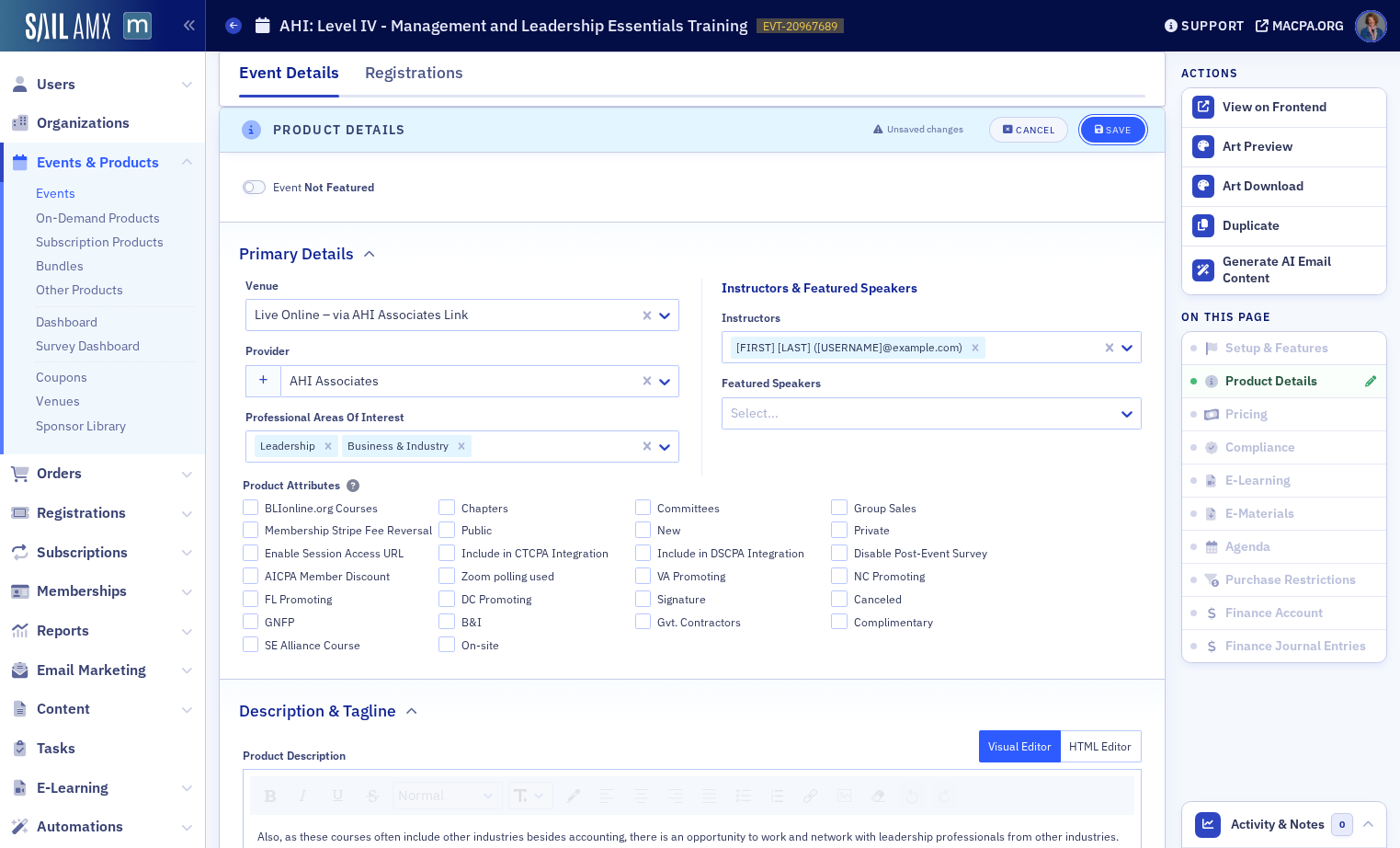 click on "Save" 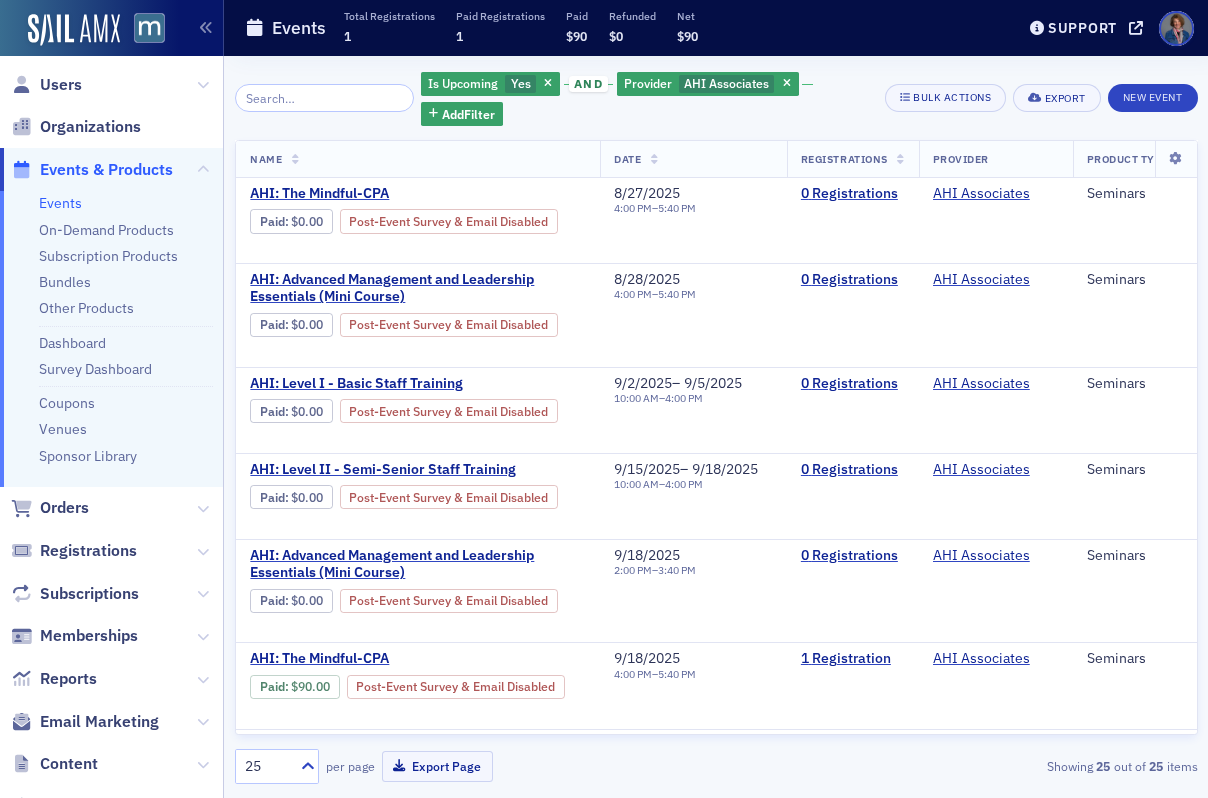 scroll, scrollTop: 0, scrollLeft: 0, axis: both 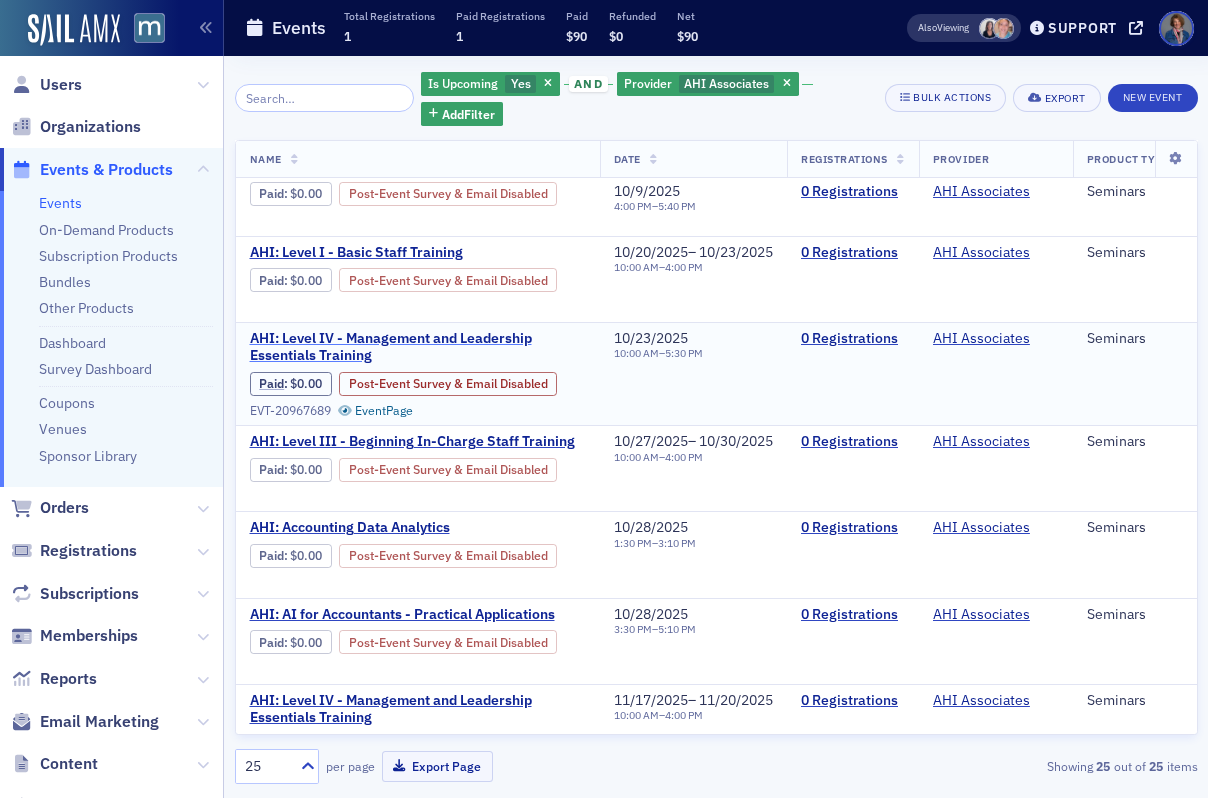 click on "AHI: Level IV - Management and Leadership Essentials Training" 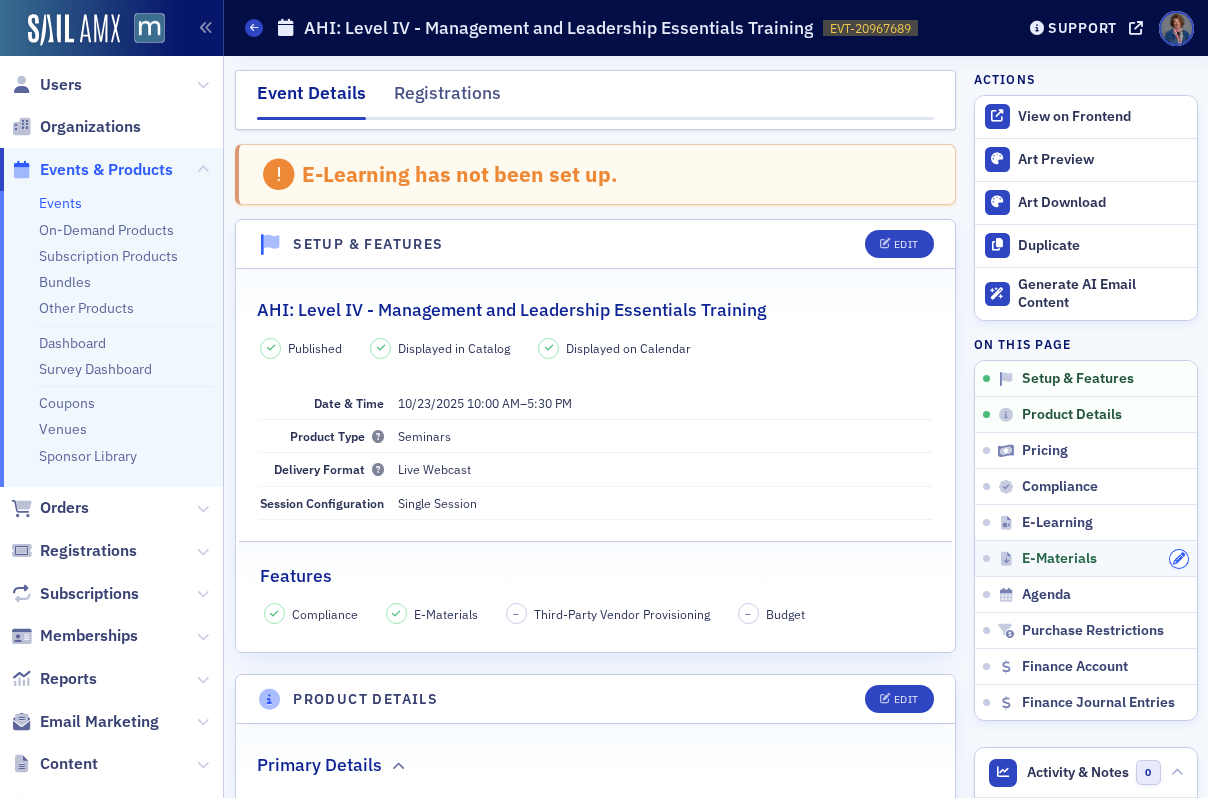 click 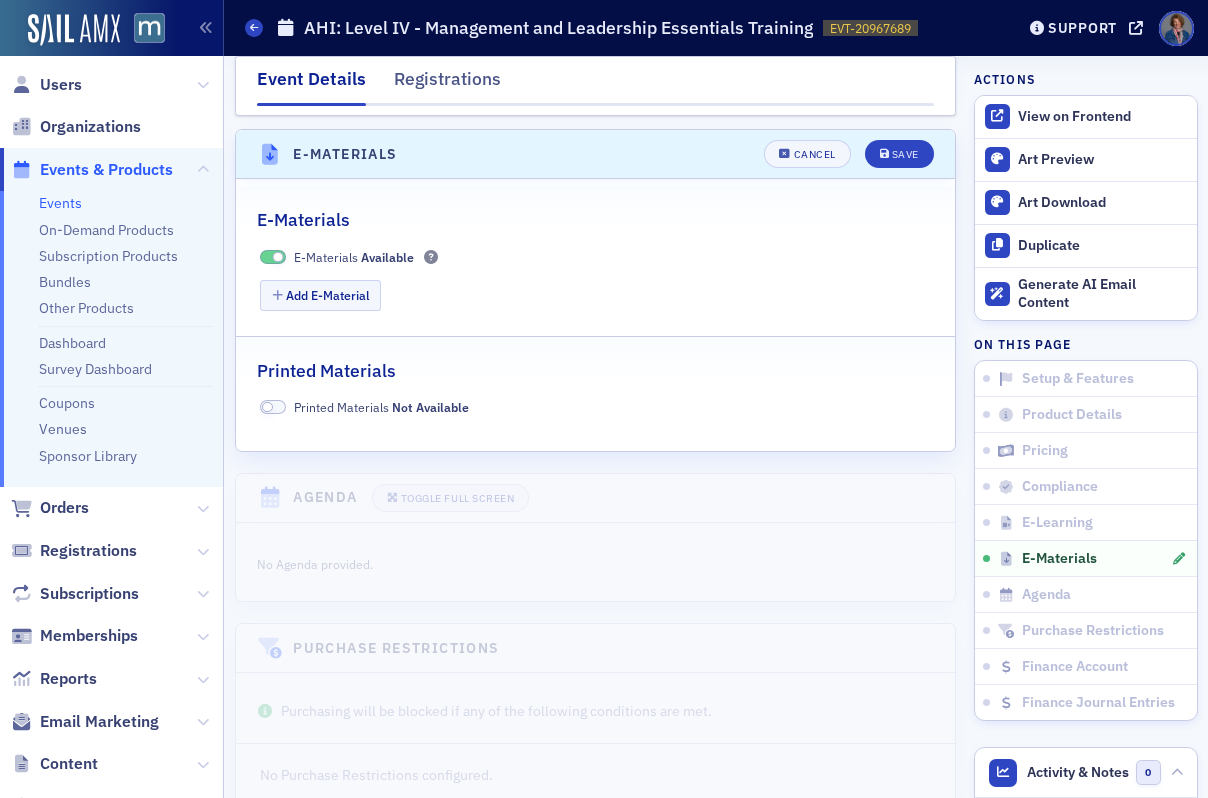 scroll, scrollTop: 2998, scrollLeft: 0, axis: vertical 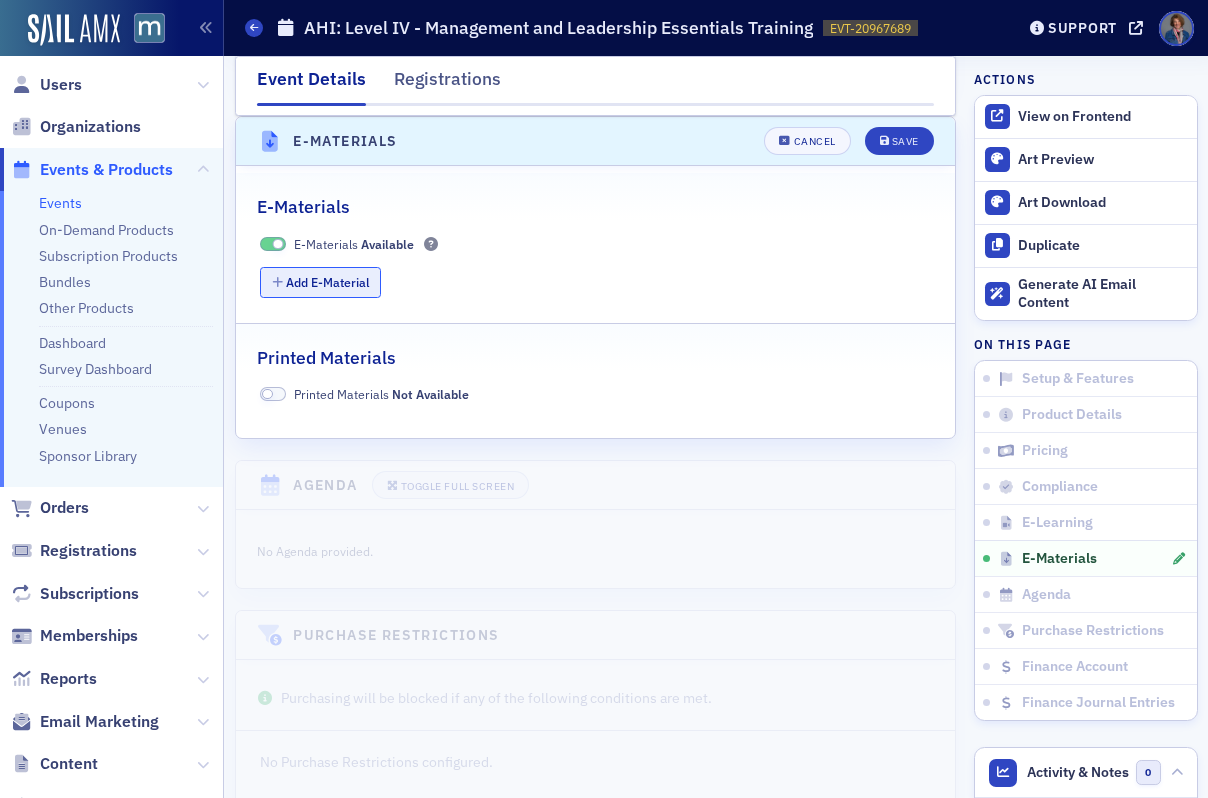 click on "Add E-Material" 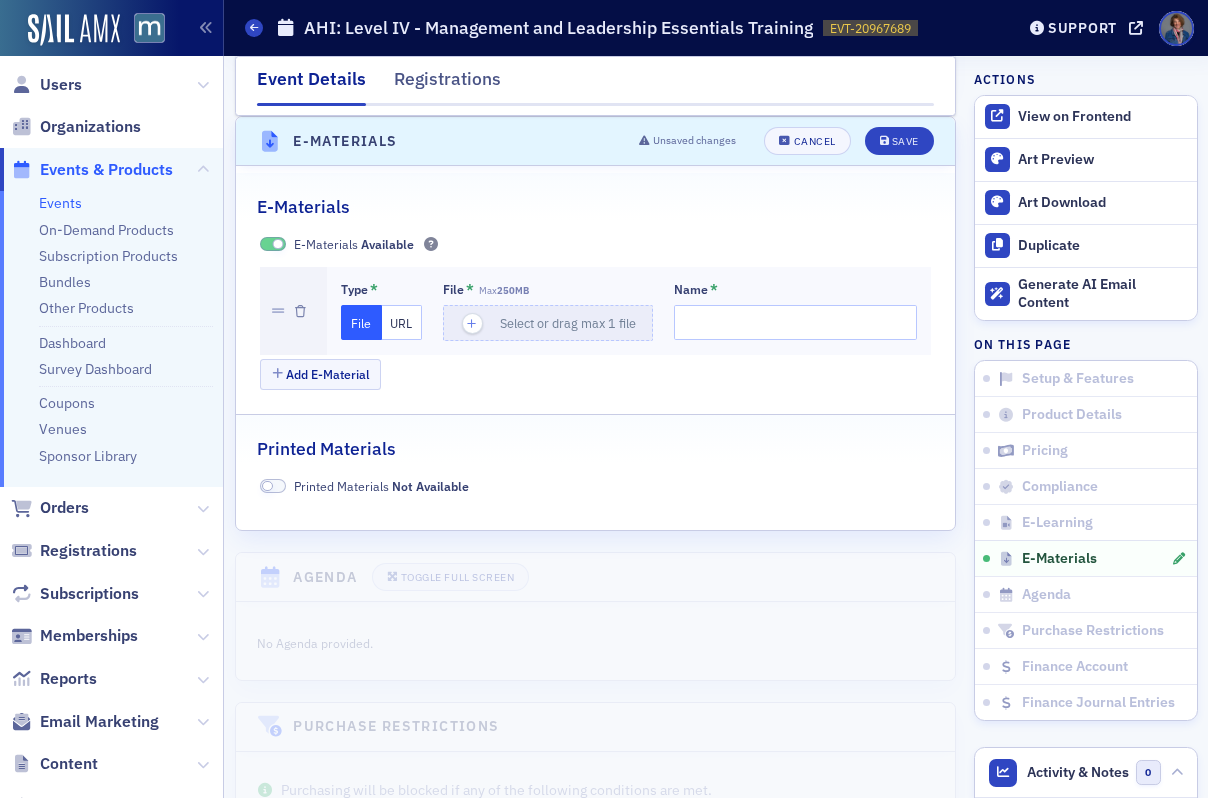 click on "URL" 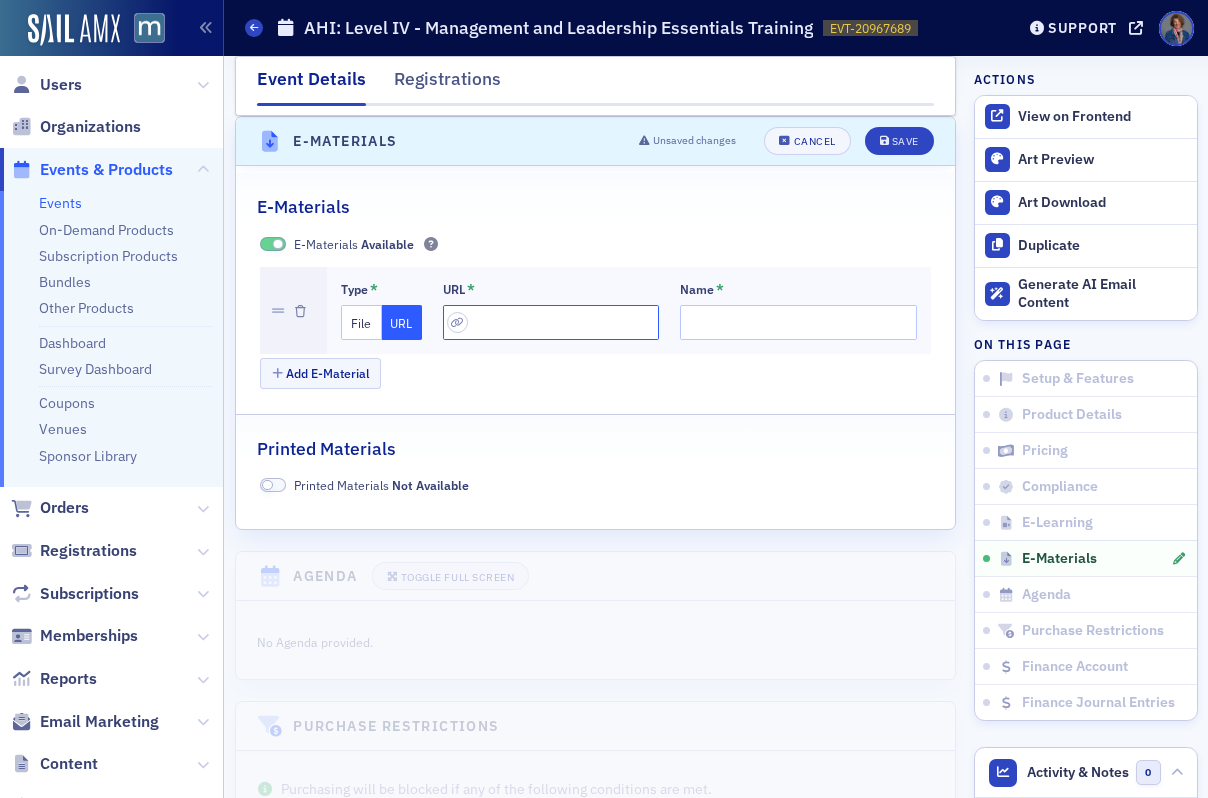 click 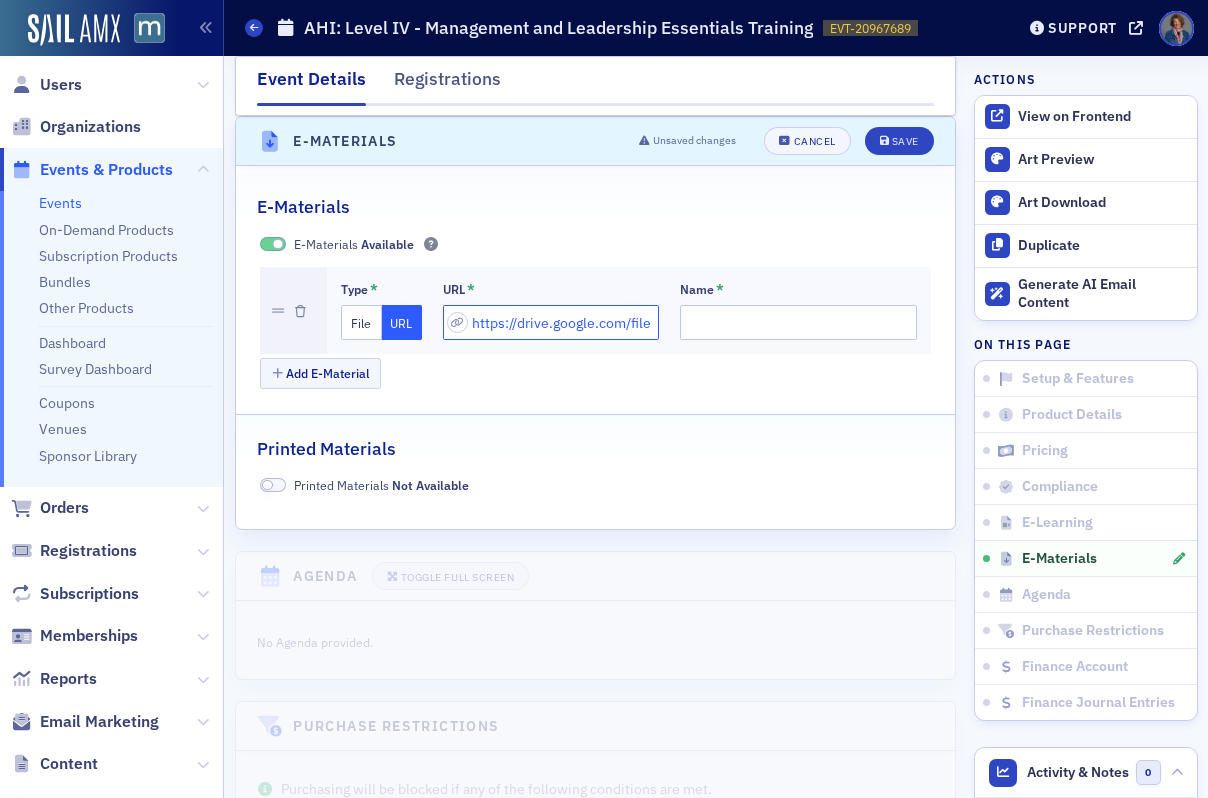 scroll, scrollTop: 0, scrollLeft: 419, axis: horizontal 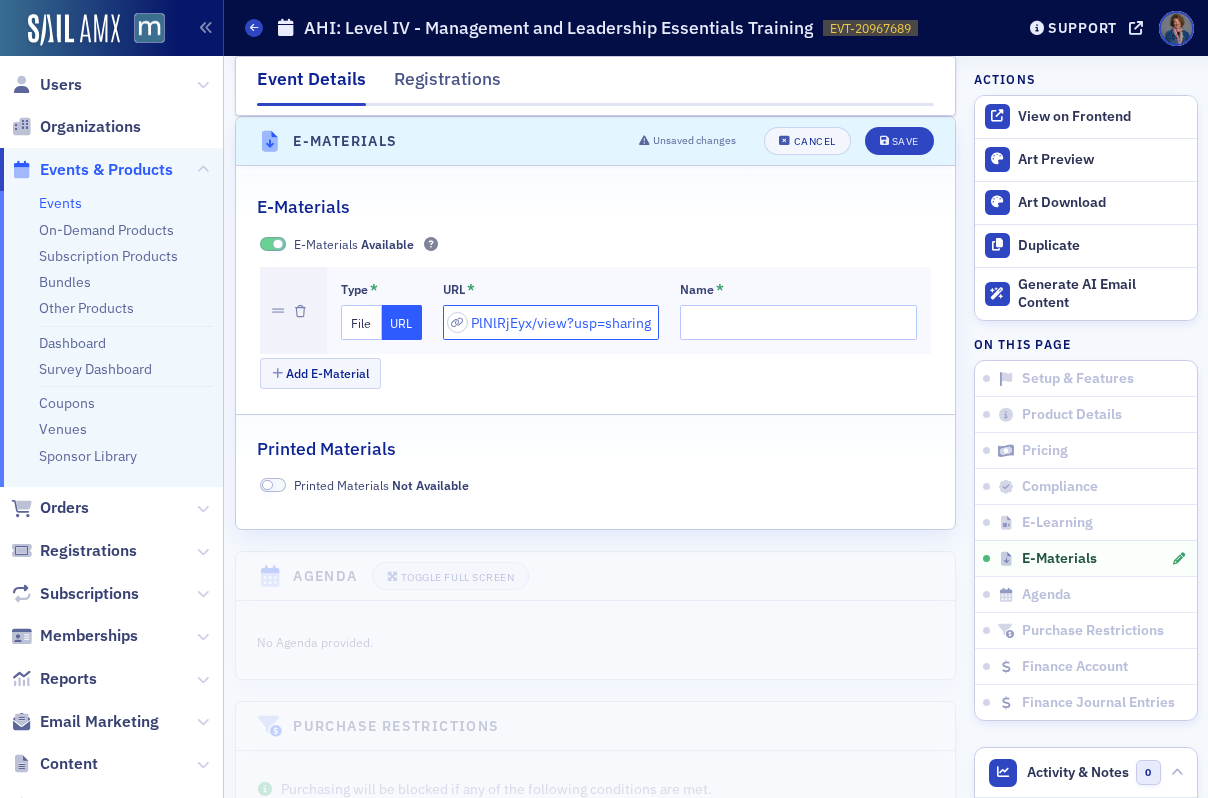 type on "https://drive.google.com/file/d/1VUan6KITRFkrvLXmszmSyGyPlNlRjEyx/view?usp=sharing" 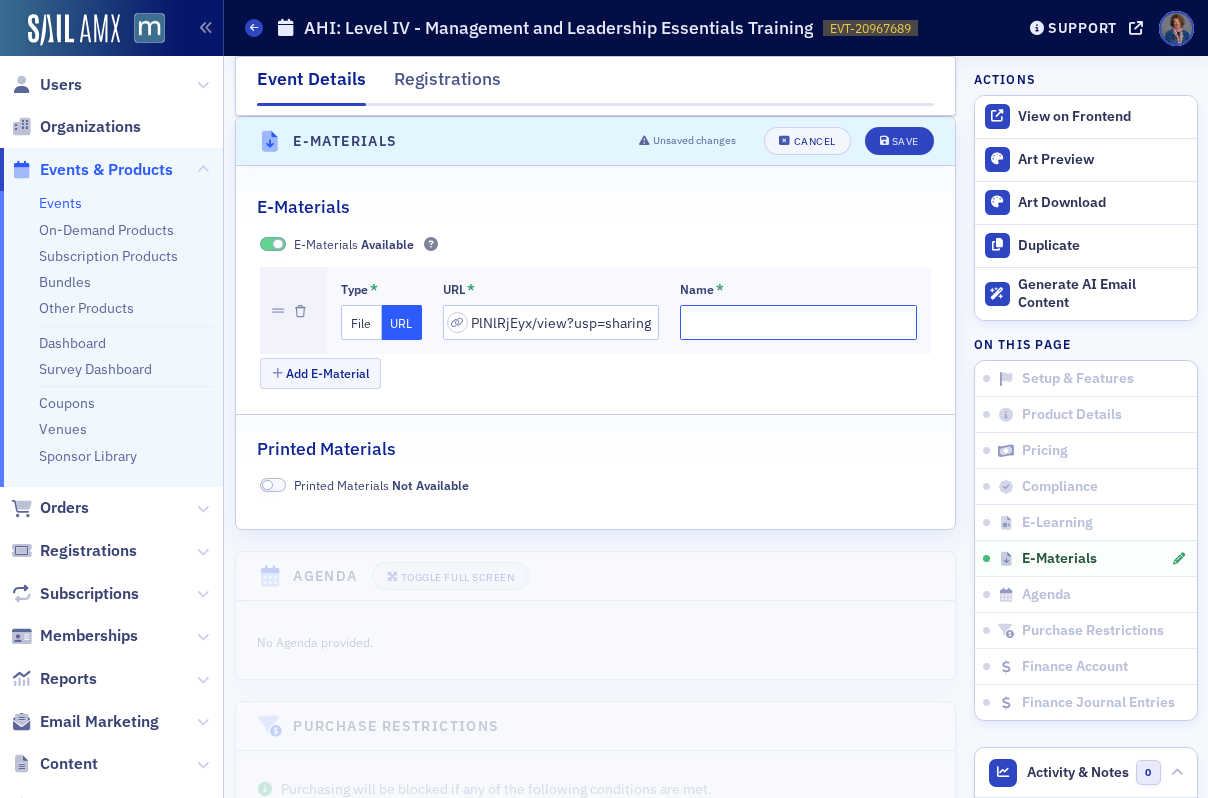scroll, scrollTop: 0, scrollLeft: 0, axis: both 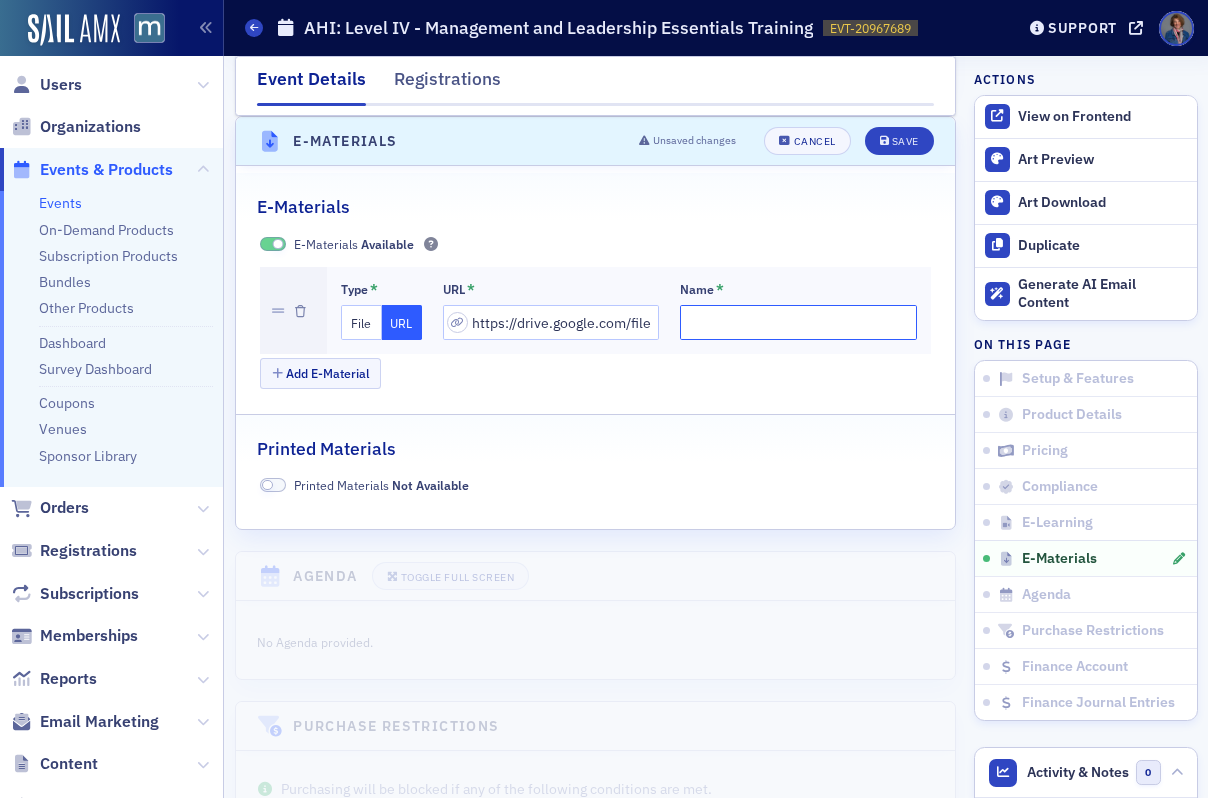 click on "Name *" 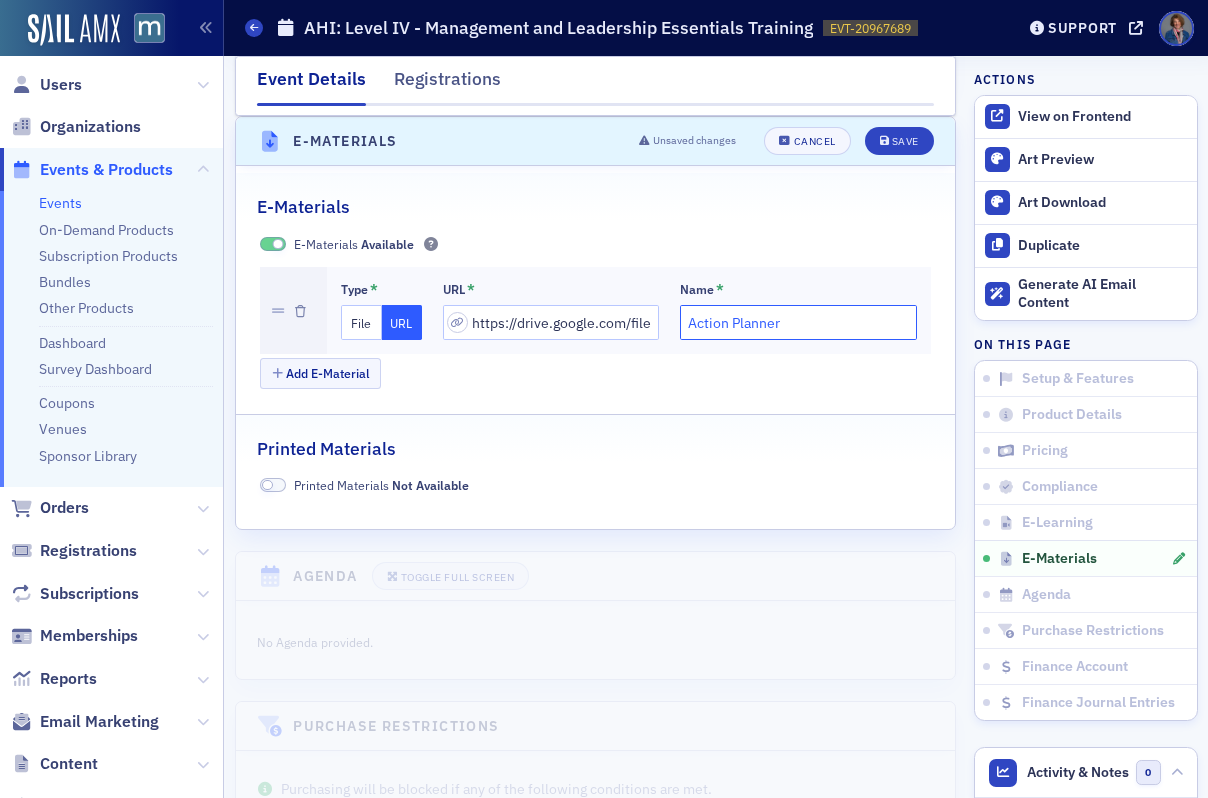 type on "Action Planner" 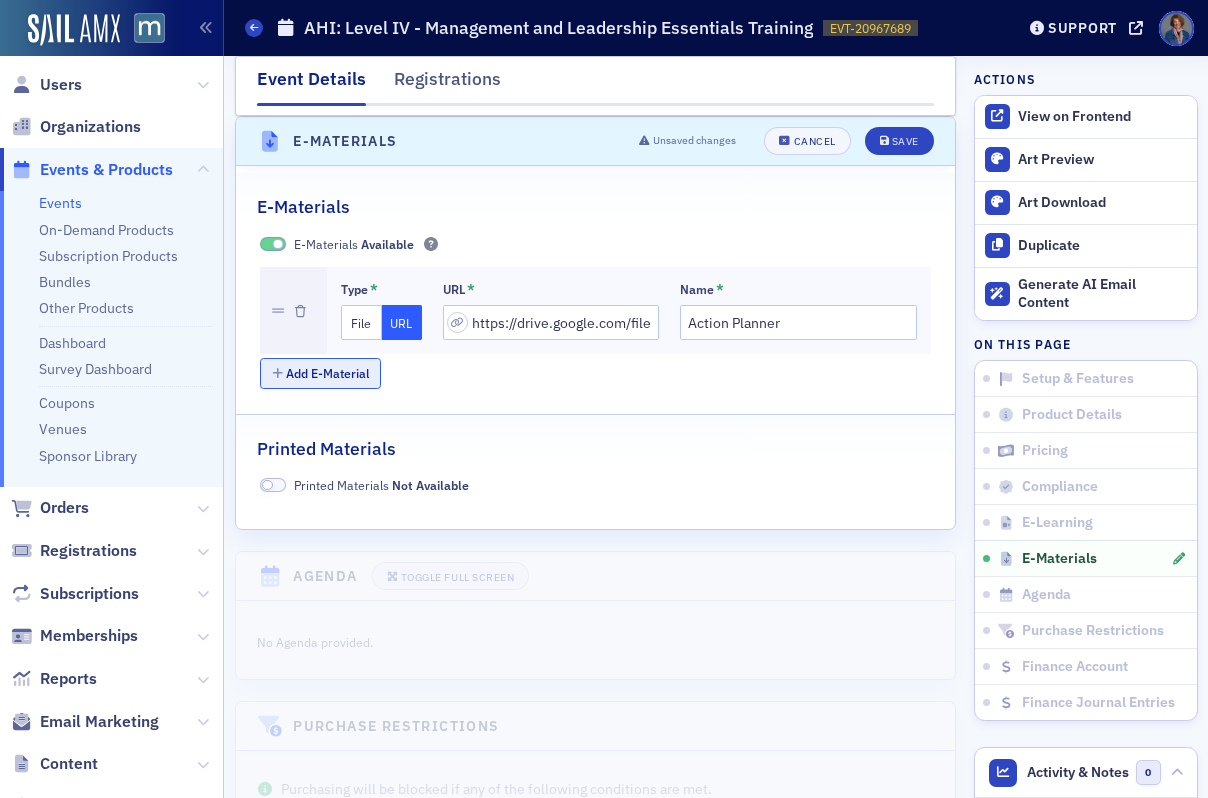 click on "Add E-Material" 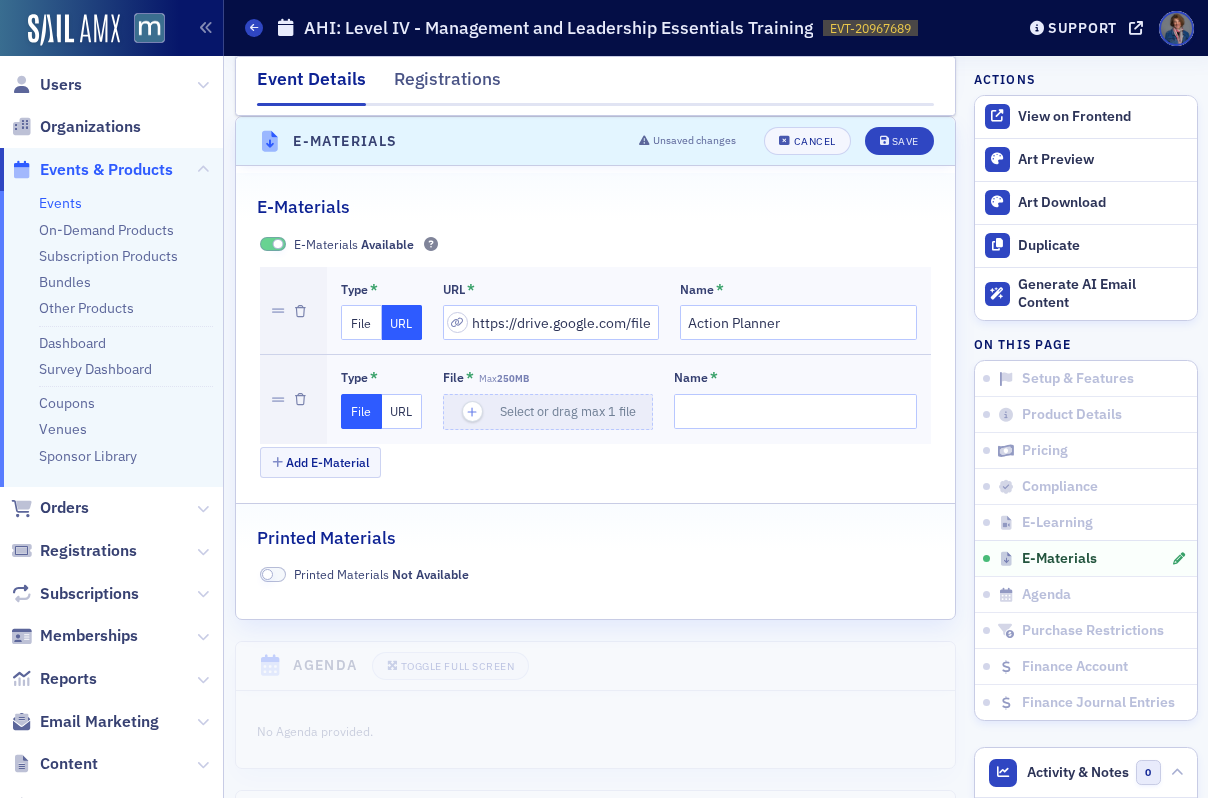 click on "URL" 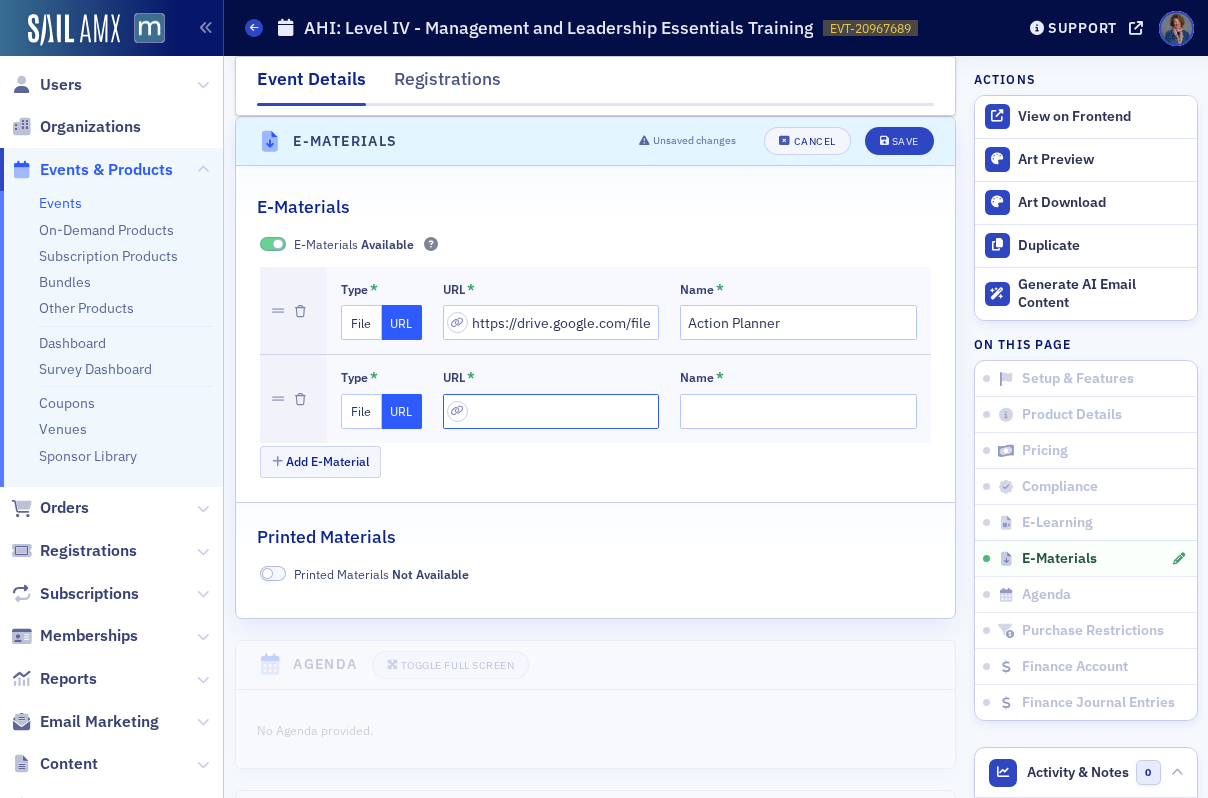 click 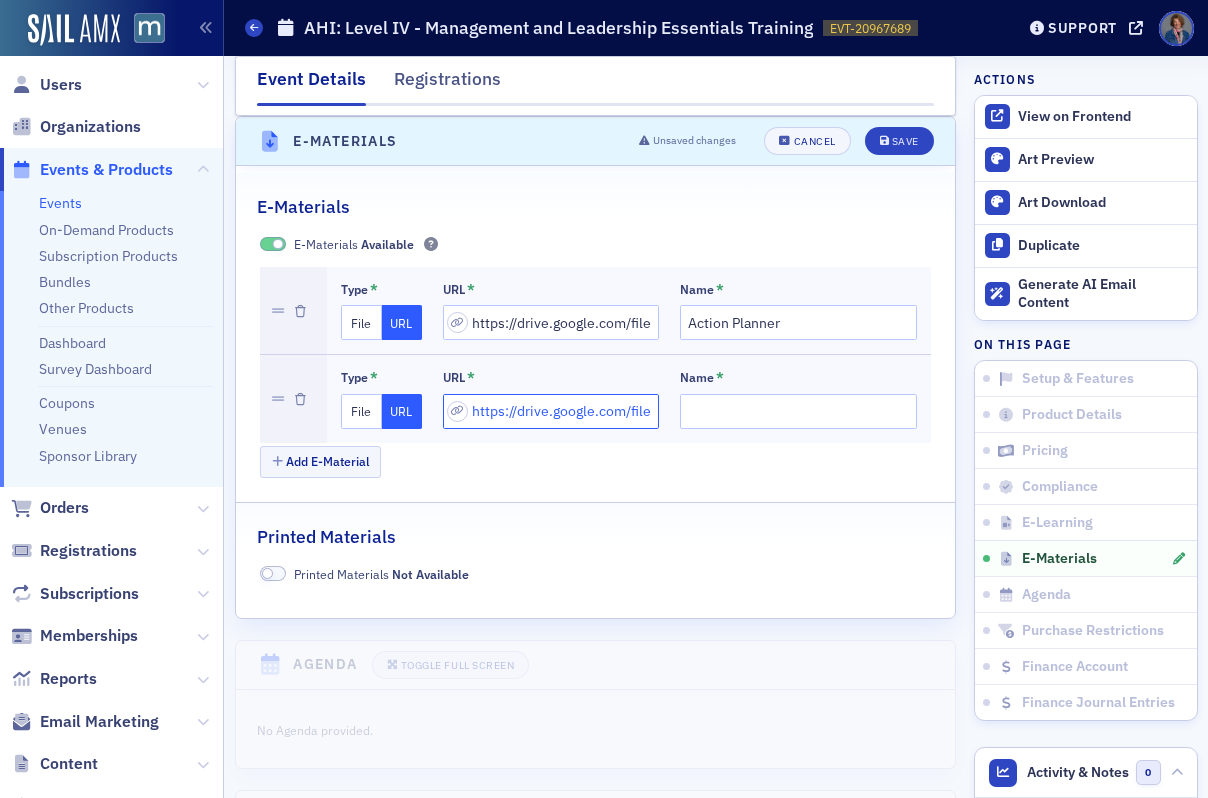scroll, scrollTop: 0, scrollLeft: 432, axis: horizontal 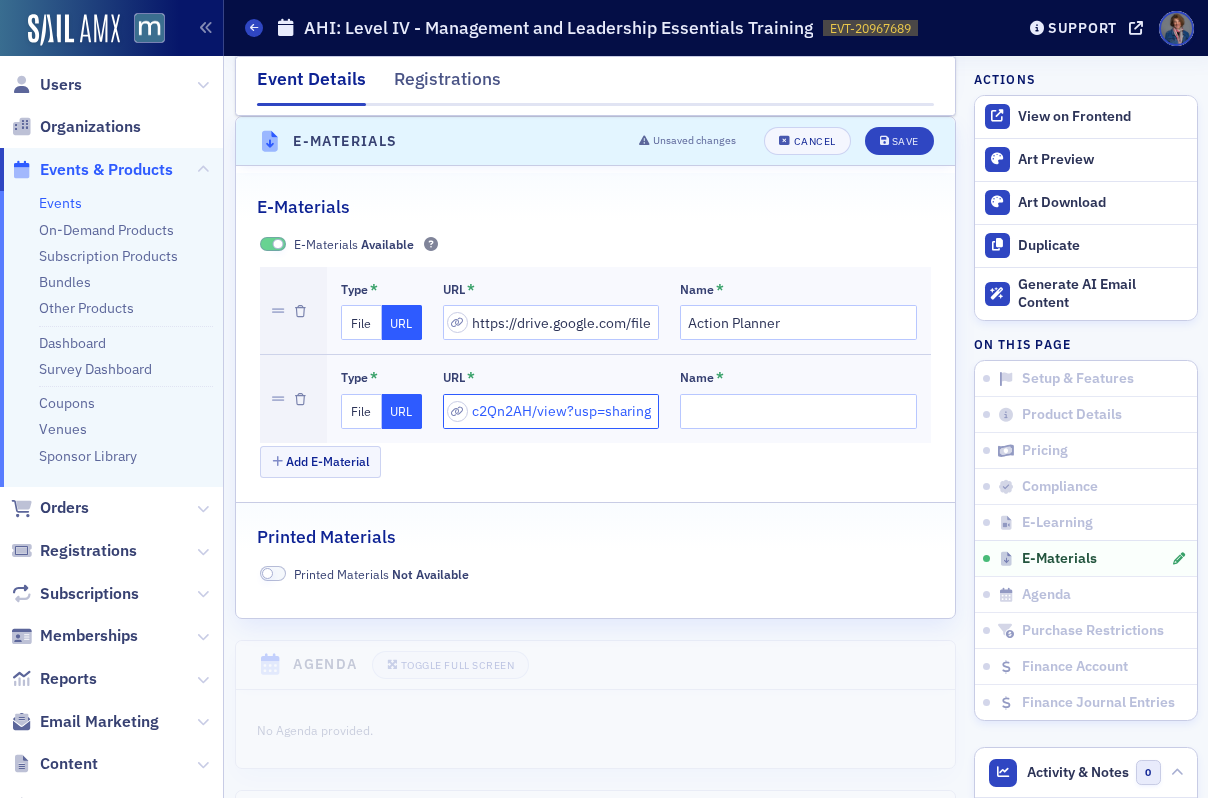 type on "https://drive.google.com/file/d/1cXe8pYaIxUjAbGyxC6YRm32sec2Qn2AH/view?usp=sharing" 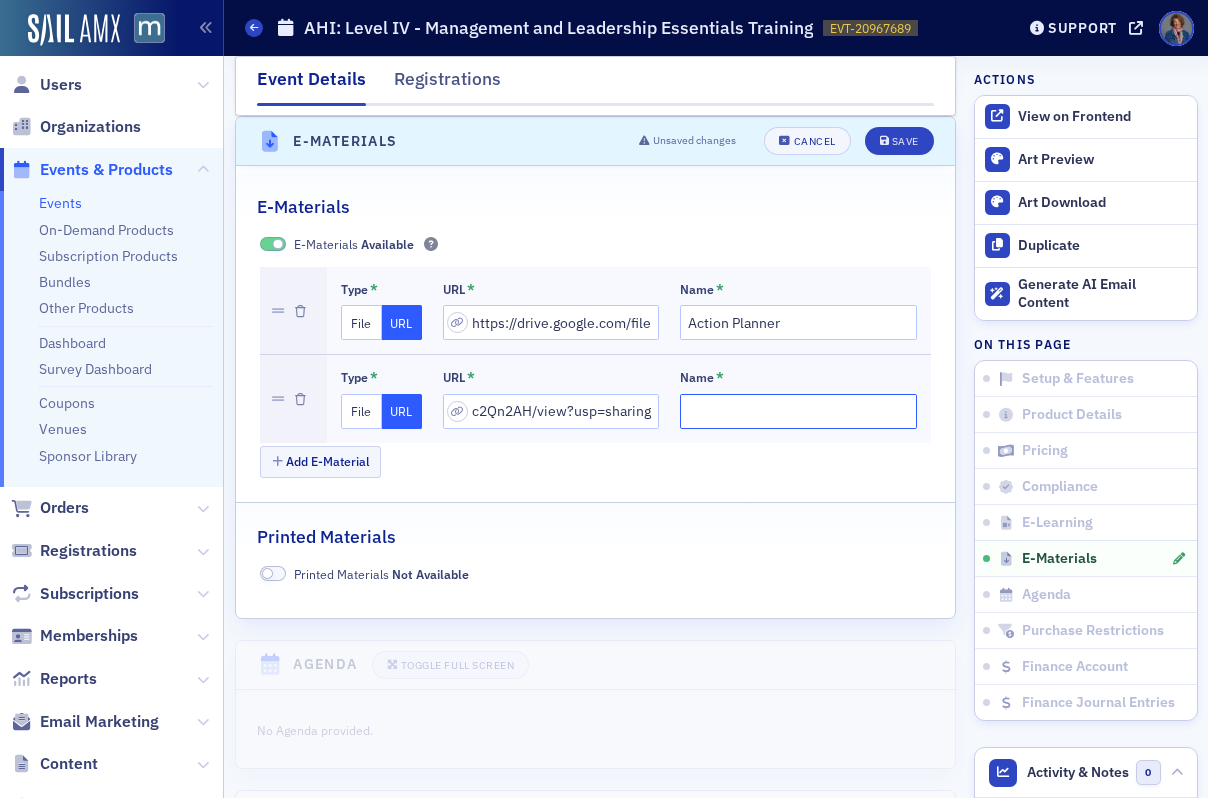 scroll, scrollTop: 0, scrollLeft: 0, axis: both 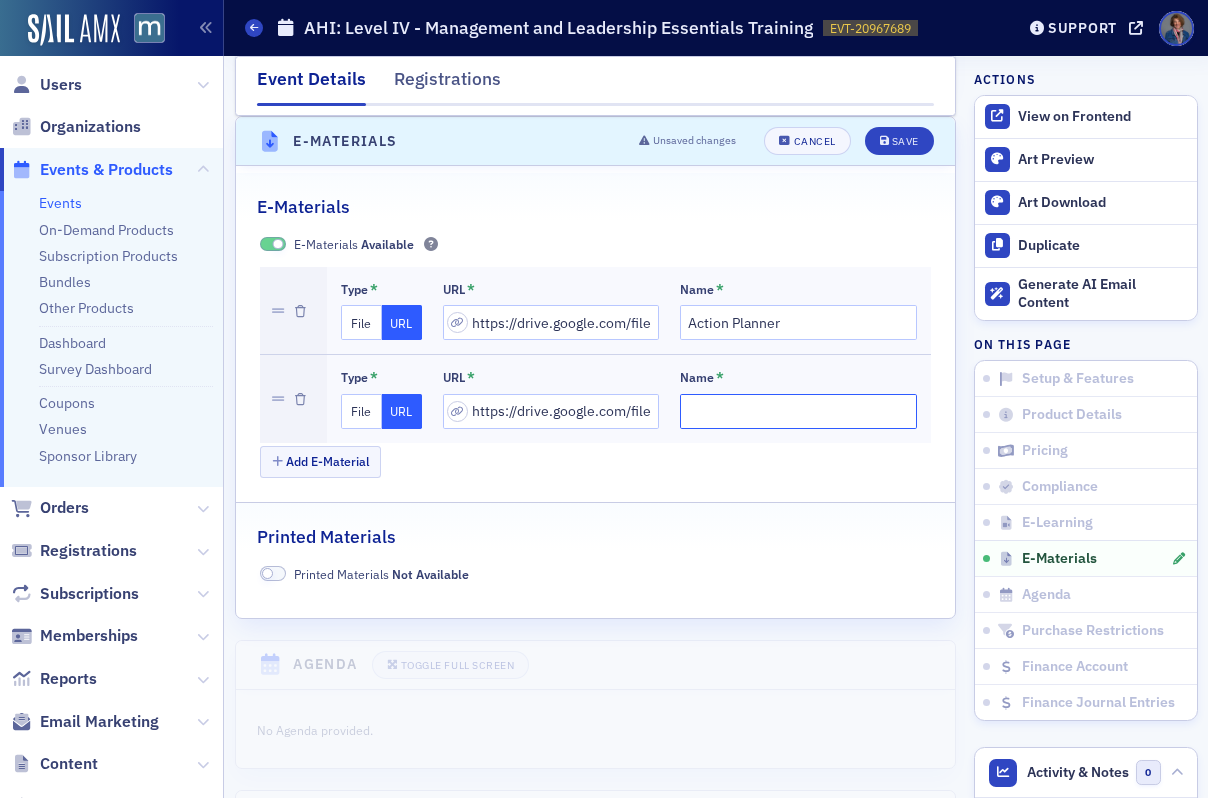click on "Name *" 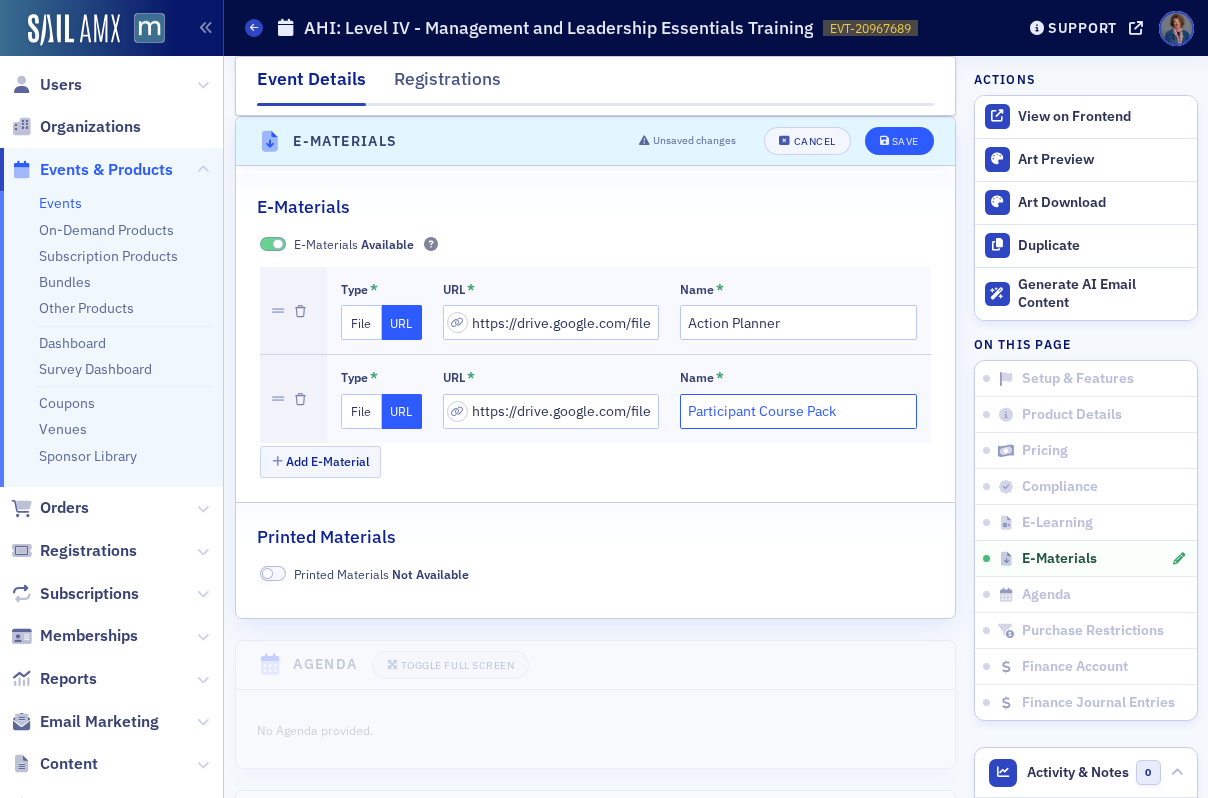 type on "Participant Course Pack" 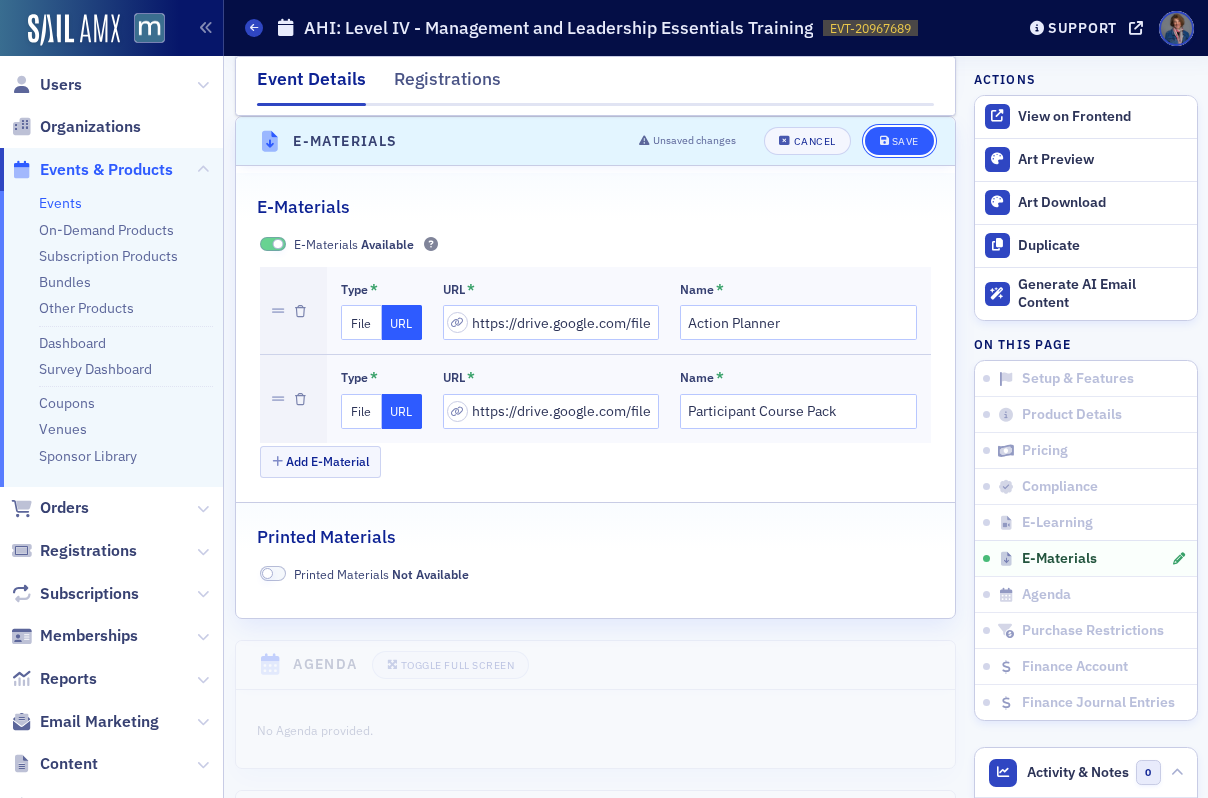 click on "Save" 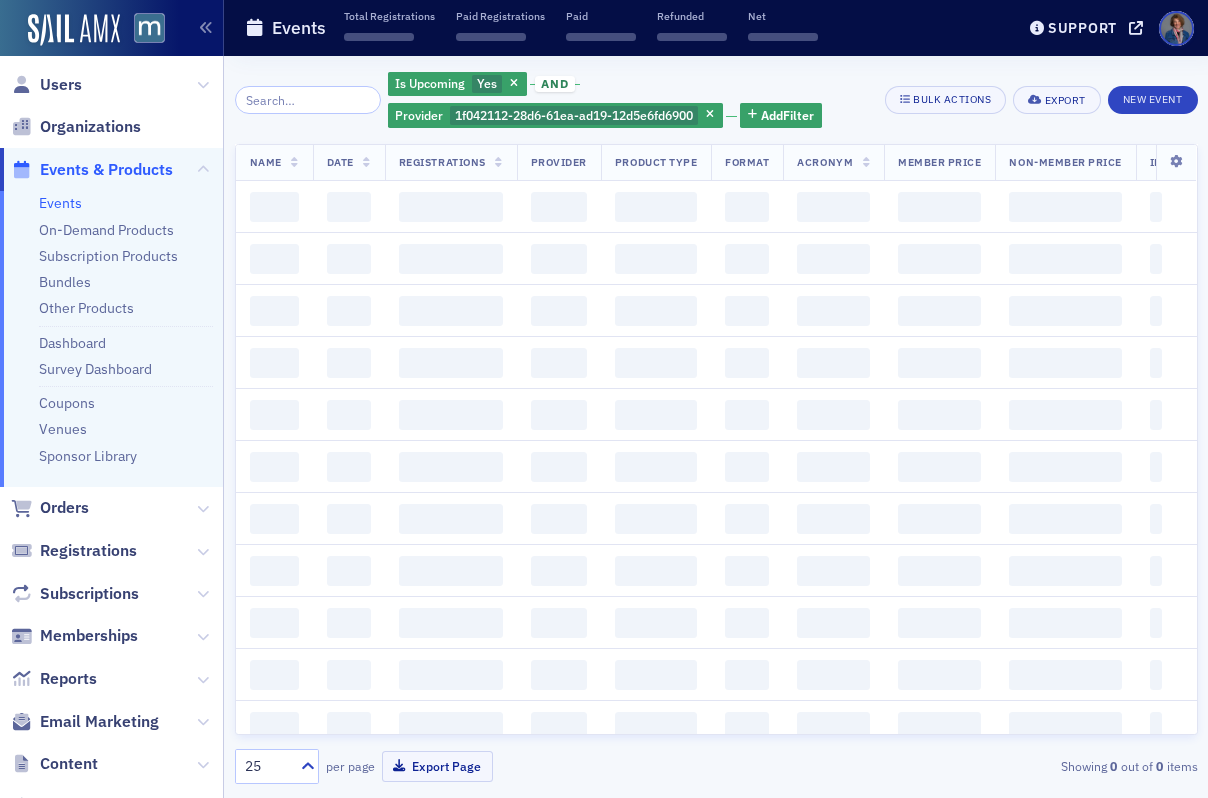 scroll, scrollTop: 0, scrollLeft: 0, axis: both 